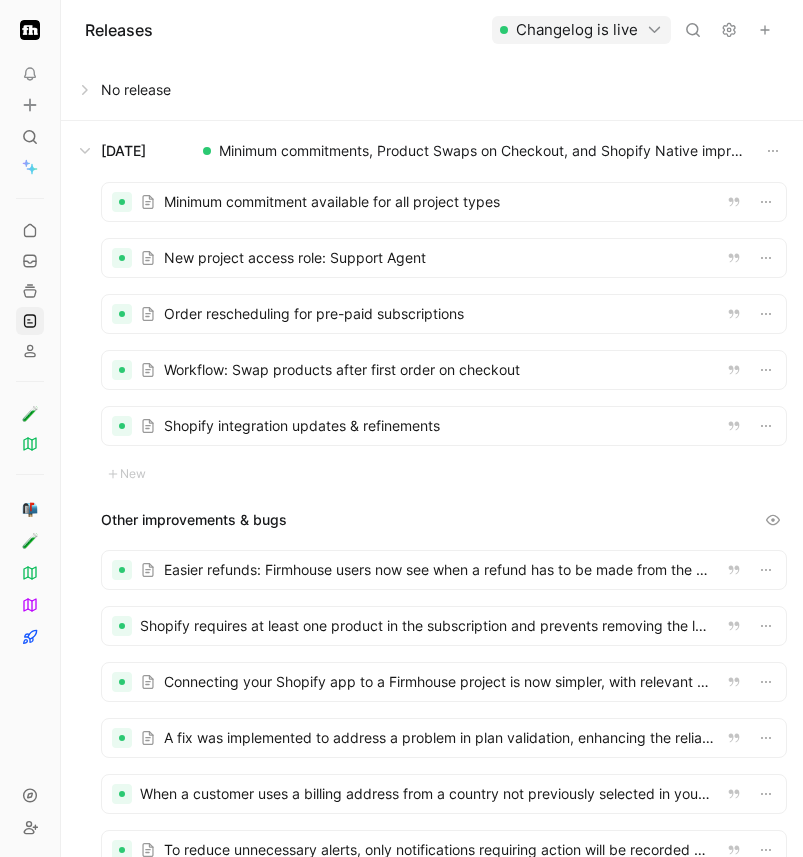 scroll, scrollTop: 0, scrollLeft: 0, axis: both 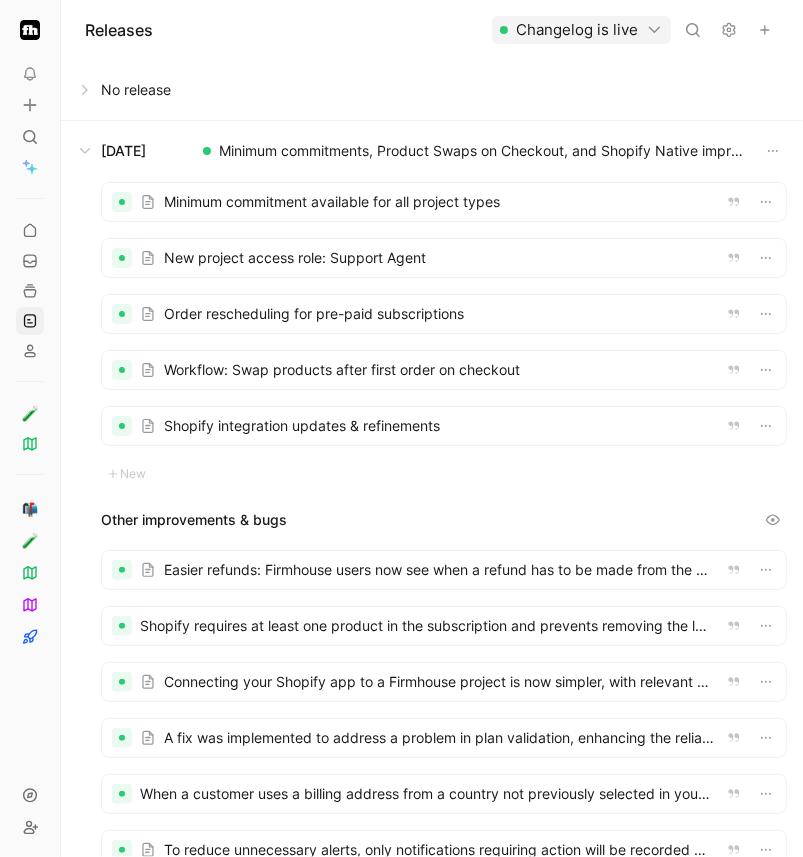 click at bounding box center (432, 151) 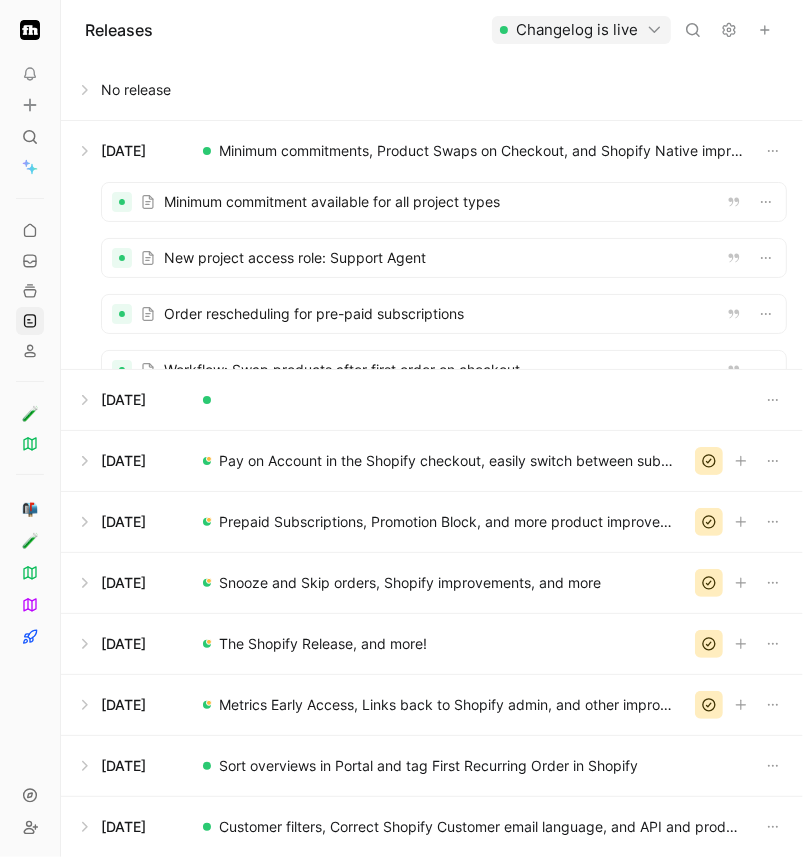 click at bounding box center (432, 90) 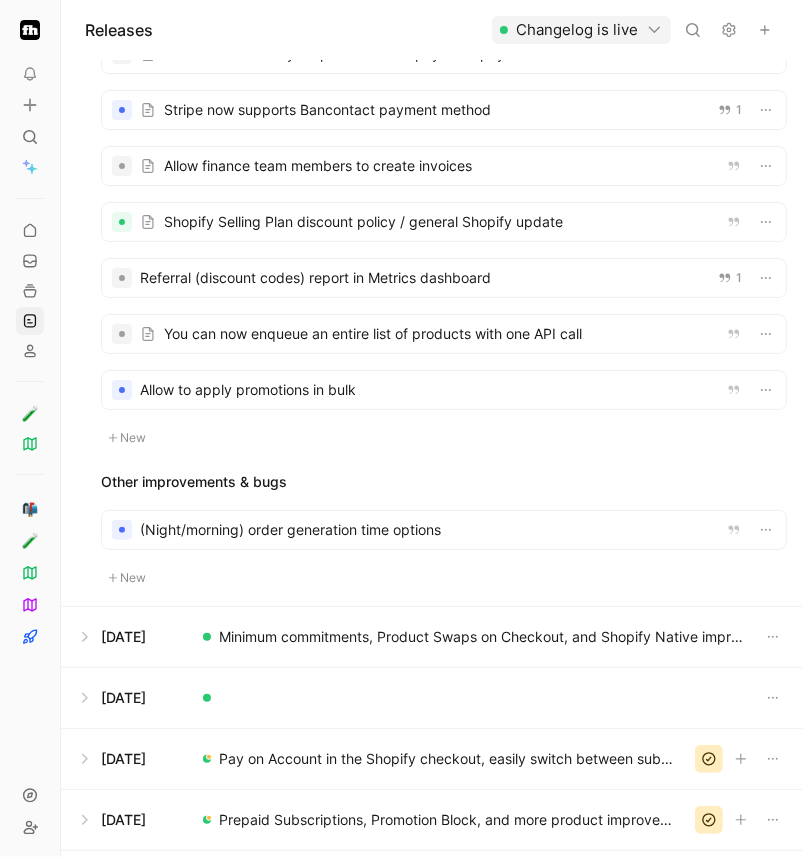 scroll, scrollTop: 0, scrollLeft: 0, axis: both 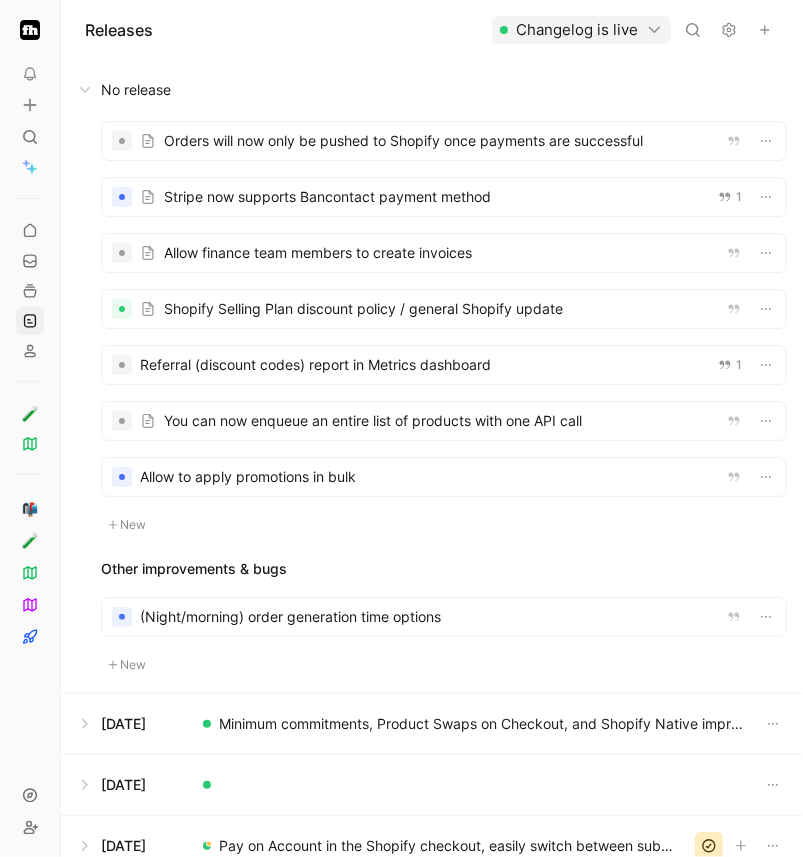 click at bounding box center [432, 90] 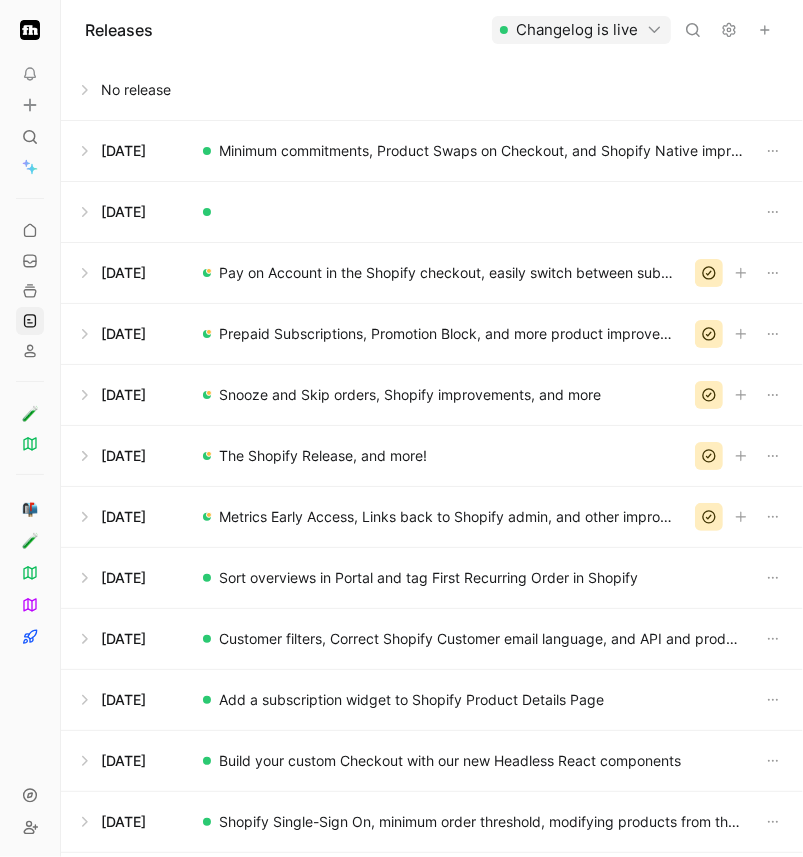 click at bounding box center [765, 30] 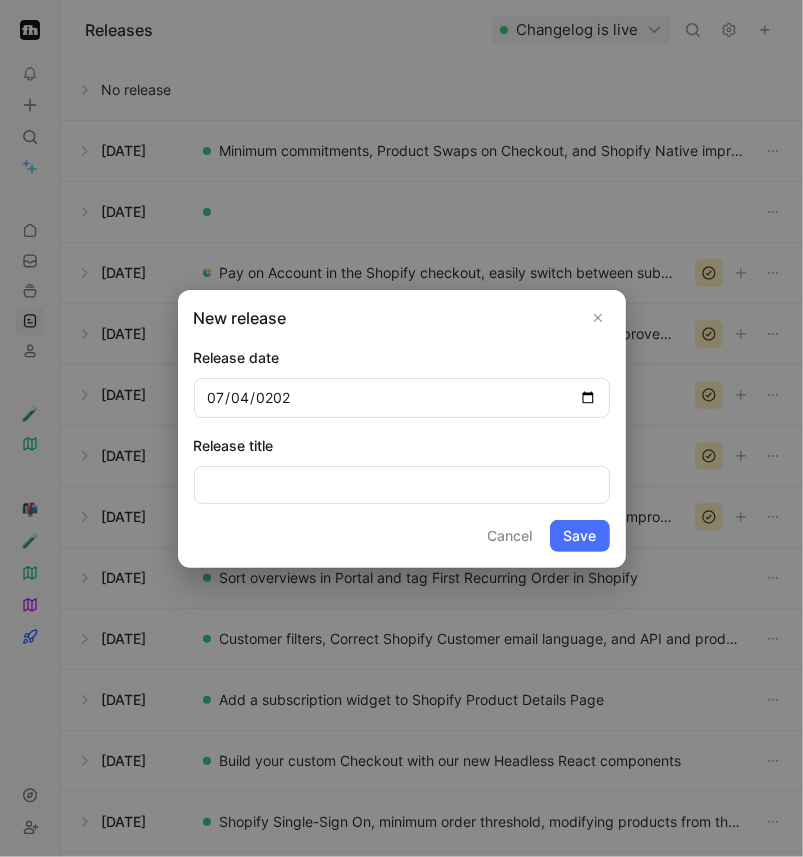 type on "[DATE]" 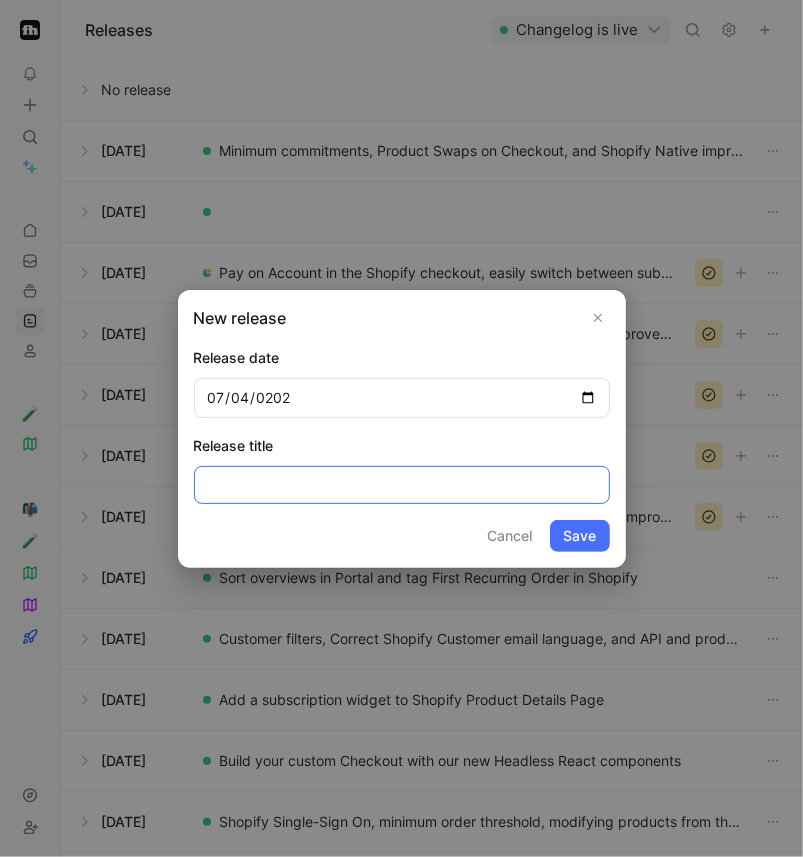 click at bounding box center (402, 485) 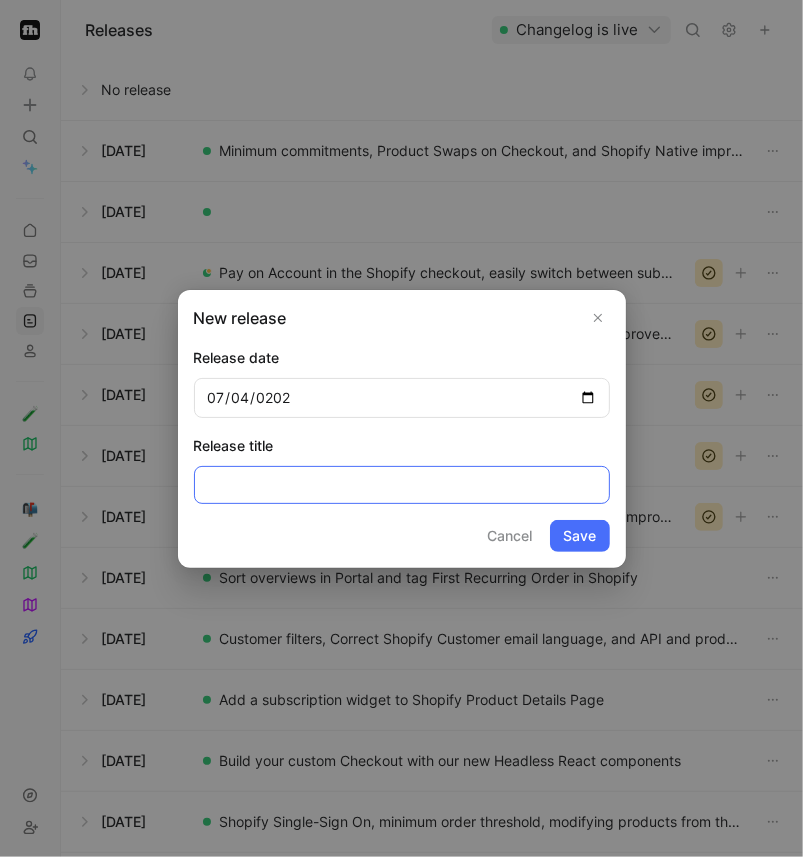scroll, scrollTop: 0, scrollLeft: 416, axis: horizontal 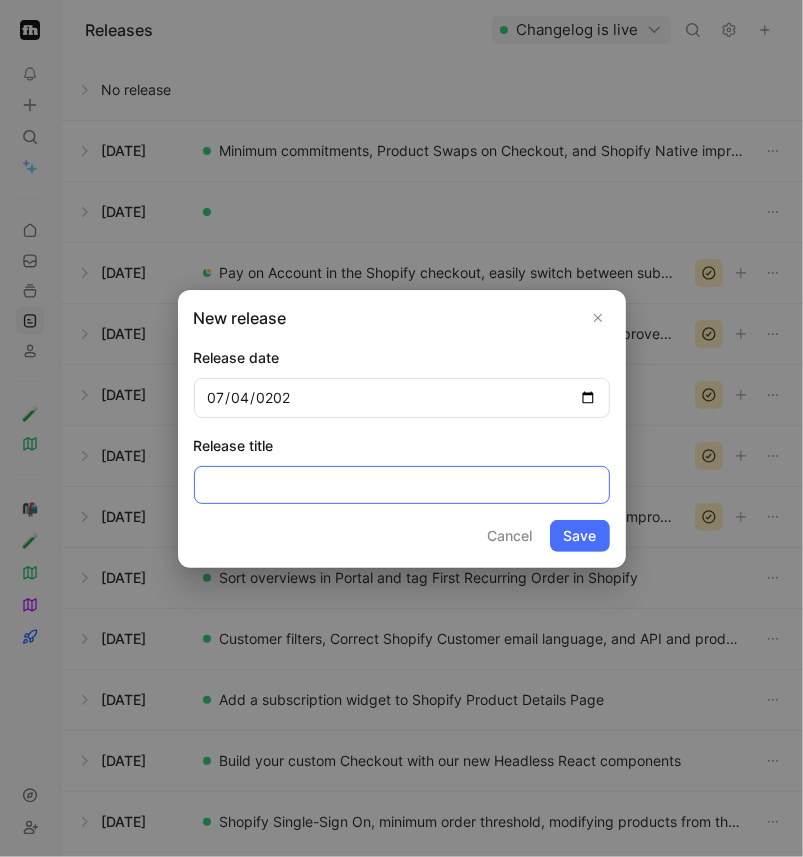 type on "Fully automated Klaviyo integration, Subscriptions with Adyen on Native Shopify, and auto-refund authorization payments." 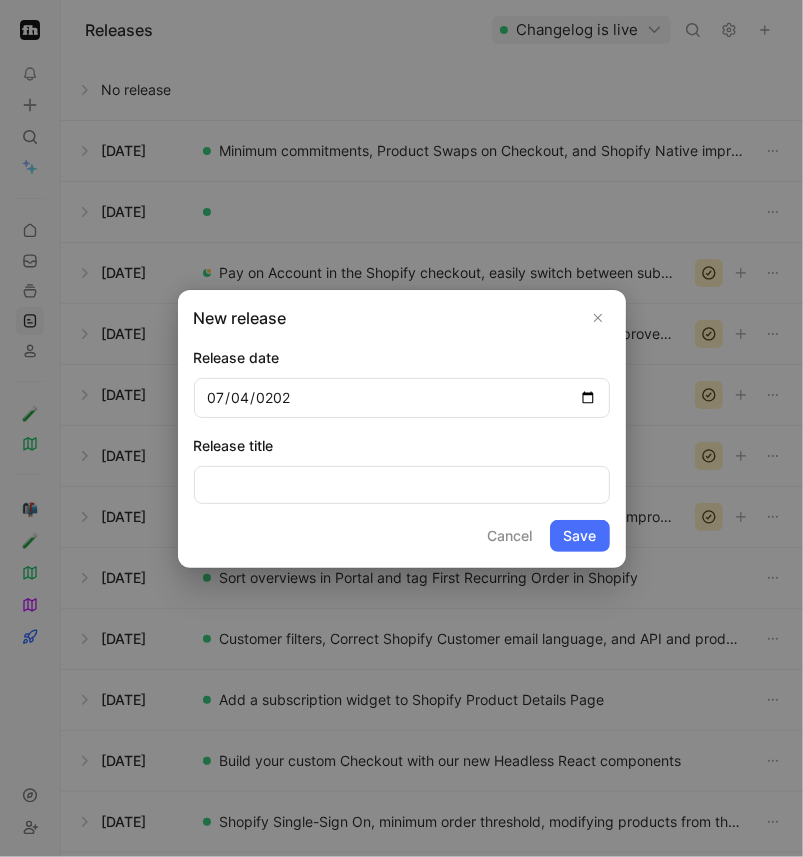 click on "Save" at bounding box center (580, 536) 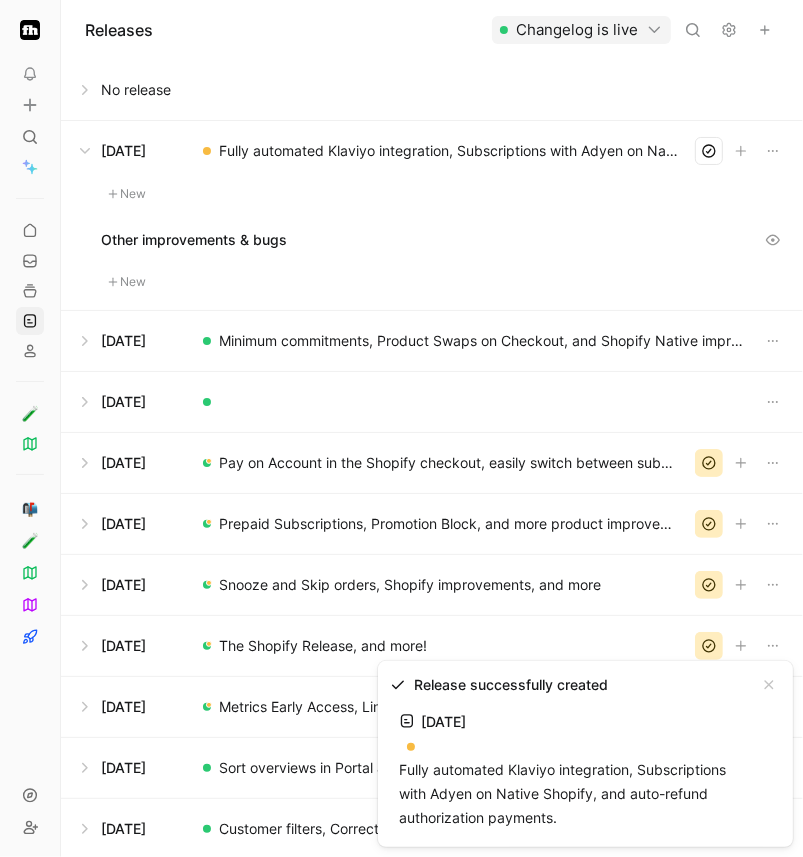 click at bounding box center [432, 402] 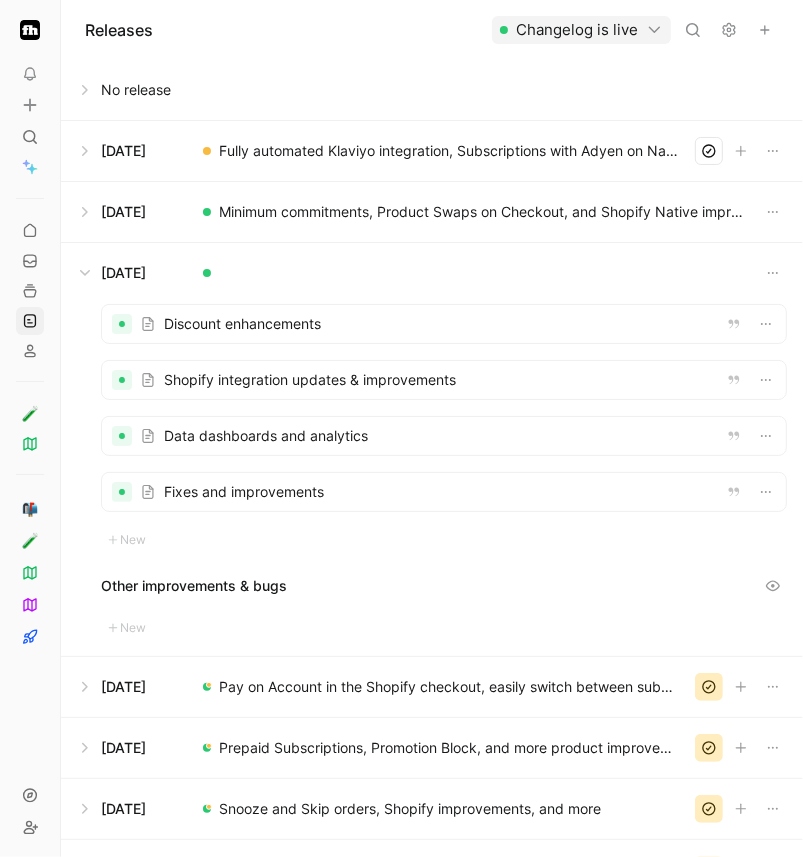 click at bounding box center [432, 273] 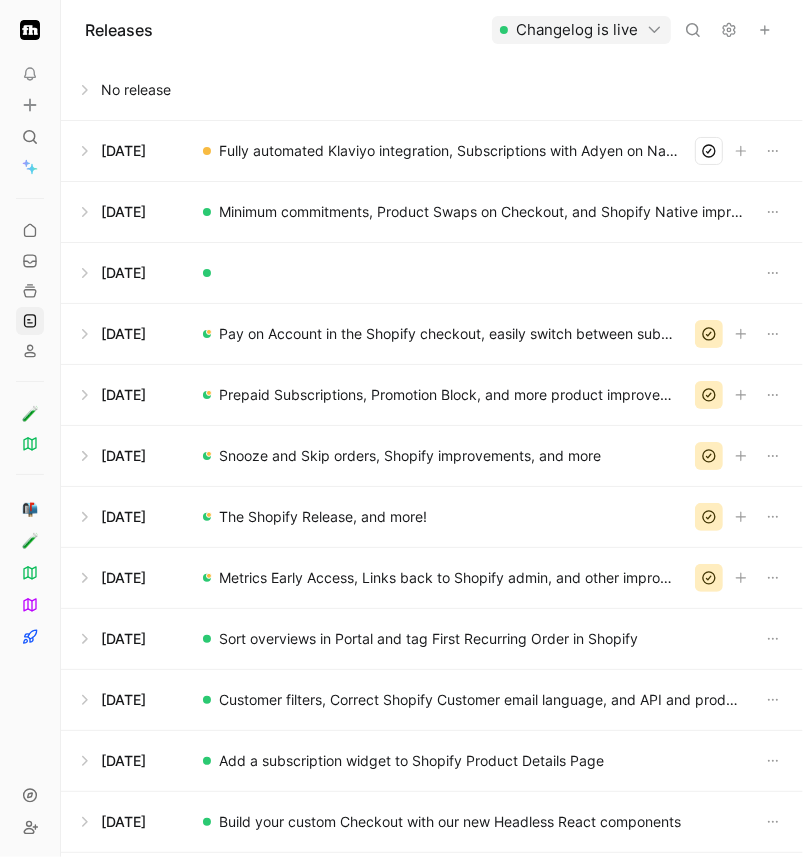 click at bounding box center (432, 151) 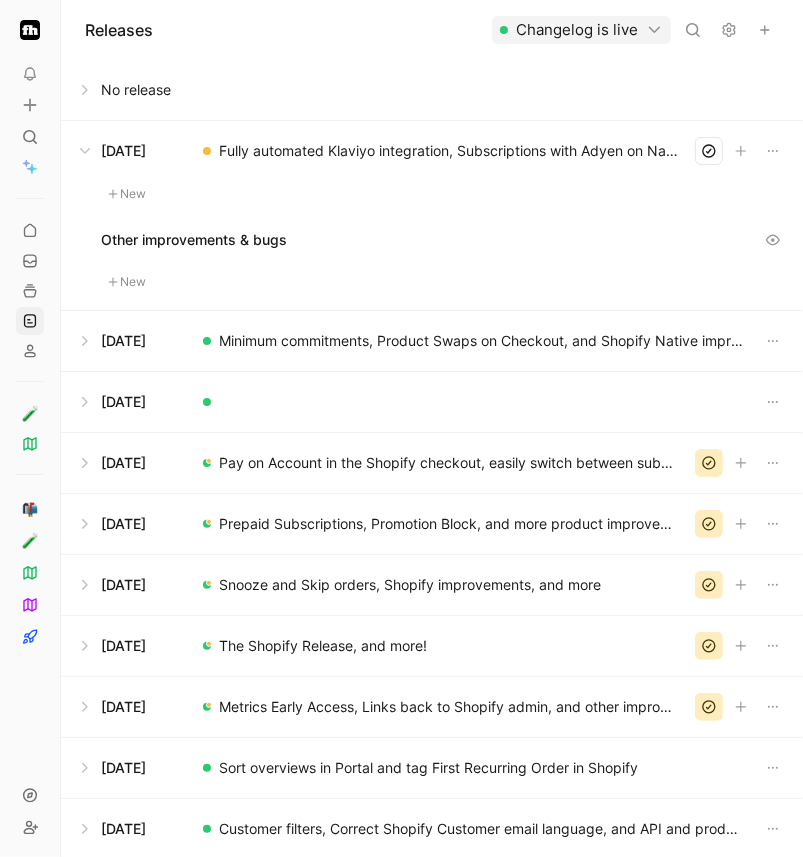 click on "New" at bounding box center (127, 194) 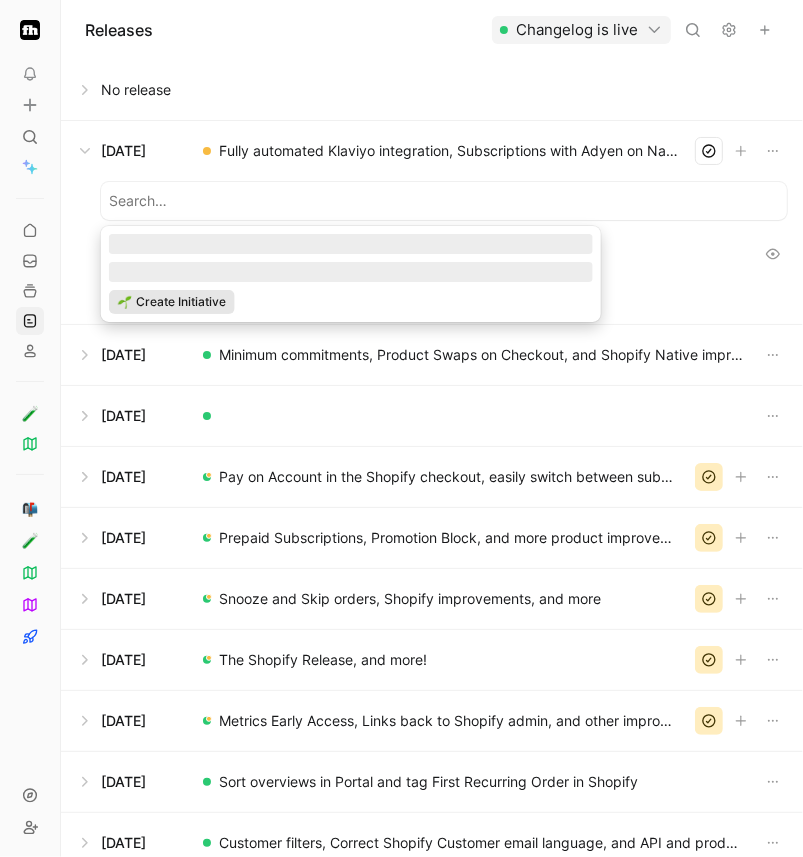 click on "Create Initiative" at bounding box center [351, 278] 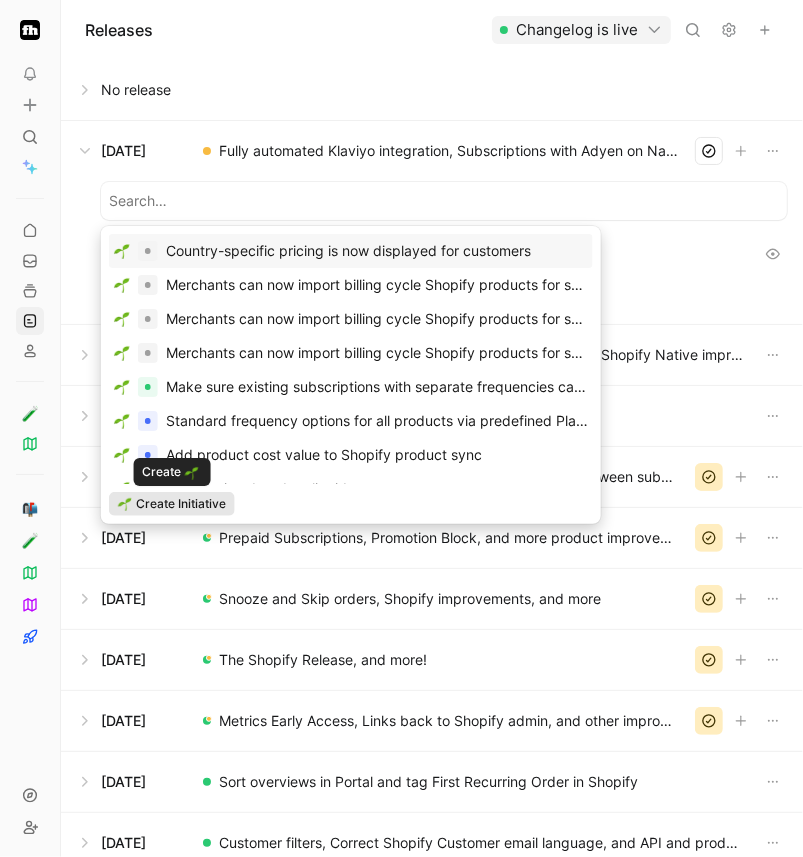 click on "Create Initiative" at bounding box center [181, 504] 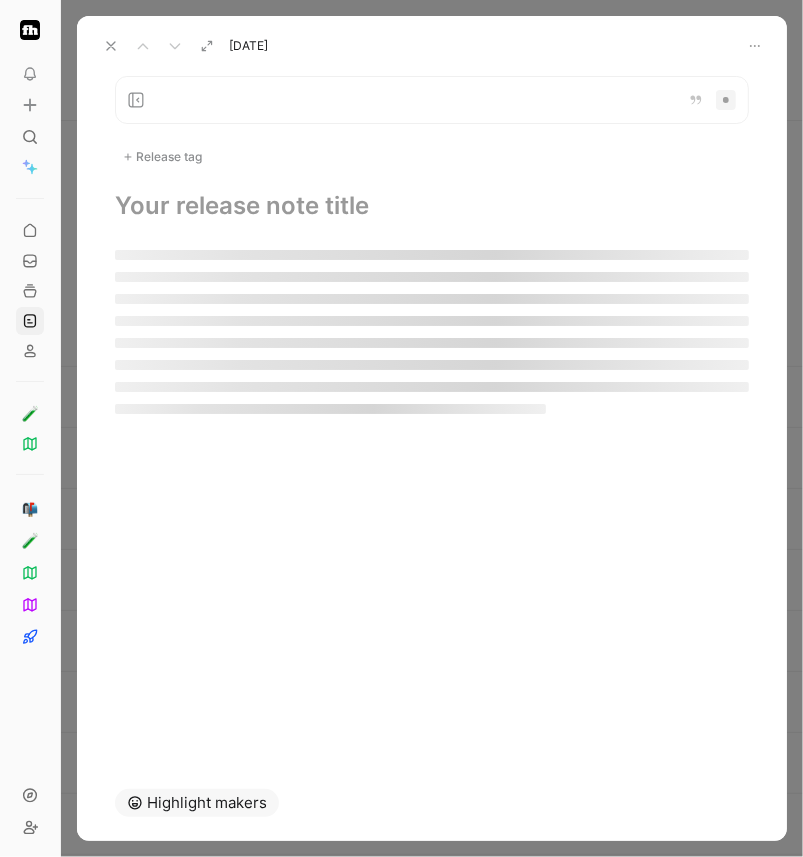 click at bounding box center (432, 206) 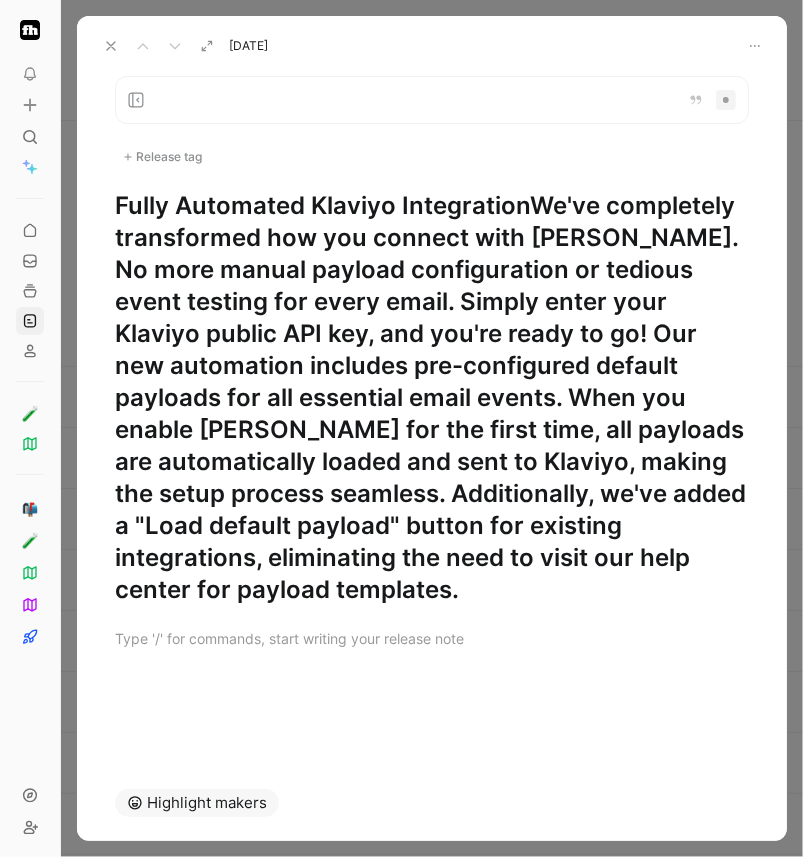 click on "Fully Automated Klaviyo Integration We've completely transformed how you connect with Klaviyo. No more manual payload configuration or tedious event testing for every email. Simply enter your Klaviyo public API key, and you're ready to go!
Our new automation includes pre-configured default payloads for all essential email events. When you enable [PERSON_NAME] for the first time, all payloads are automatically loaded and sent to Klaviyo, making the setup process seamless.
Additionally, we've added a "Load default payload" button for existing integrations, eliminating the need to visit our help center for payload templates." at bounding box center [432, 398] 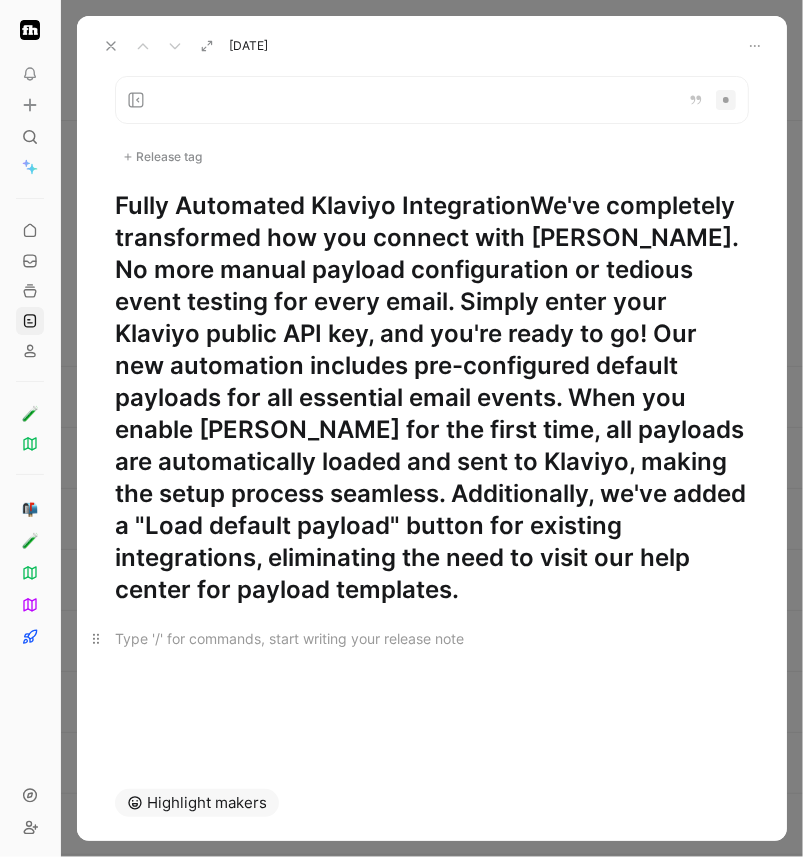 drag, startPoint x: 531, startPoint y: 211, endPoint x: 720, endPoint y: 607, distance: 438.79037 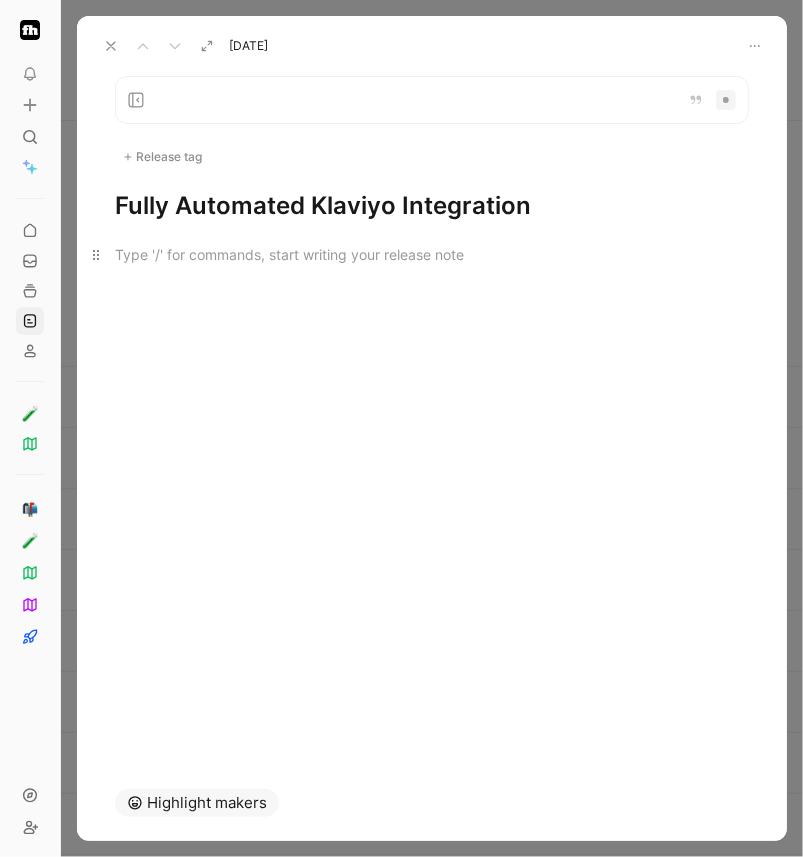 click at bounding box center [432, 254] 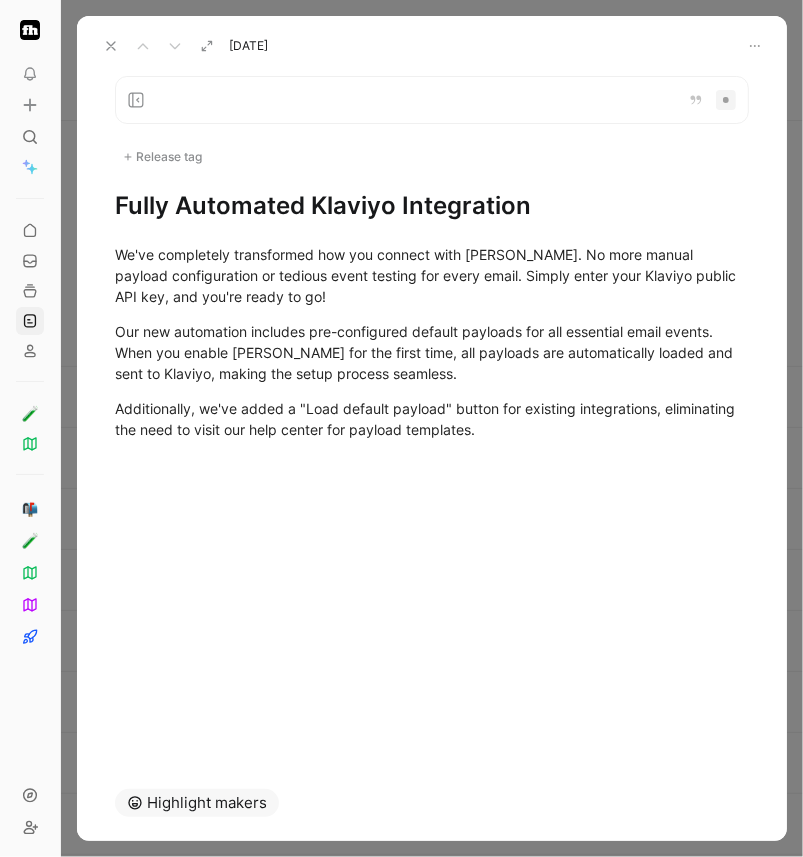 click on "Release tag Fully Automated Klaviyo Integration We've completely transformed how you connect with Klaviyo. No more manual payload configuration or tedious event testing for every email. Simply enter your Klaviyo public API key, and you're ready to go! Our new automation includes pre-configured default payloads for all essential email events. When you enable [PERSON_NAME] for the first time, all payloads are automatically loaded and sent to Klaviyo, making the setup process seamless. Additionally, we've added a "Load default payload" button for existing integrations, eliminating the need to visit our help center for payload templates." at bounding box center (432, 412) 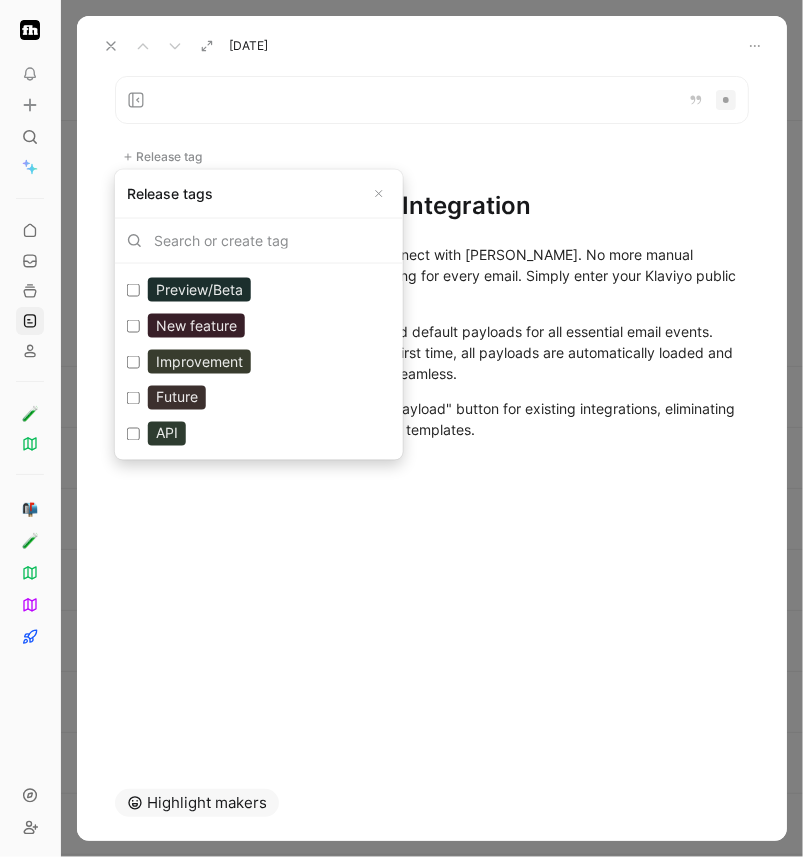 click on "New feature Edit" at bounding box center [133, 325] 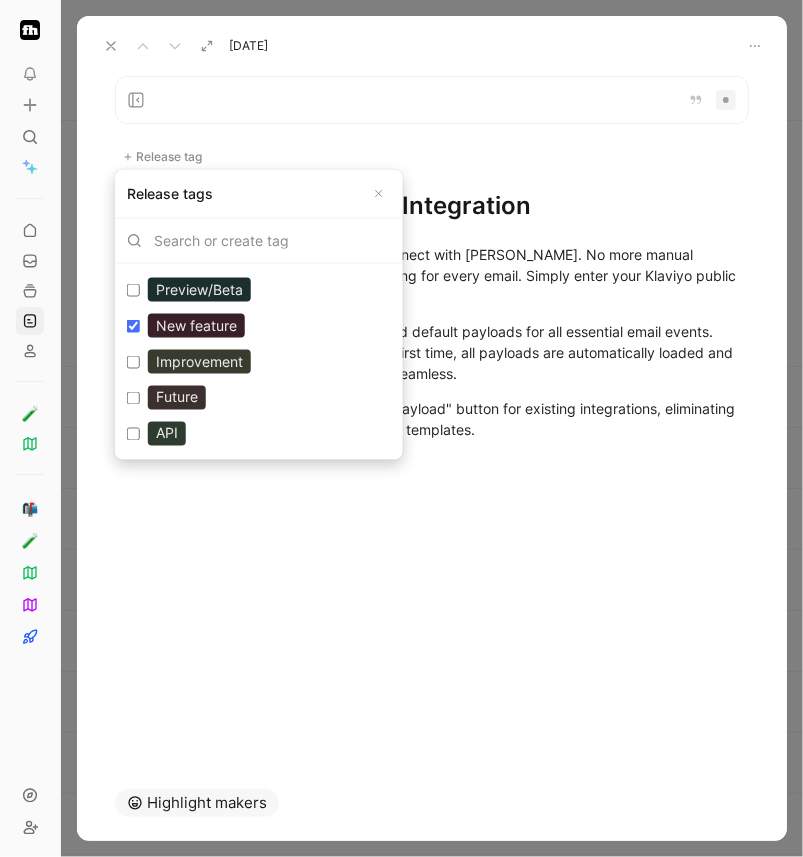 checkbox on "true" 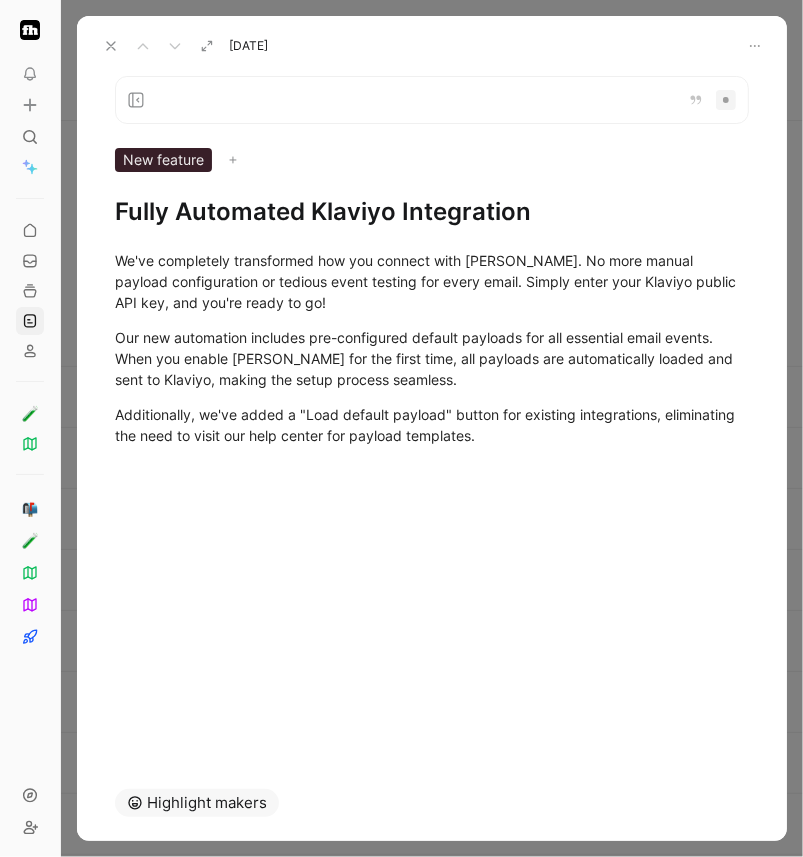 click at bounding box center (432, 100) 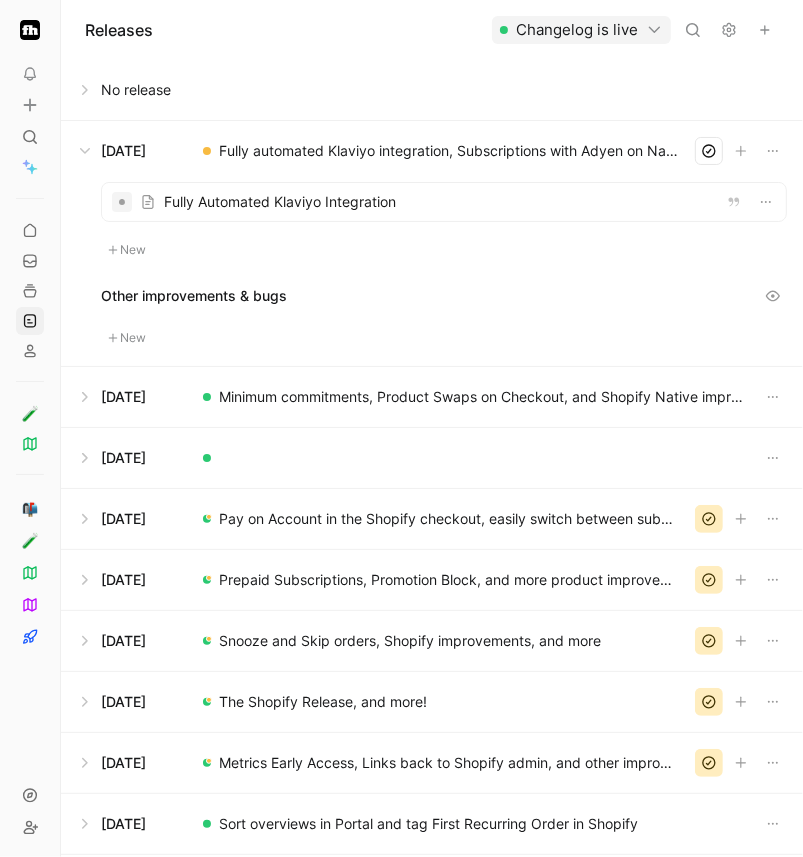 click on "New" at bounding box center [127, 250] 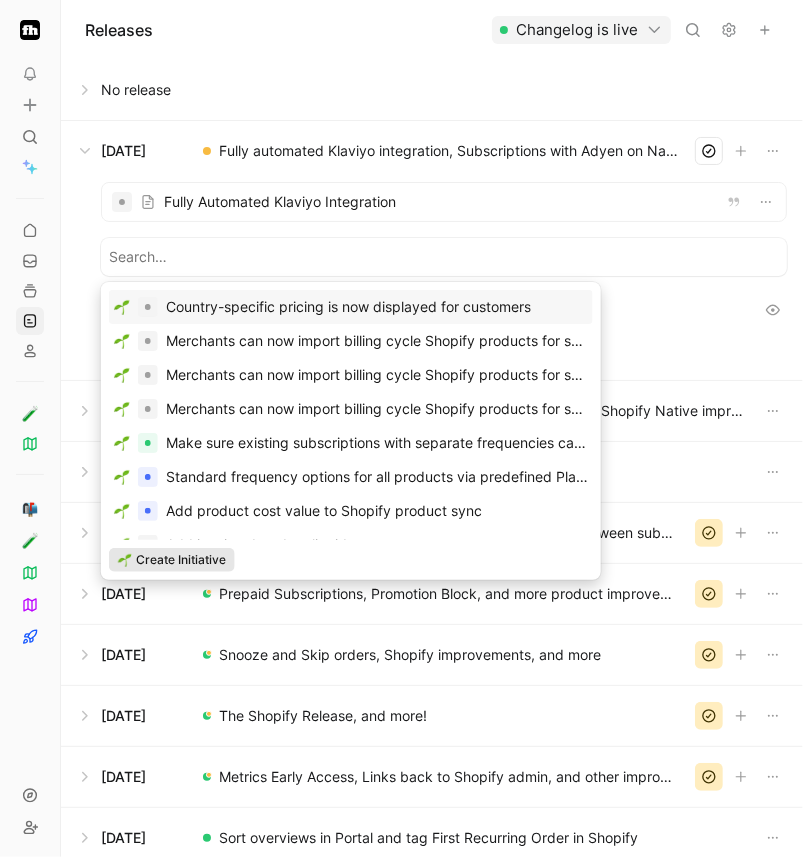 click on "Create Initiative" at bounding box center (181, 560) 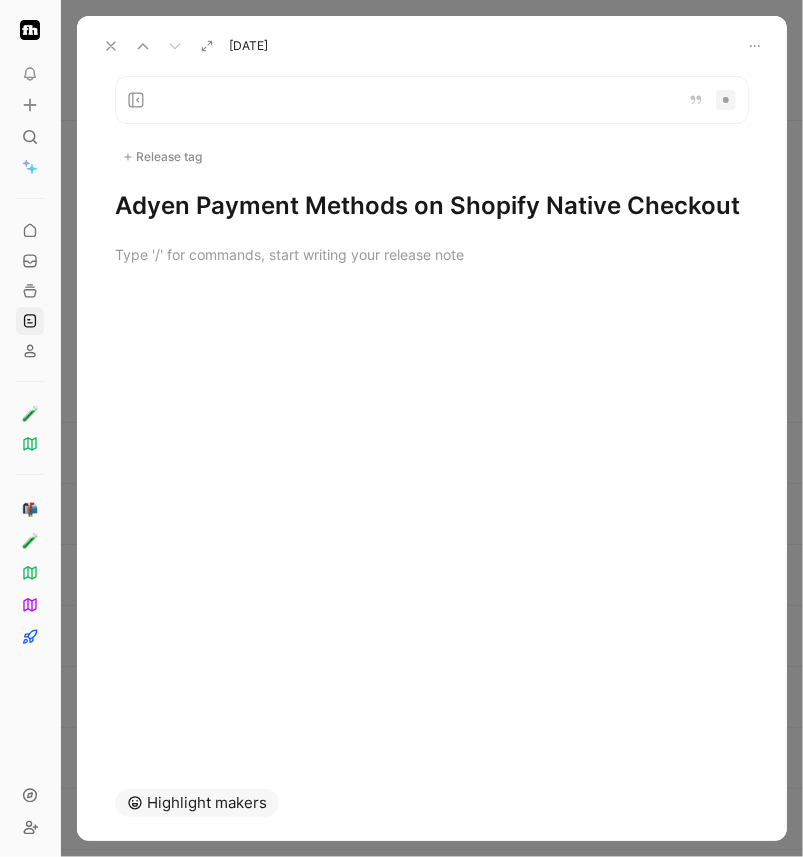 click on "Release tag Adyen Payment Methods on Shopify Native Checkout" at bounding box center (432, 412) 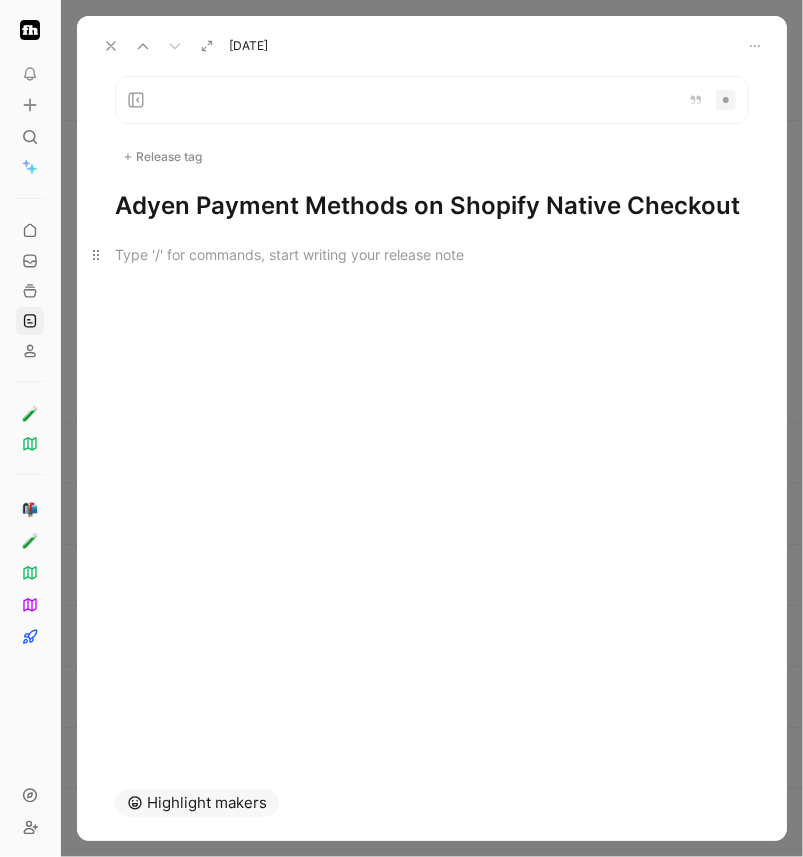 click at bounding box center [432, 254] 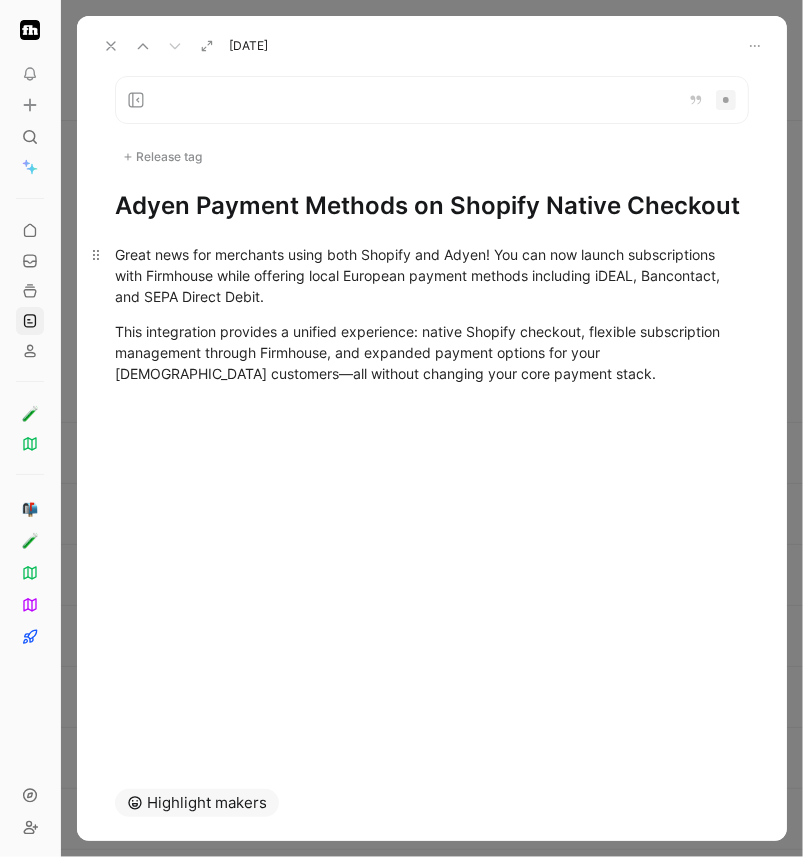 click on "Great news for merchants using both Shopify and Adyen! You can now launch subscriptions with Firmhouse while offering local European payment methods including iDEAL, Bancontact, and SEPA Direct Debit." at bounding box center [432, 275] 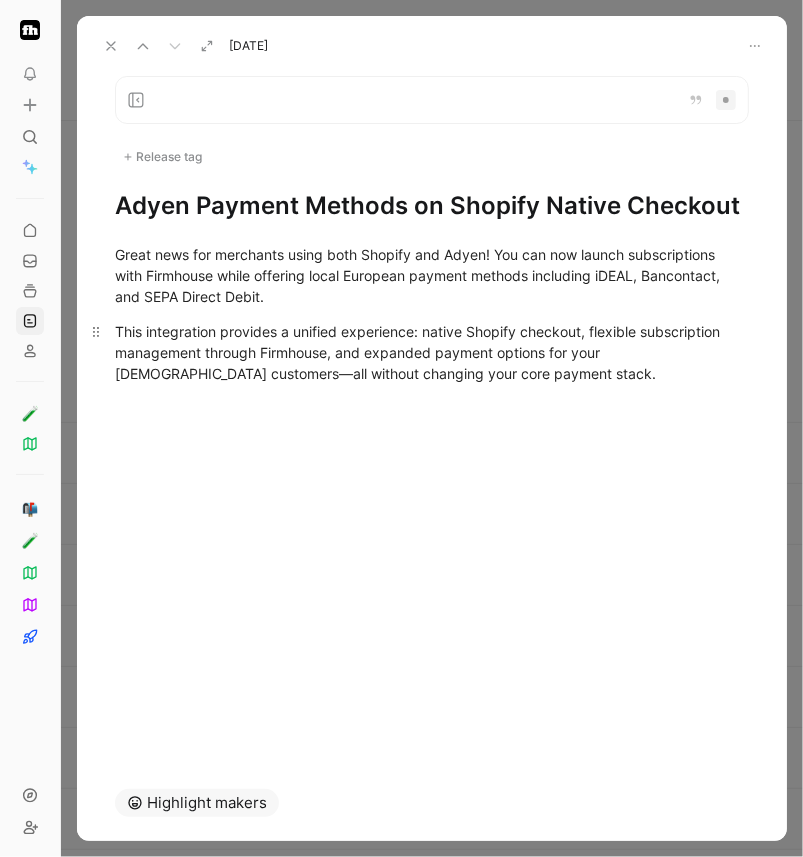 click on "This integration provides a unified experience: native Shopify checkout, flexible subscription management through Firmhouse, and expanded payment options for your [DEMOGRAPHIC_DATA] customers—all without changing your core payment stack." at bounding box center (432, 352) 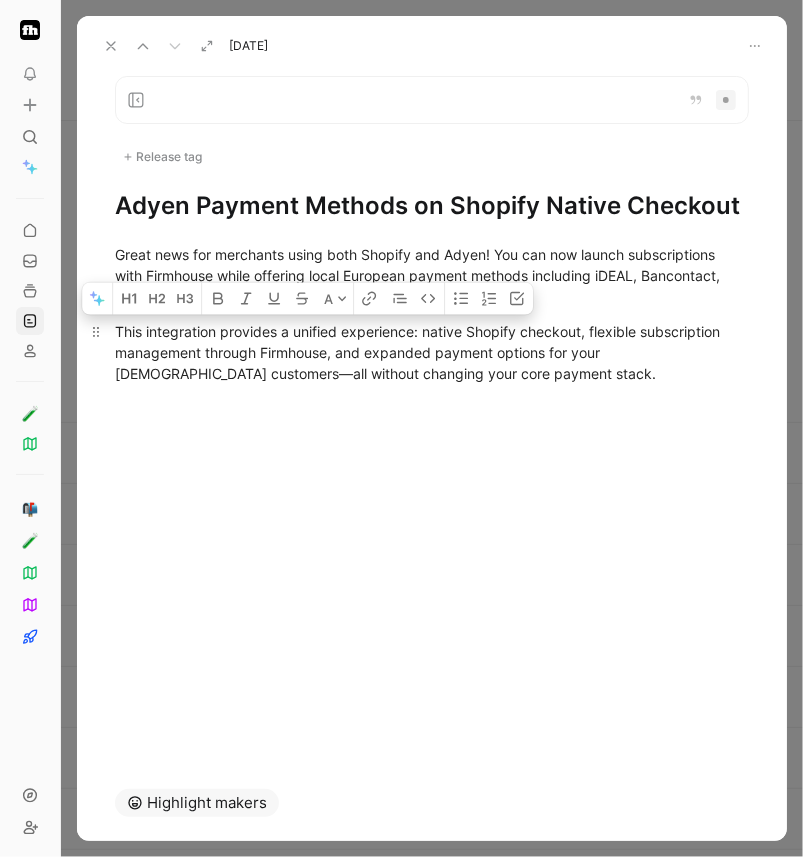 click on "This integration provides a unified experience: native Shopify checkout, flexible subscription management through Firmhouse, and expanded payment options for your [DEMOGRAPHIC_DATA] customers—all without changing your core payment stack." at bounding box center (432, 352) 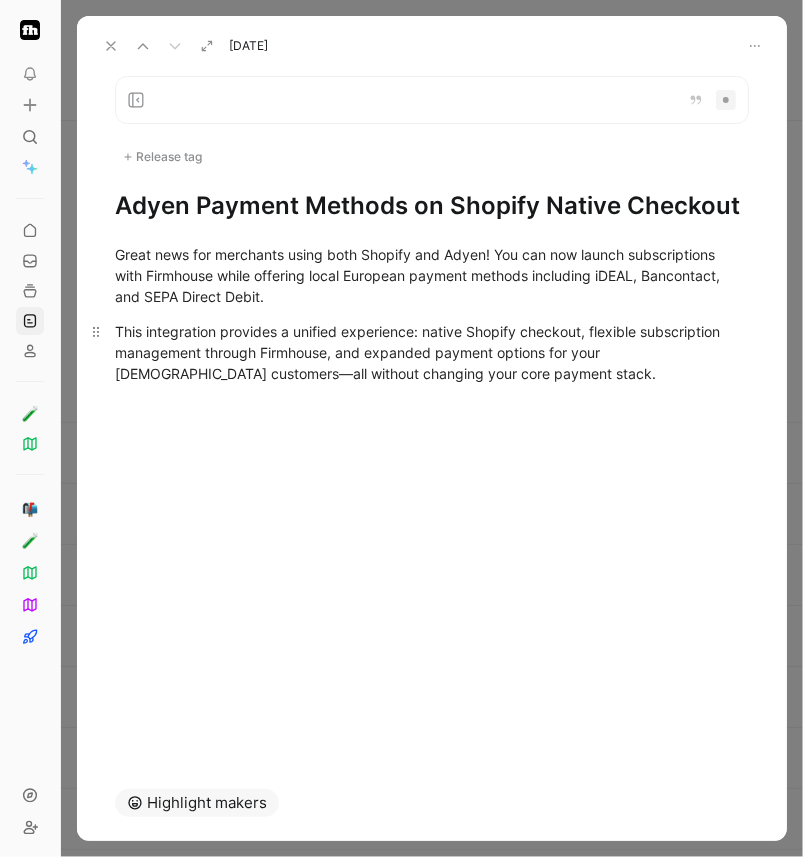 click on "This integration provides a unified experience: native Shopify checkout, flexible subscription management through Firmhouse, and expanded payment options for your [DEMOGRAPHIC_DATA] customers—all without changing your core payment stack." at bounding box center [432, 352] 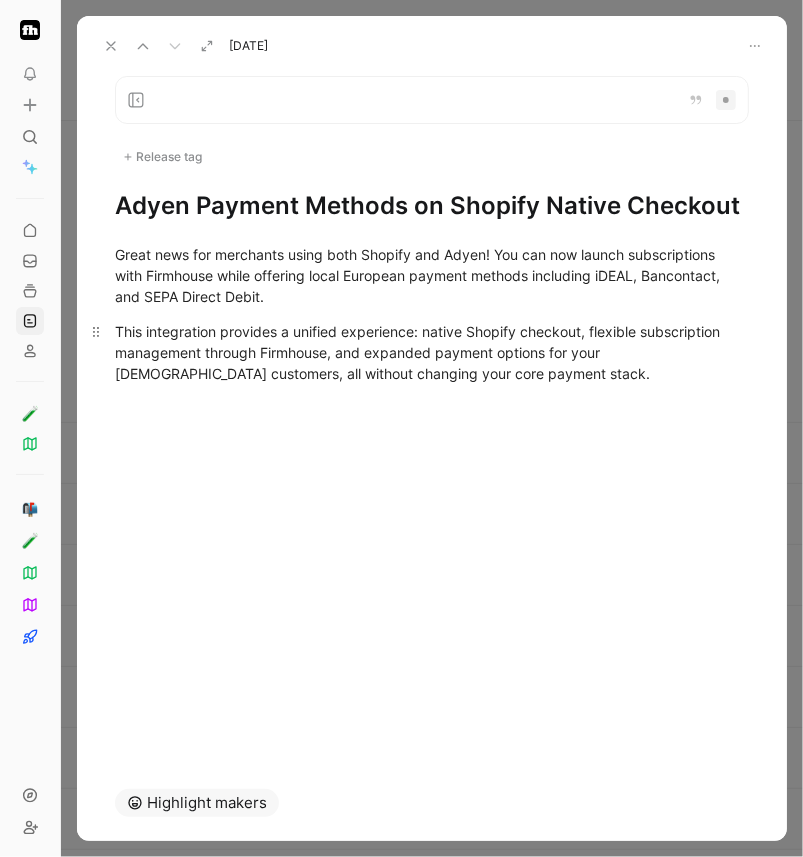 click on "This integration provides a unified experience: native Shopify checkout, flexible subscription management through Firmhouse, and expanded payment options for your [DEMOGRAPHIC_DATA] customers, all without changing your core payment stack." at bounding box center (432, 352) 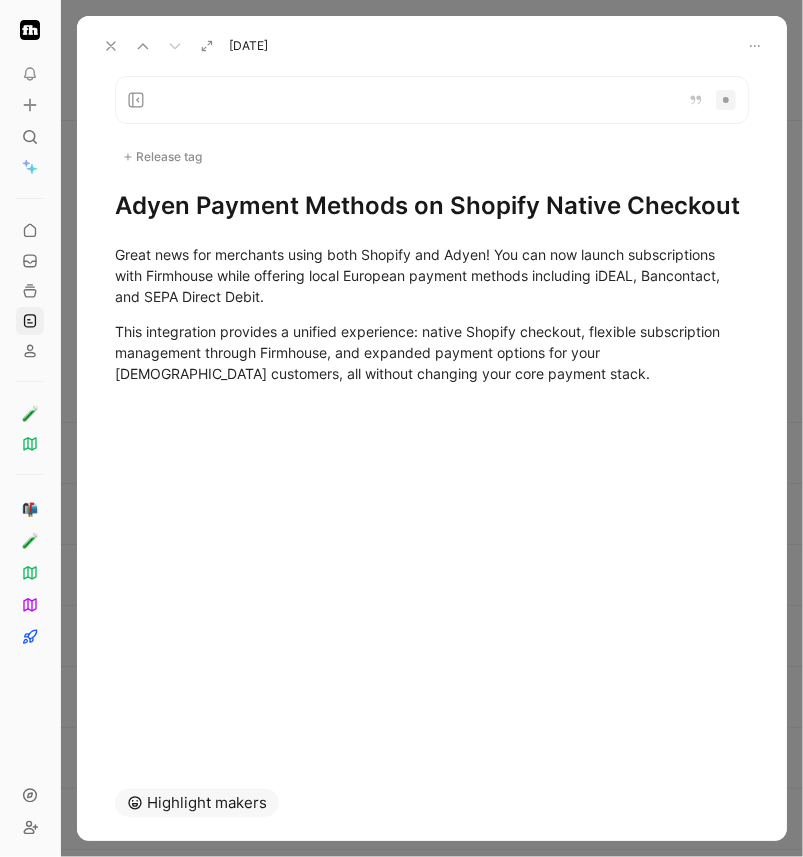 click 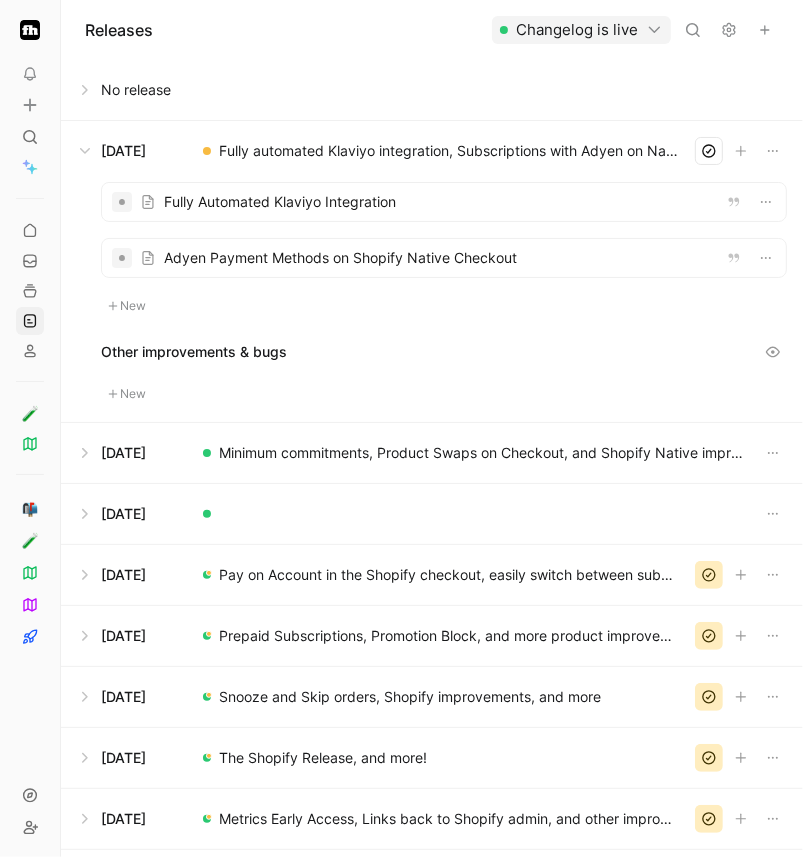 click on "New" at bounding box center (127, 306) 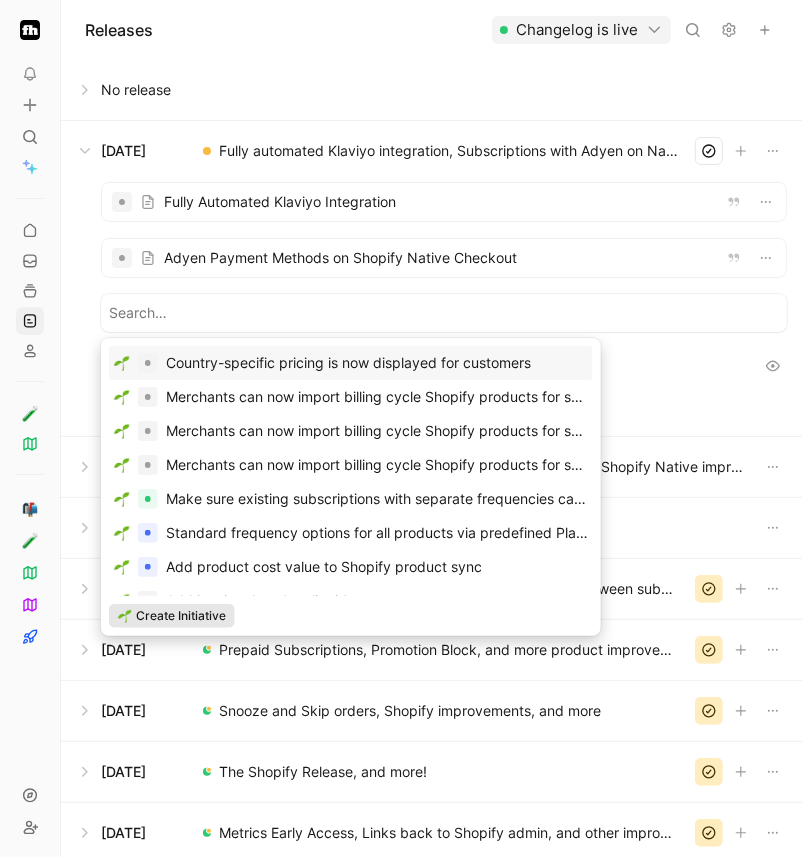 click on "Create Initiative" at bounding box center [181, 616] 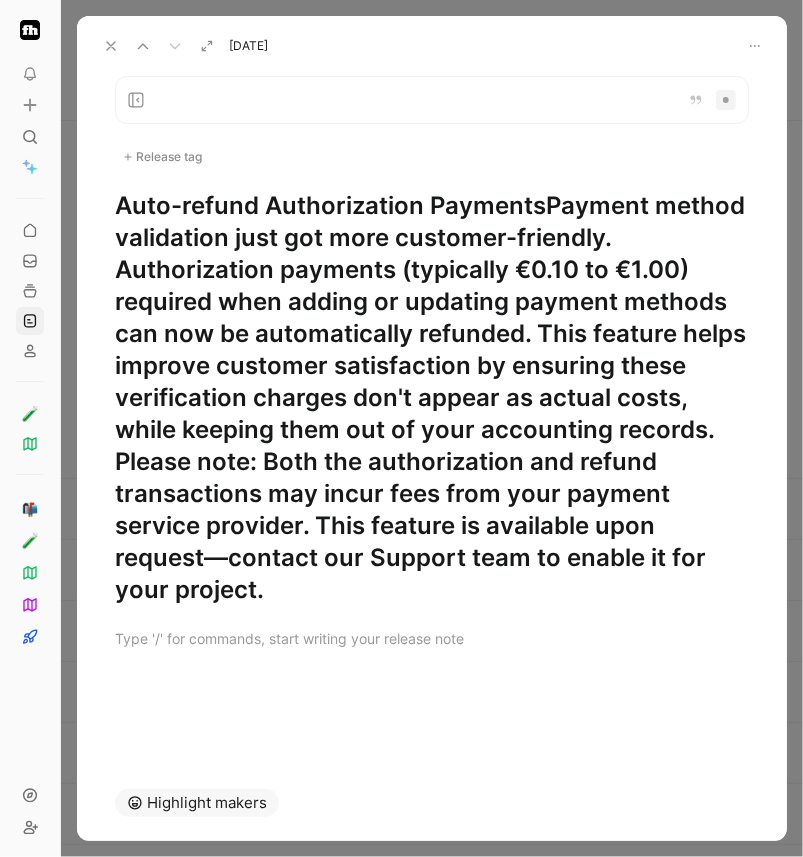 drag, startPoint x: 358, startPoint y: 596, endPoint x: 544, endPoint y: 213, distance: 425.77576 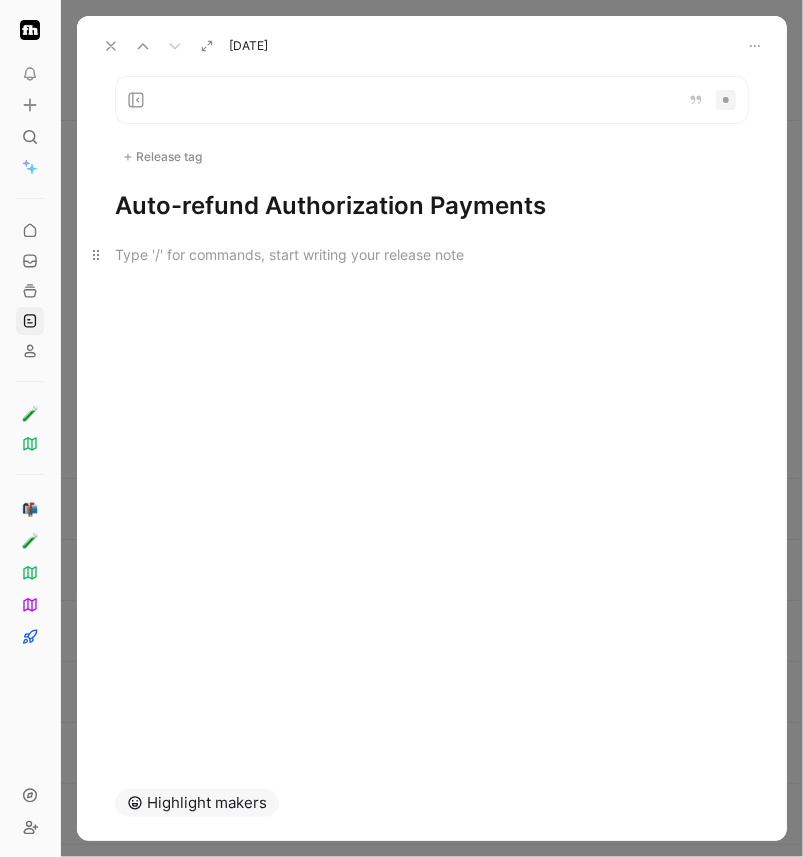 click at bounding box center [432, 254] 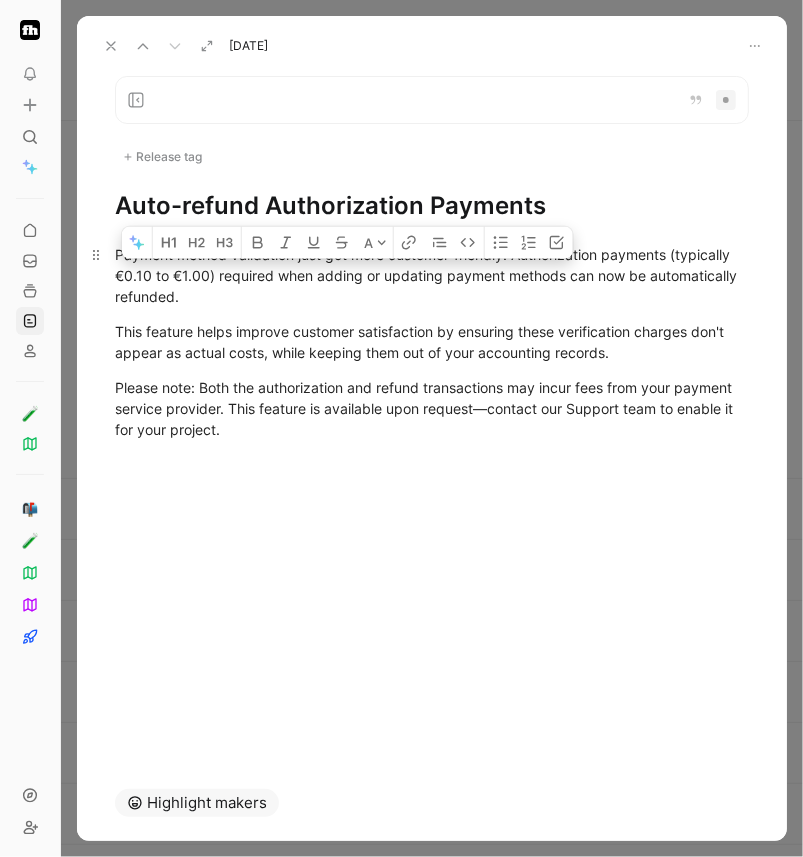 drag, startPoint x: 380, startPoint y: 279, endPoint x: 321, endPoint y: 275, distance: 59.135437 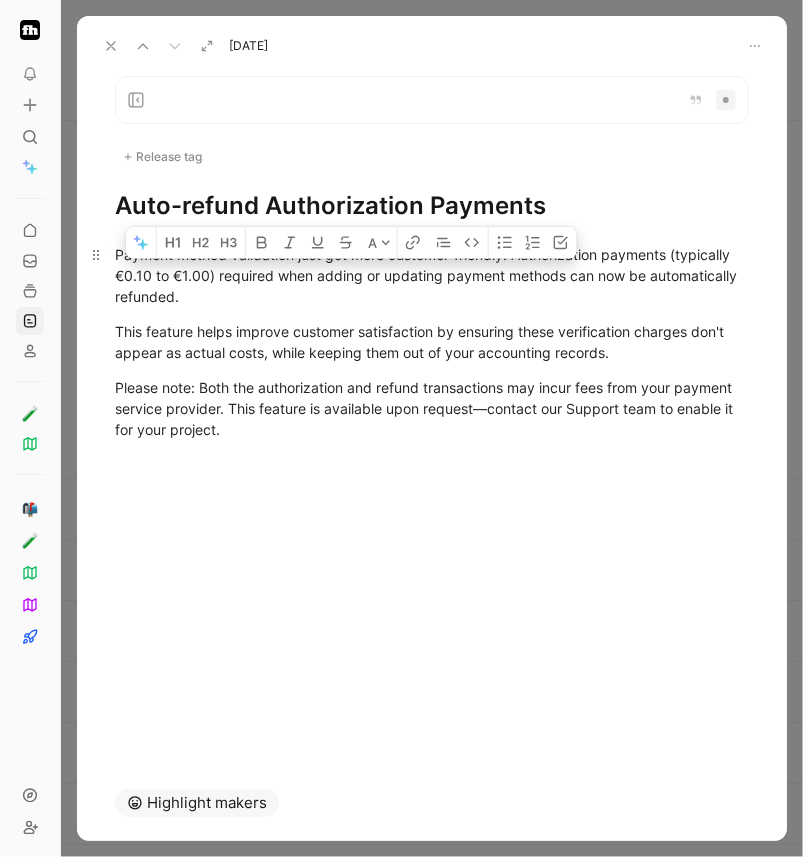 type 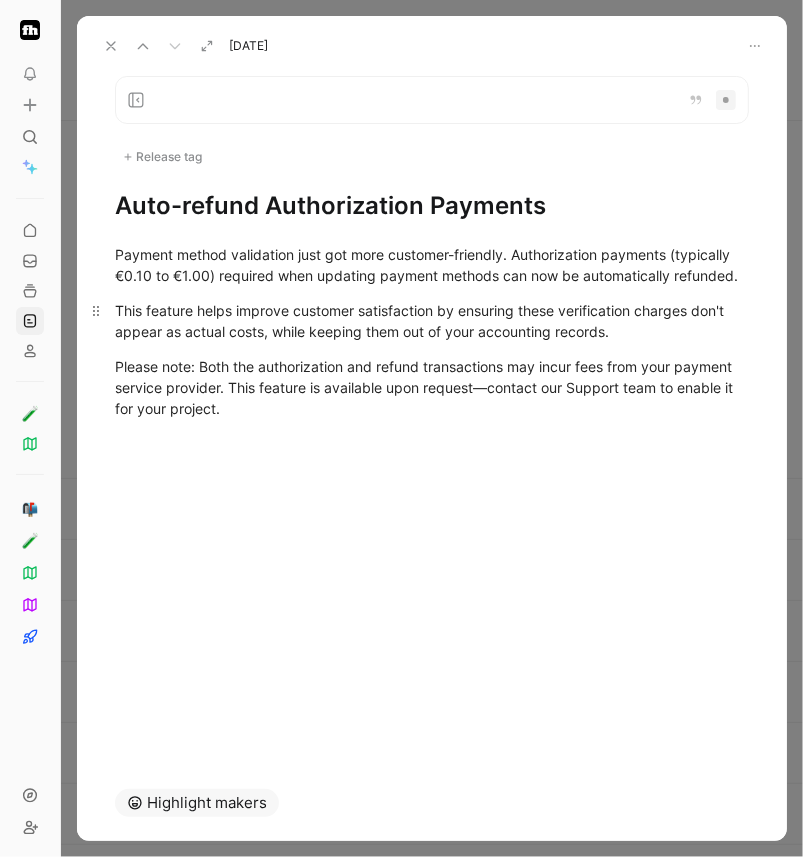 click on "This feature helps improve customer satisfaction by ensuring these verification charges don't appear as actual costs, while keeping them out of your accounting records." at bounding box center [432, 321] 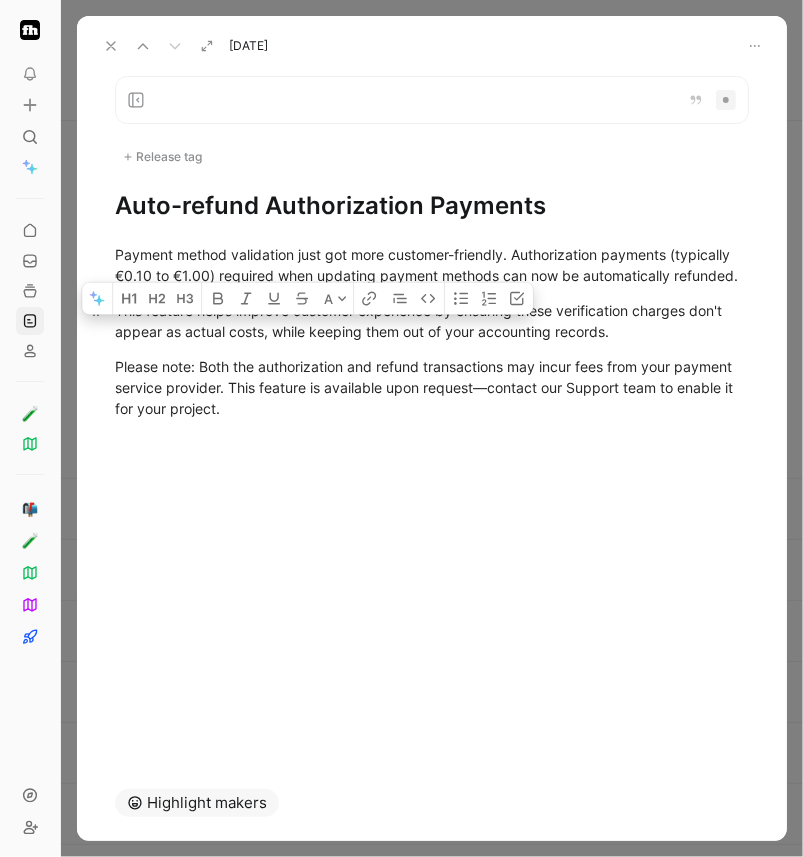 drag, startPoint x: 264, startPoint y: 335, endPoint x: 118, endPoint y: 330, distance: 146.08559 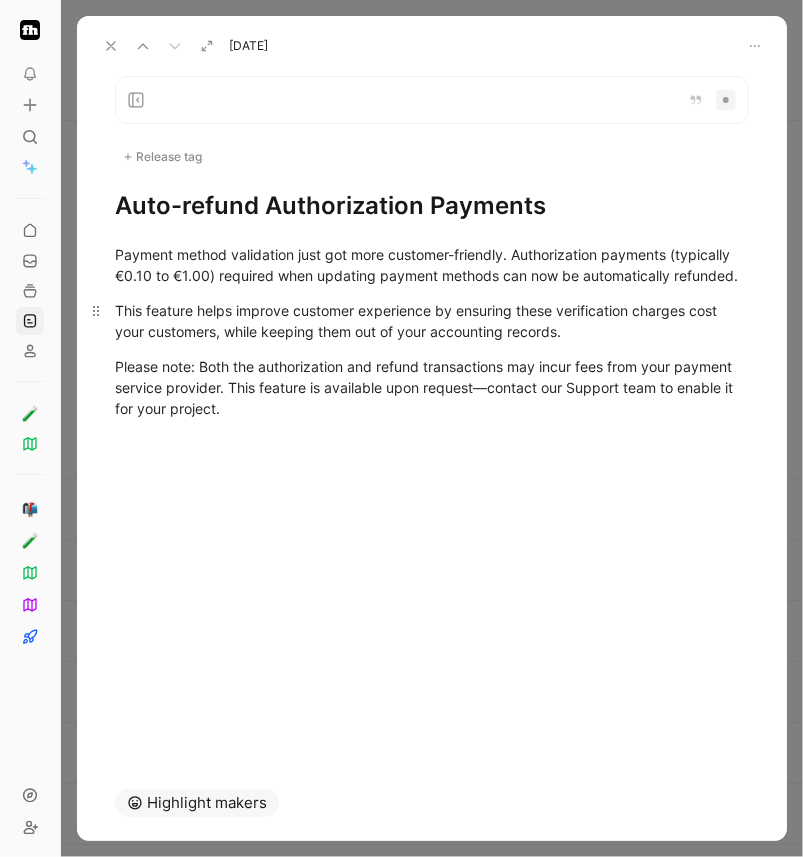 click on "This feature helps improve customer experience by ensuring these verification charges cost your customers, while keeping them out of your accounting records." at bounding box center (432, 321) 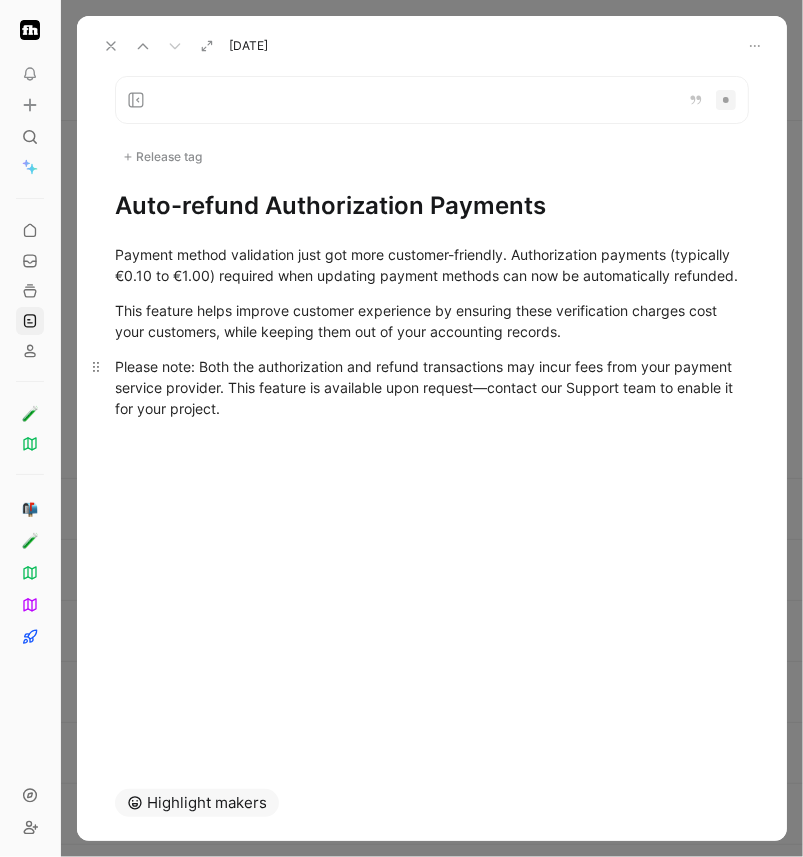 click on "Please note: Both the authorization and refund transactions may incur fees from your payment service provider. This feature is available upon request—contact our Support team to enable it for your project." at bounding box center (432, 387) 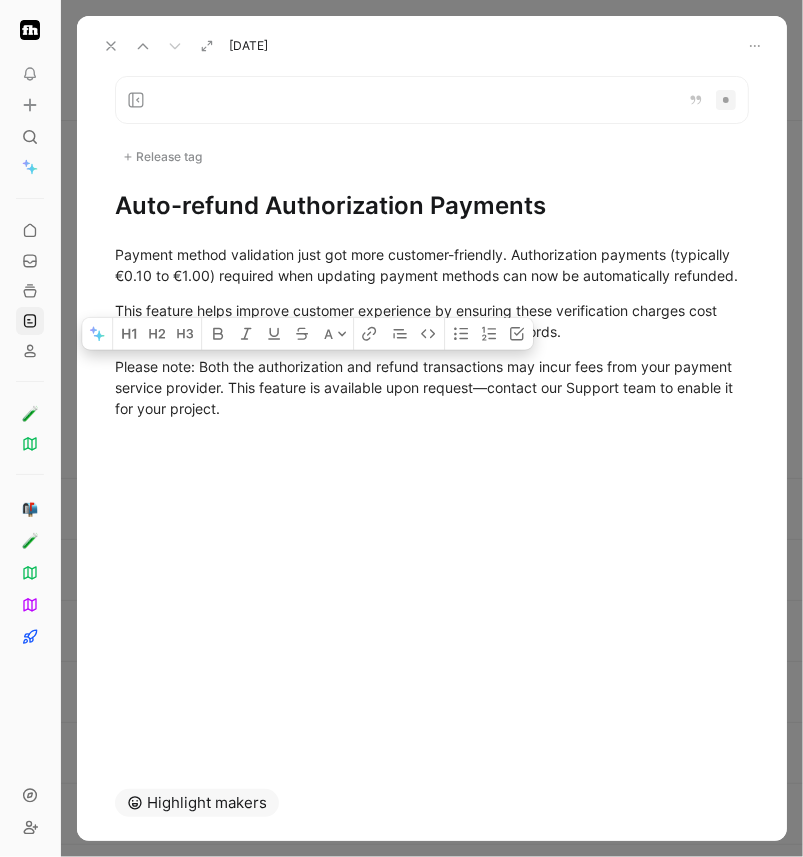 click at bounding box center [432, 453] 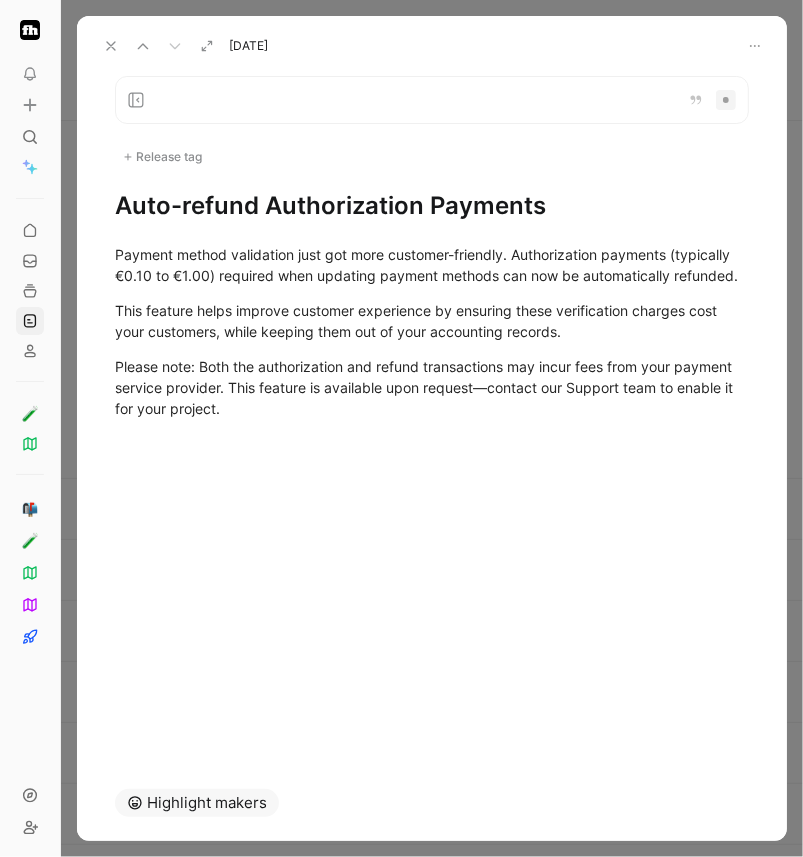 drag, startPoint x: 192, startPoint y: 367, endPoint x: 26, endPoint y: 367, distance: 166 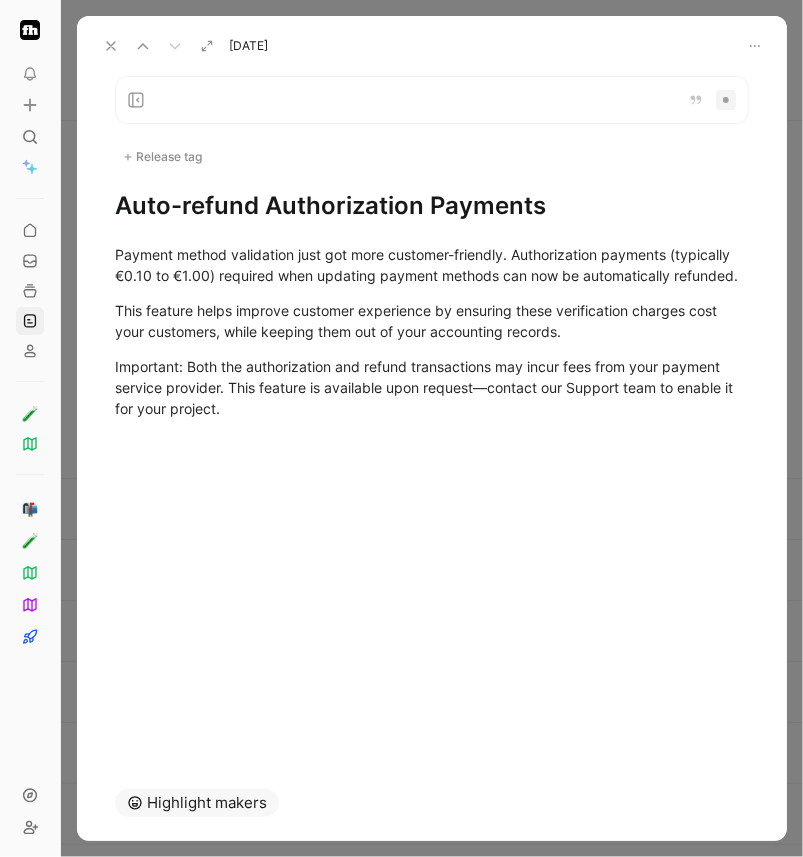 click 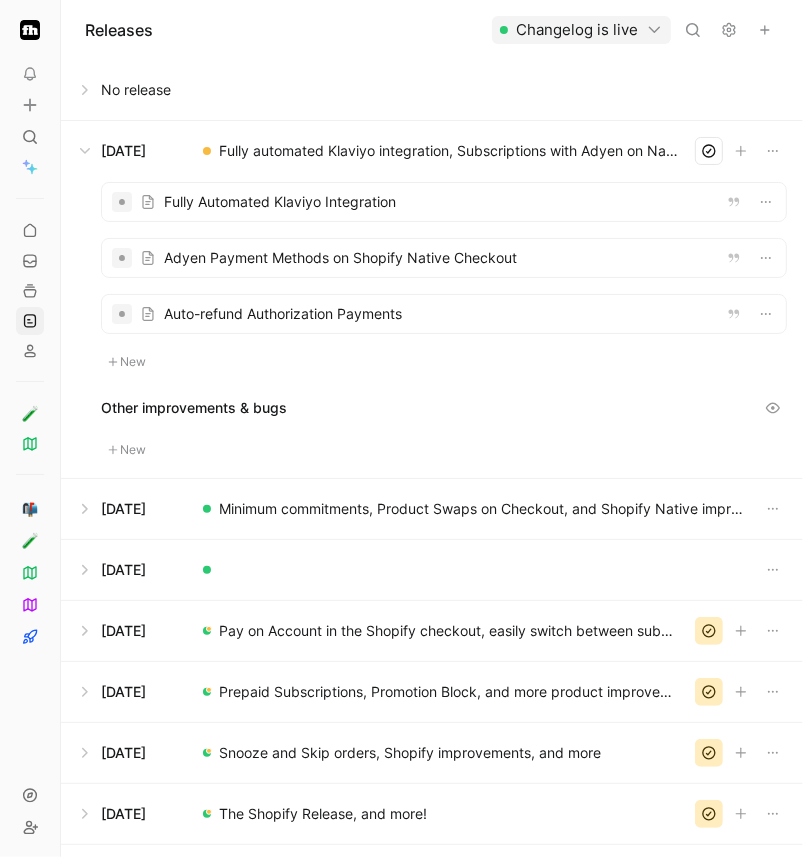 click on "Fully Automated Klaviyo Integration Adyen Payment Methods on Shopify Native Checkout Auto-refund Authorization Payments New" at bounding box center (444, 278) 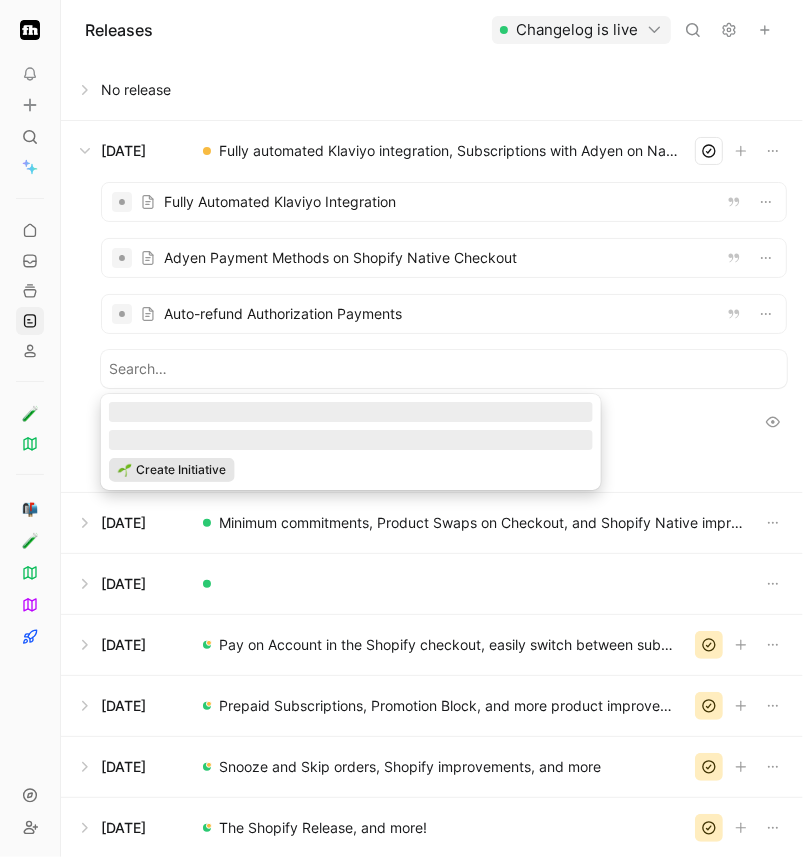 click on "Create Initiative" at bounding box center (172, 470) 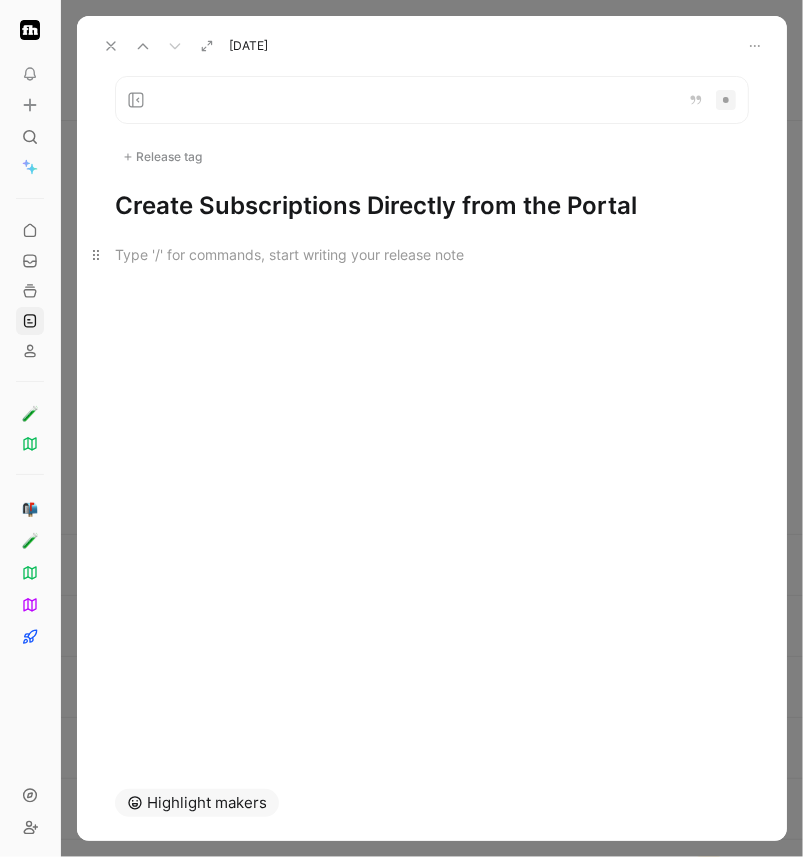 click at bounding box center (432, 254) 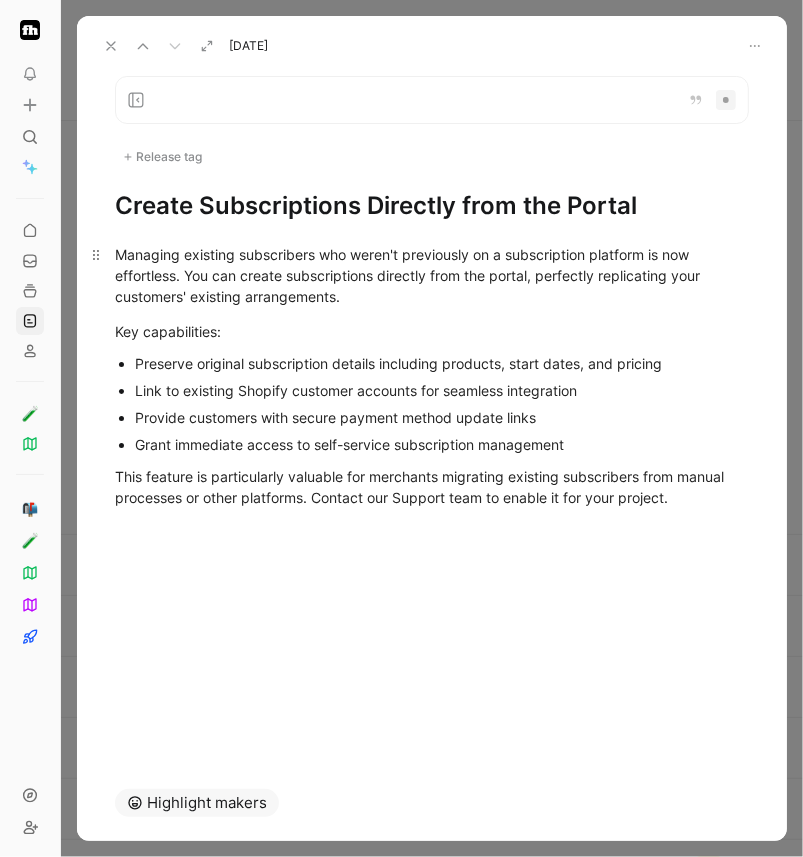 click on "Managing existing subscribers who weren't previously on a subscription platform is now effortless. You can create subscriptions directly from the portal, perfectly replicating your customers' existing arrangements." at bounding box center [432, 275] 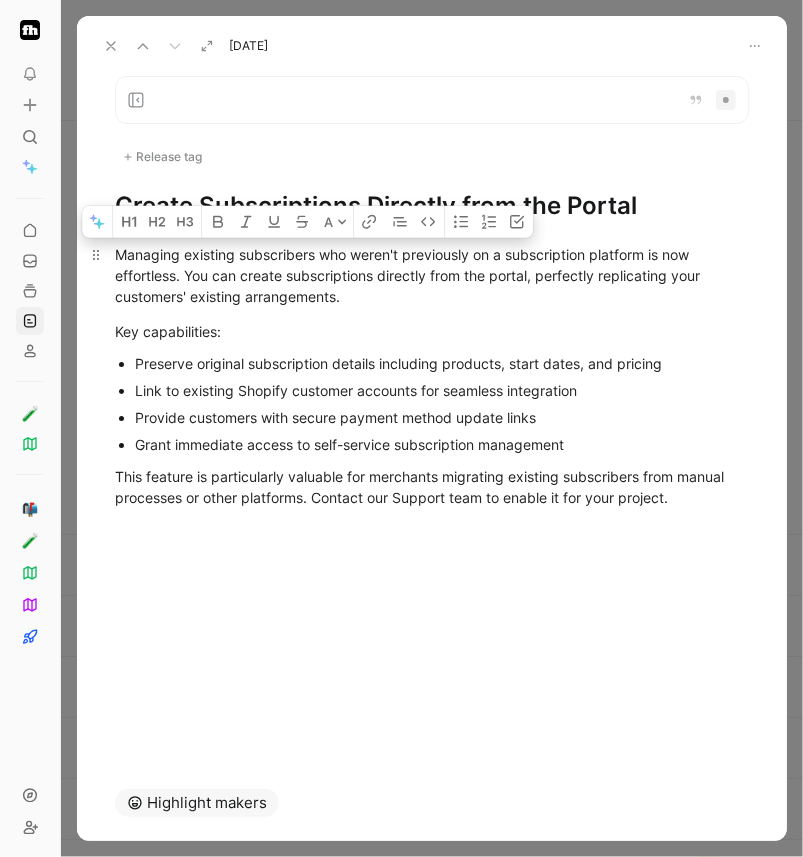 drag, startPoint x: 178, startPoint y: 278, endPoint x: 391, endPoint y: 261, distance: 213.67732 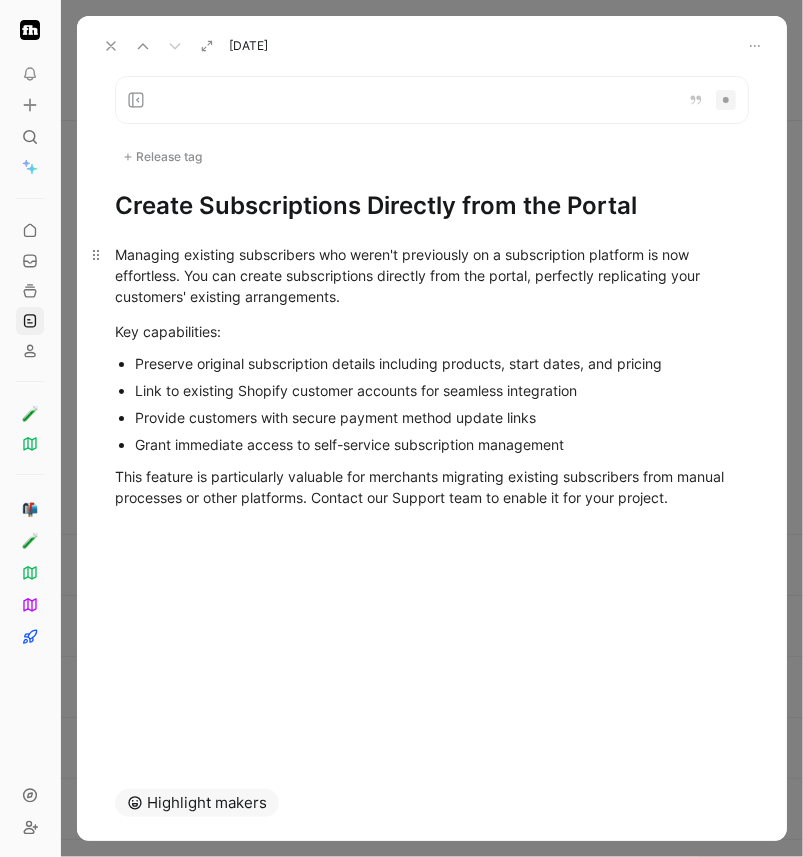 drag, startPoint x: 189, startPoint y: 278, endPoint x: 112, endPoint y: 257, distance: 79.81228 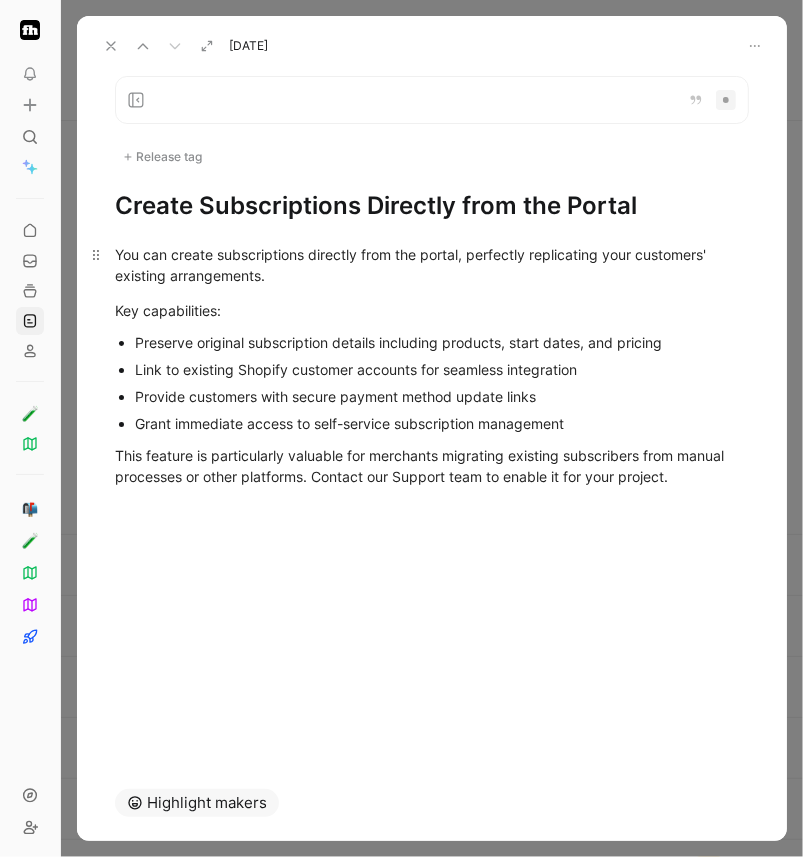click on "You can create subscriptions directly from the portal, perfectly replicating your customers' existing arrangements." at bounding box center (432, 265) 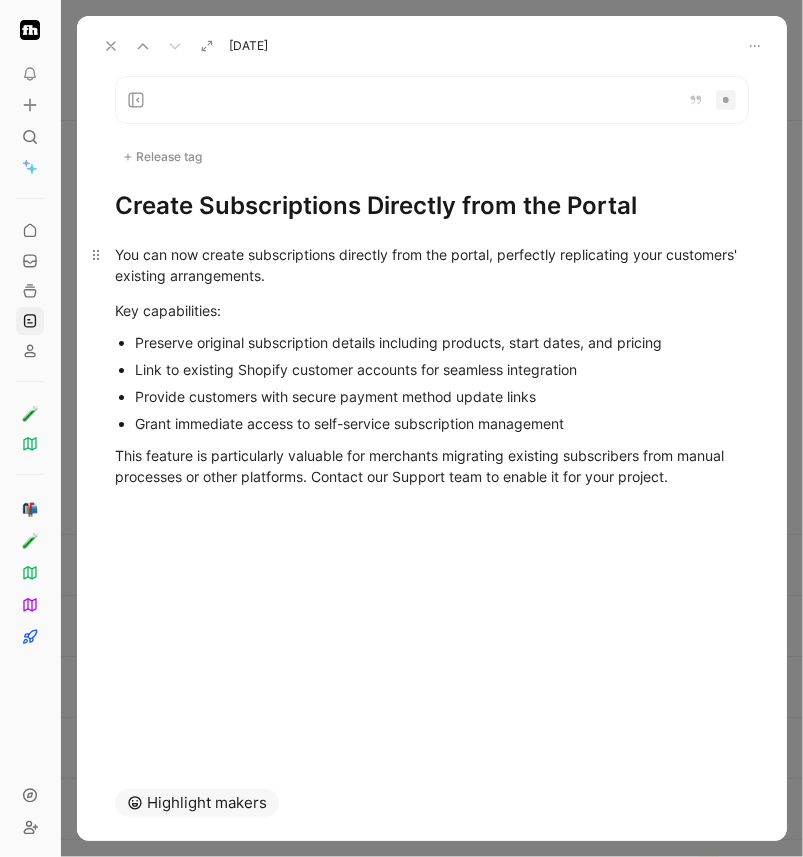 click on "You can now create subscriptions directly from the portal, perfectly replicating your customers' existing arrangements." at bounding box center (432, 265) 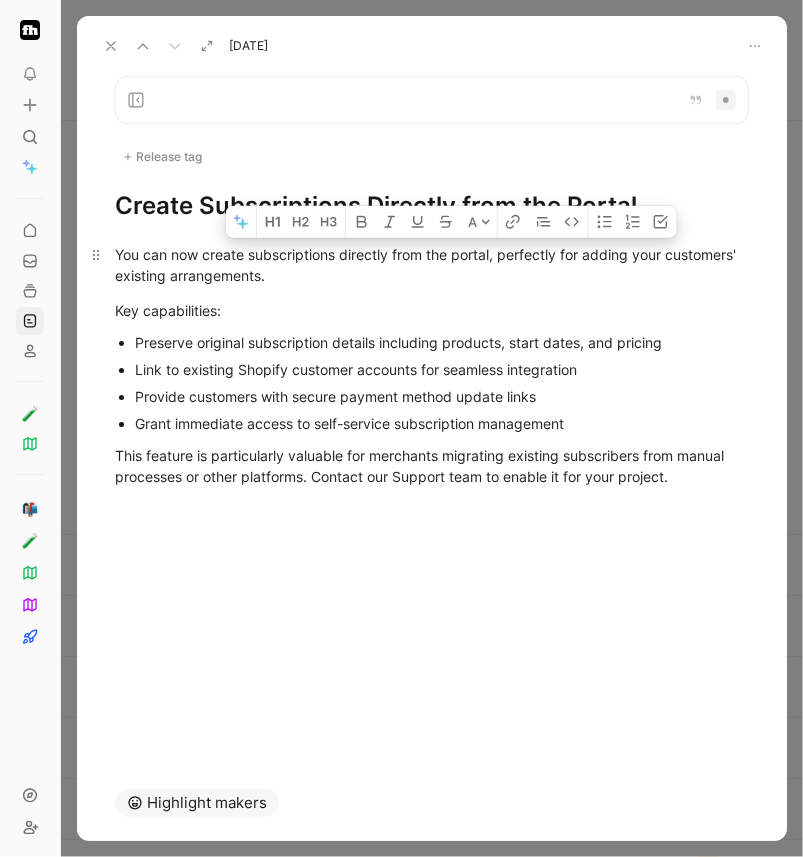 drag, startPoint x: 592, startPoint y: 275, endPoint x: 638, endPoint y: 249, distance: 52.83938 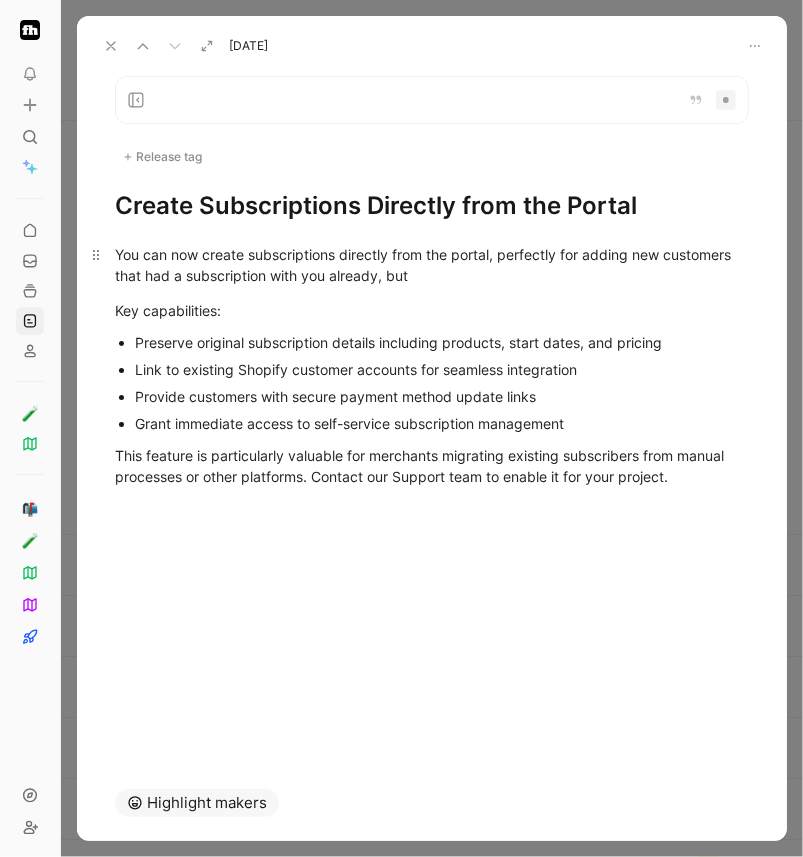 click on "You can now create subscriptions directly from the portal, perfectly for adding new customers that had a subscription with you already, but" at bounding box center [432, 265] 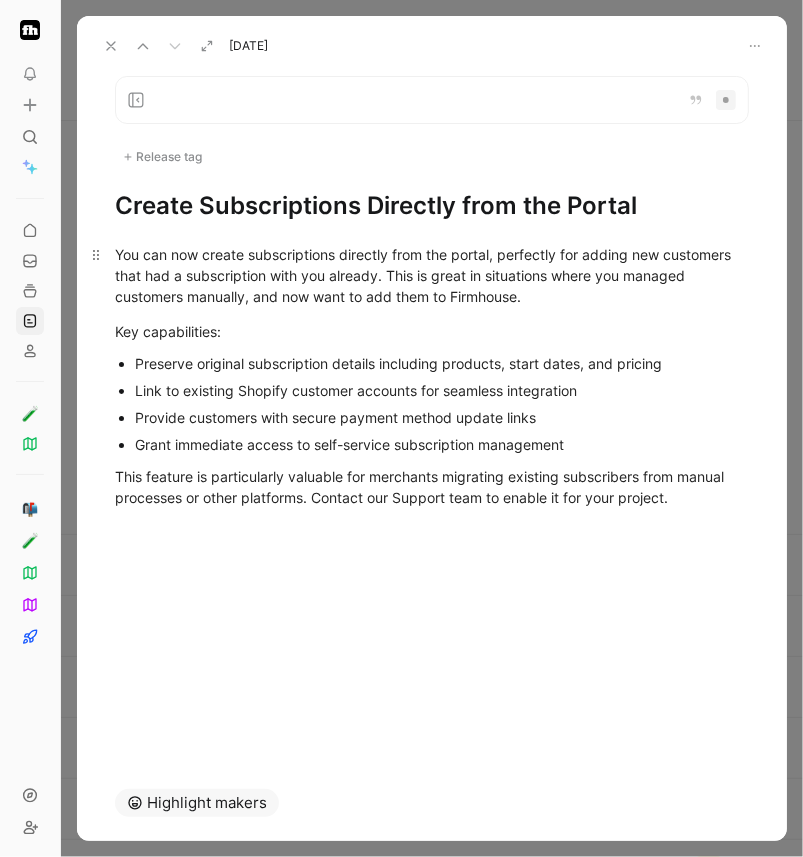 click on "You can now create subscriptions directly from the portal, perfectly for adding new customers that had a subscription with you already. This is great in situations where you managed customers manually, and now want to add them to Firmhouse." at bounding box center (432, 275) 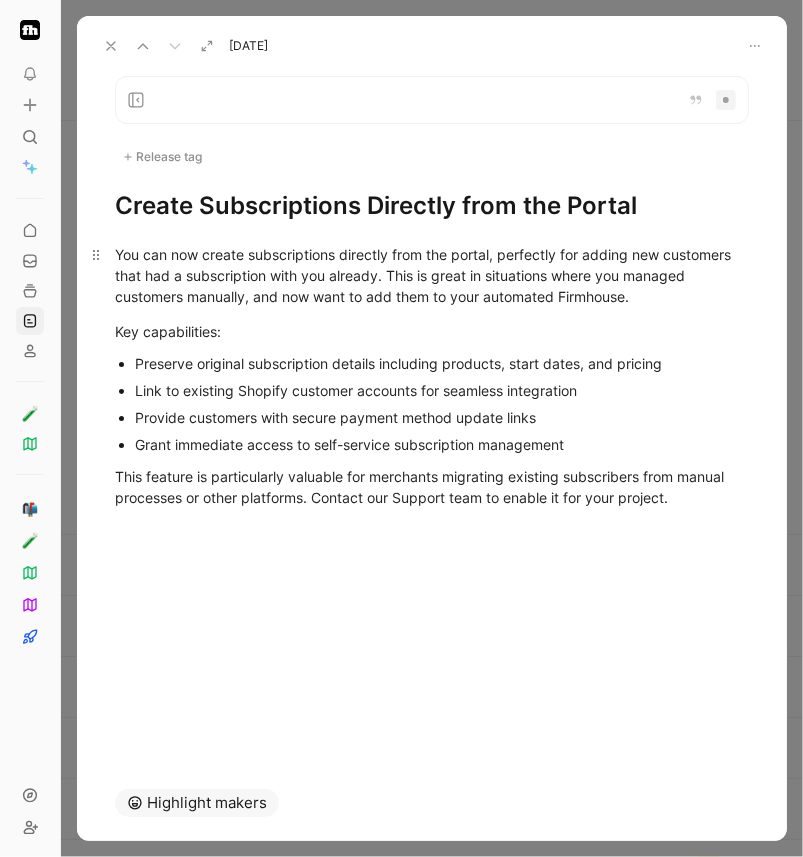 click on "You can now create subscriptions directly from the portal, perfectly for adding new customers that had a subscription with you already. This is great in situations where you managed customers manually, and now want to add them to your automated Firmhouse." at bounding box center [432, 275] 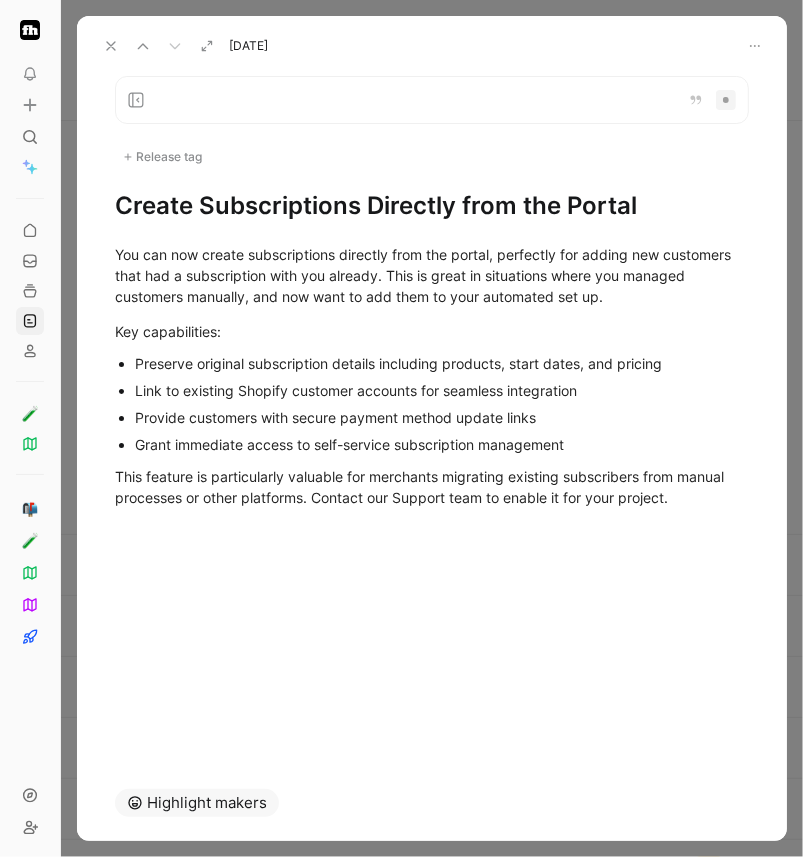 click on "Provide customers with secure payment method update links" at bounding box center [442, 417] 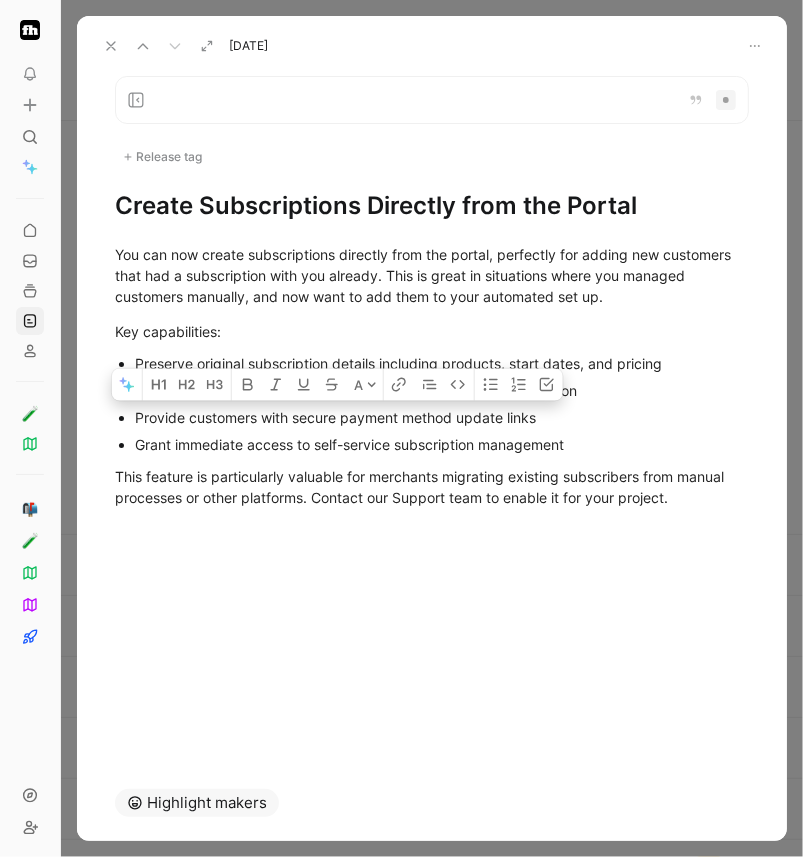 click on "Preserve original subscription details including products, start dates, and pricing Link to existing Shopify customer accounts for seamless integration Provide customers with secure payment method update links Grant immediate access to self-service subscription management" at bounding box center [432, 404] 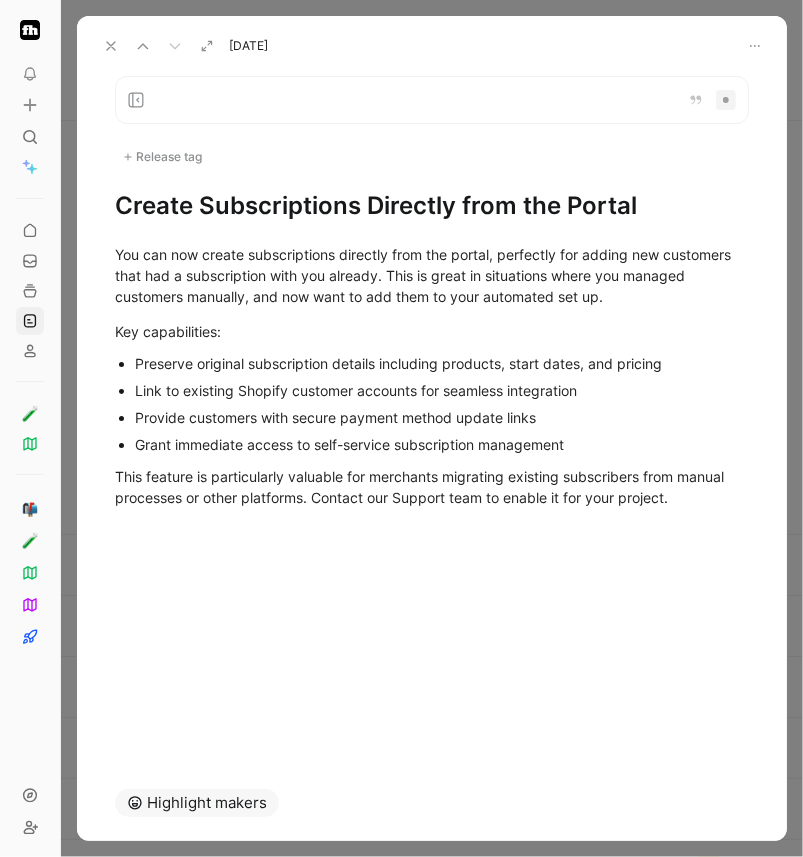 click on "Provide customers with secure payment method update links" at bounding box center [442, 417] 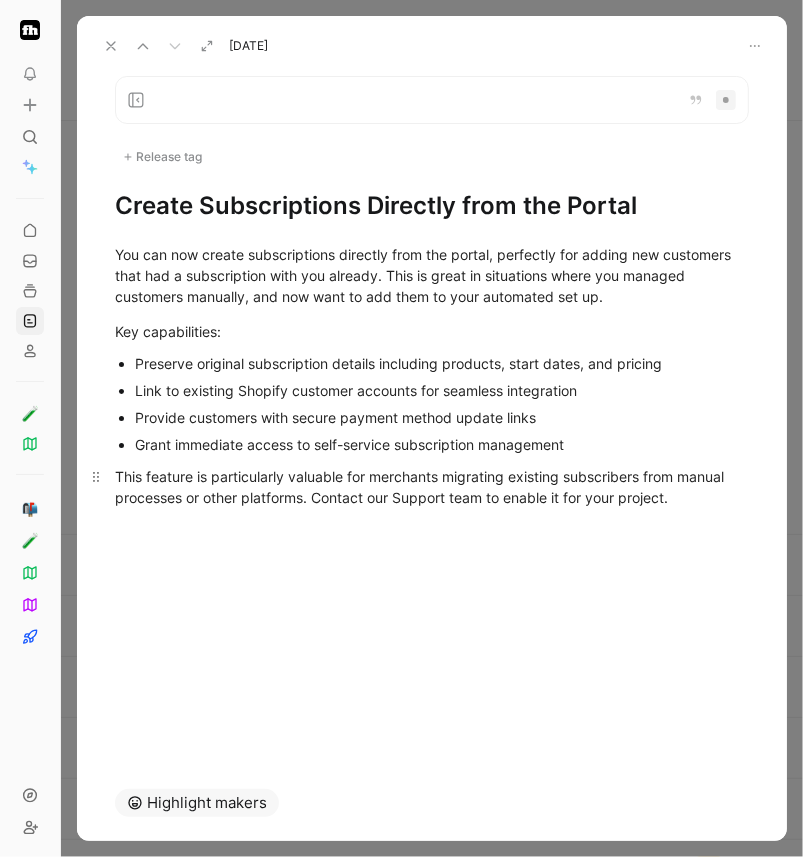 click on "This feature is particularly valuable for merchants migrating existing subscribers from manual processes or other platforms. Contact our Support team to enable it for your project." at bounding box center [432, 487] 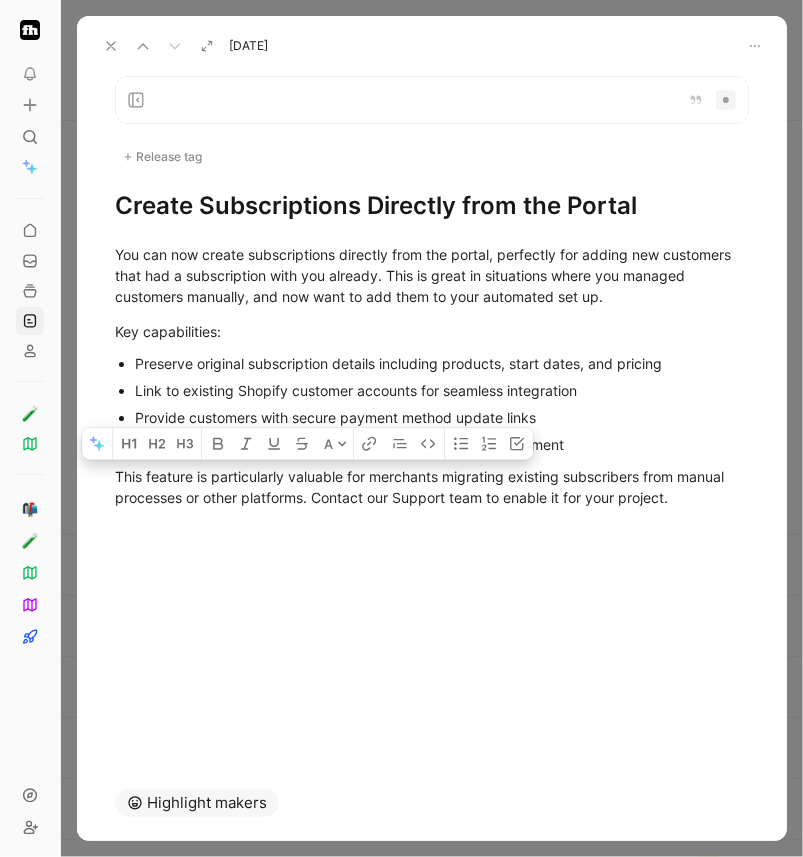 click at bounding box center [432, 542] 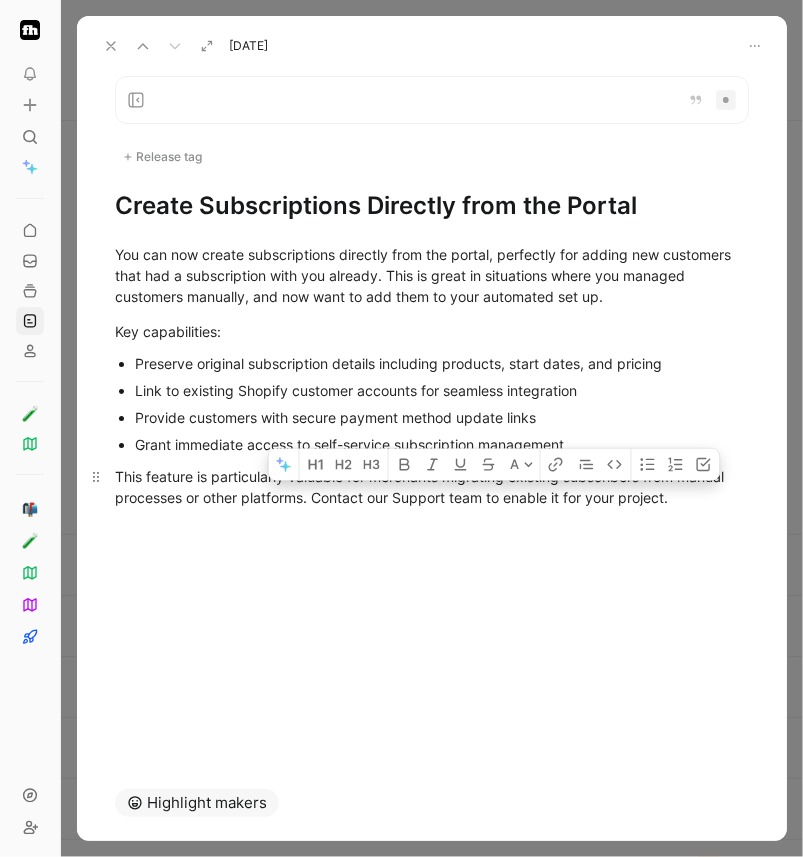 drag, startPoint x: 676, startPoint y: 503, endPoint x: 315, endPoint y: 492, distance: 361.16754 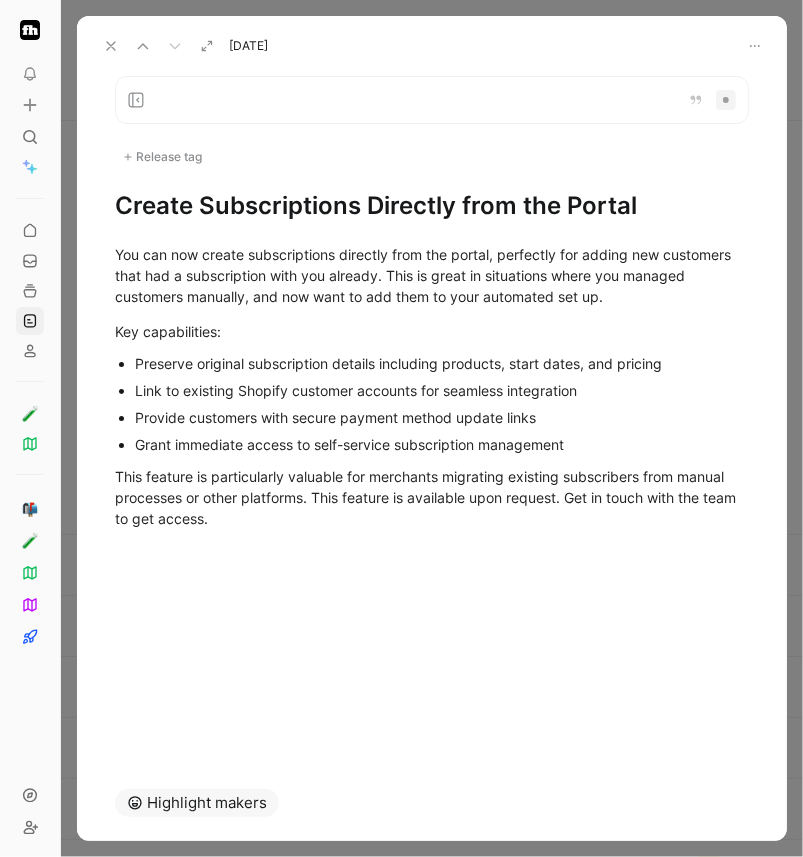 click 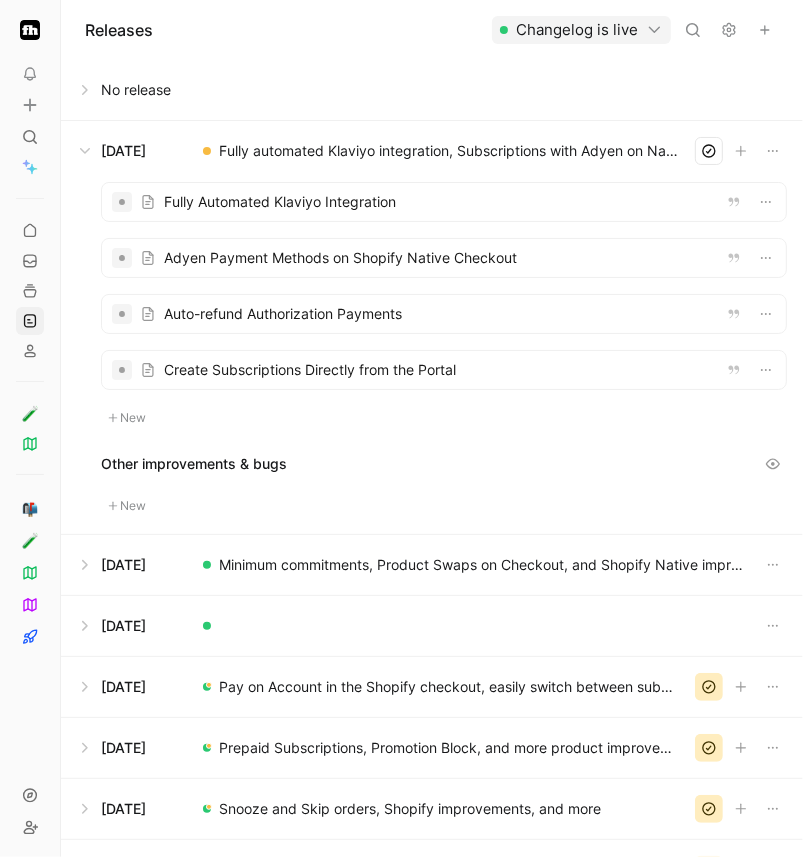 scroll, scrollTop: 13, scrollLeft: 0, axis: vertical 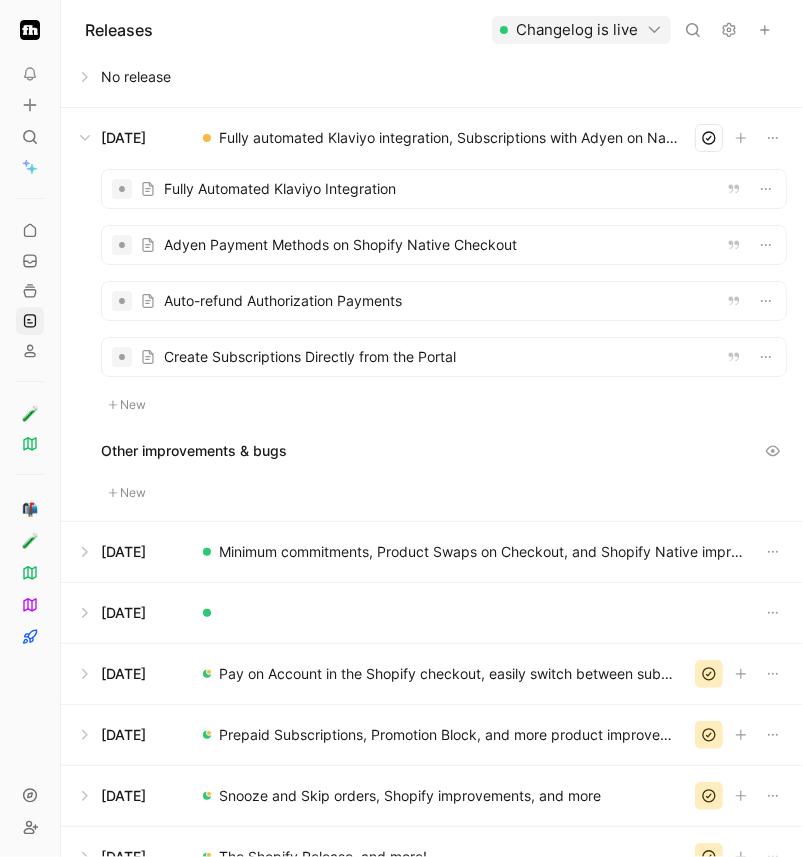 click on "New" at bounding box center [127, 405] 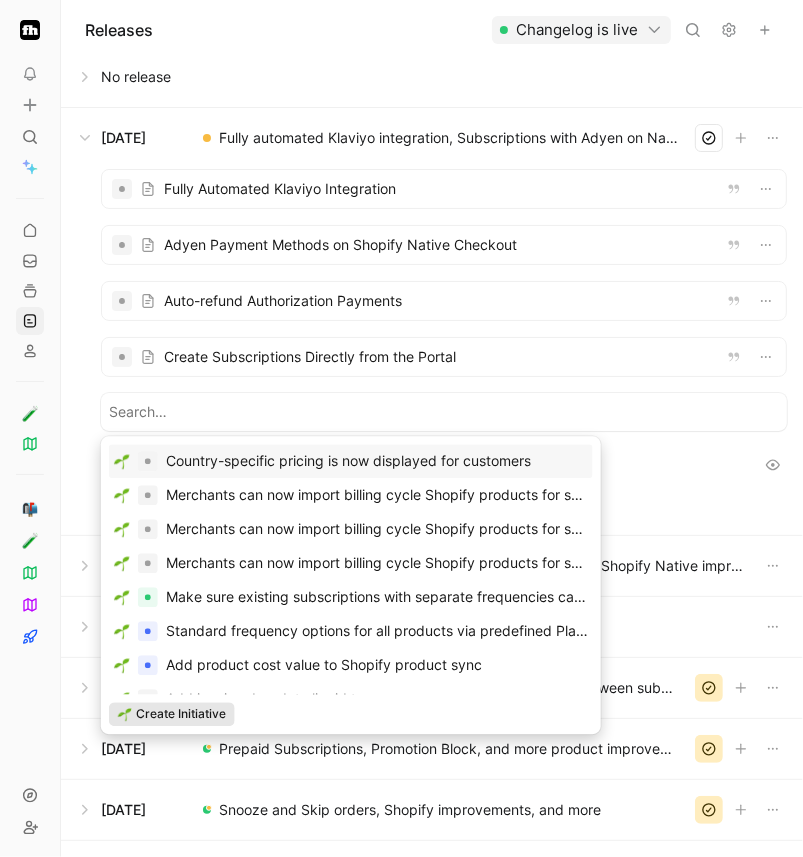 click on "Create Initiative" at bounding box center (181, 714) 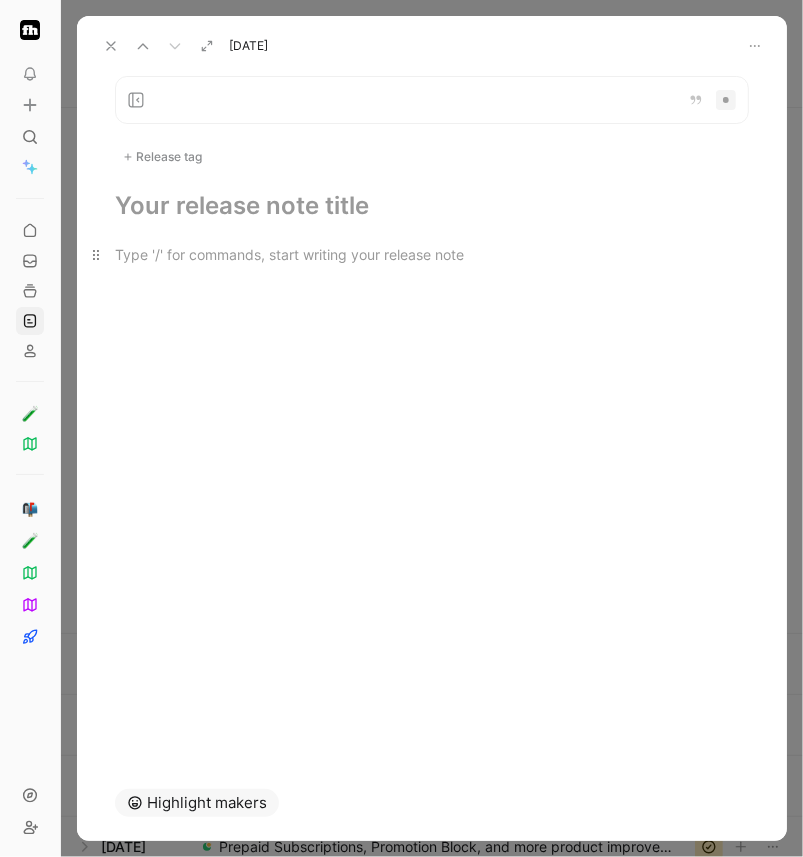 click at bounding box center (432, 254) 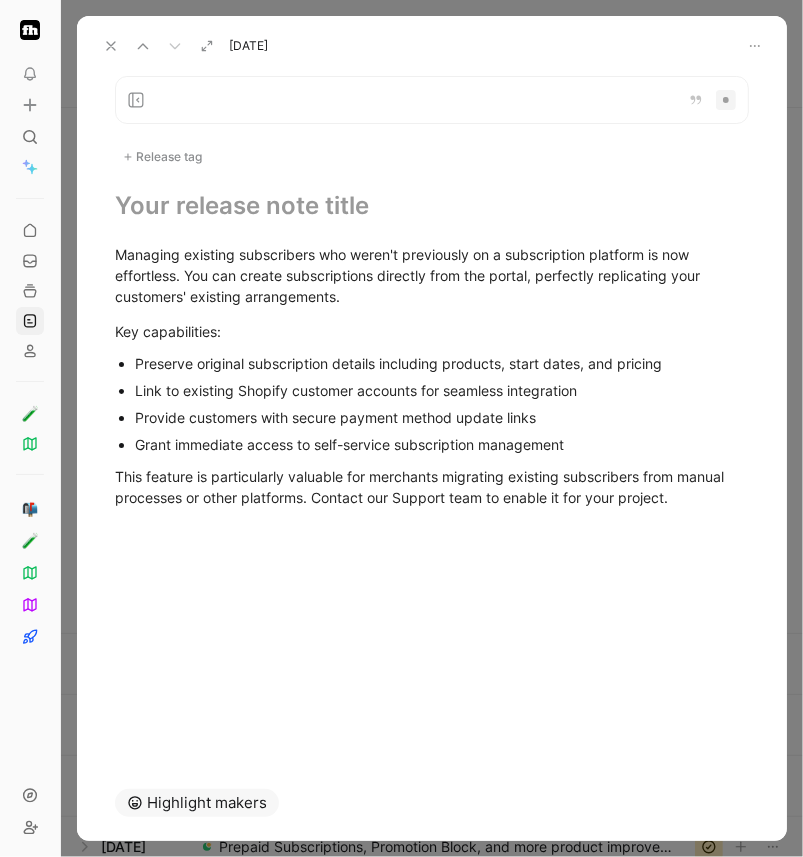 click at bounding box center (432, 206) 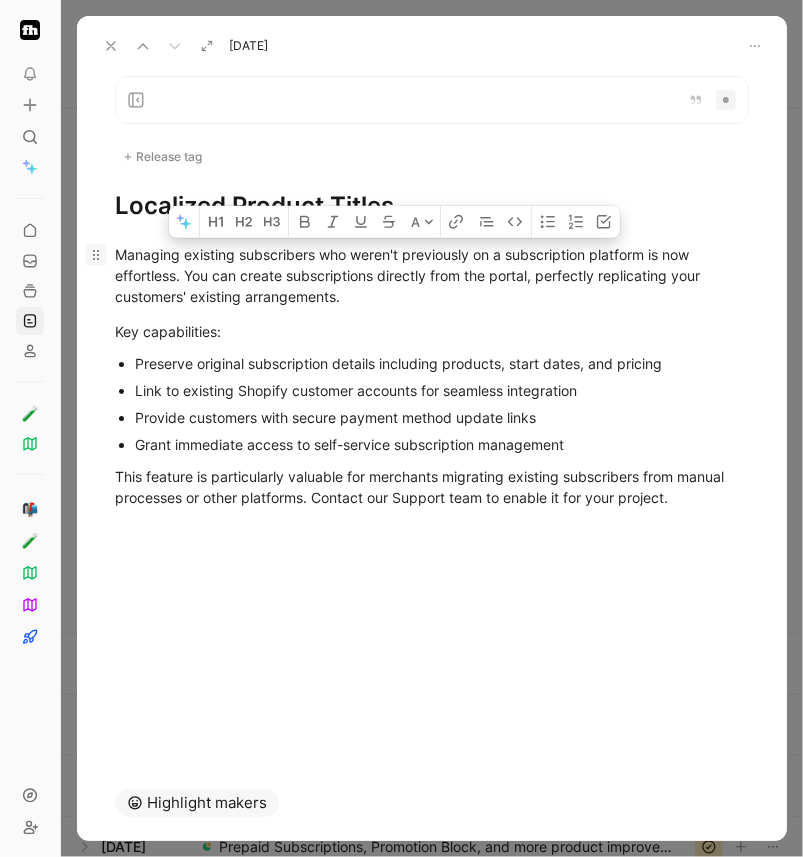 drag, startPoint x: 705, startPoint y: 494, endPoint x: 96, endPoint y: 248, distance: 656.80817 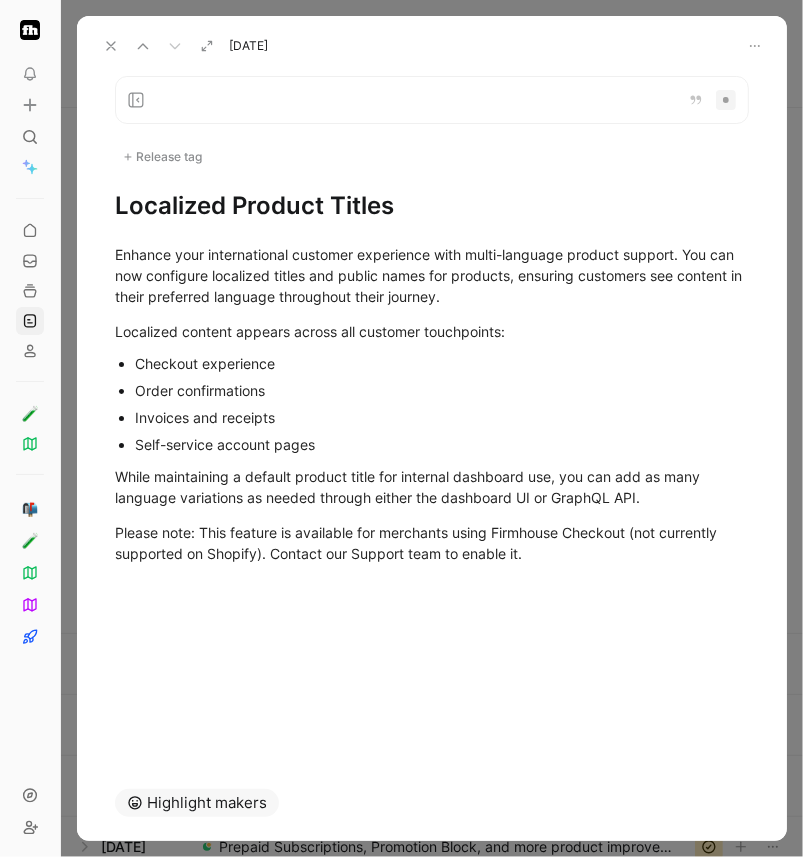 click at bounding box center [111, 46] 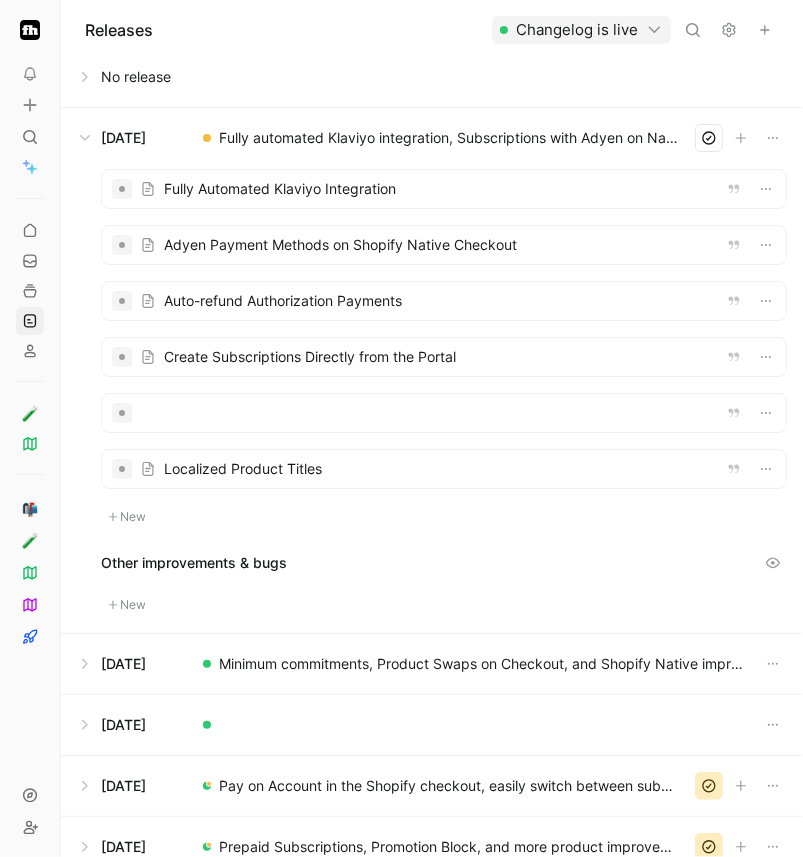 click at bounding box center [444, 413] 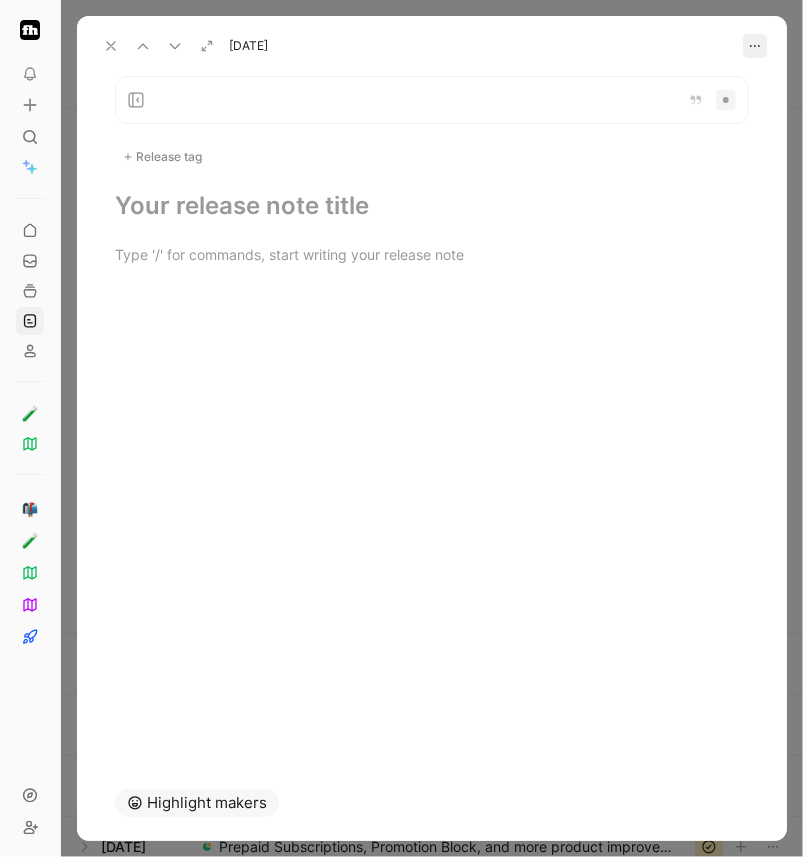 click 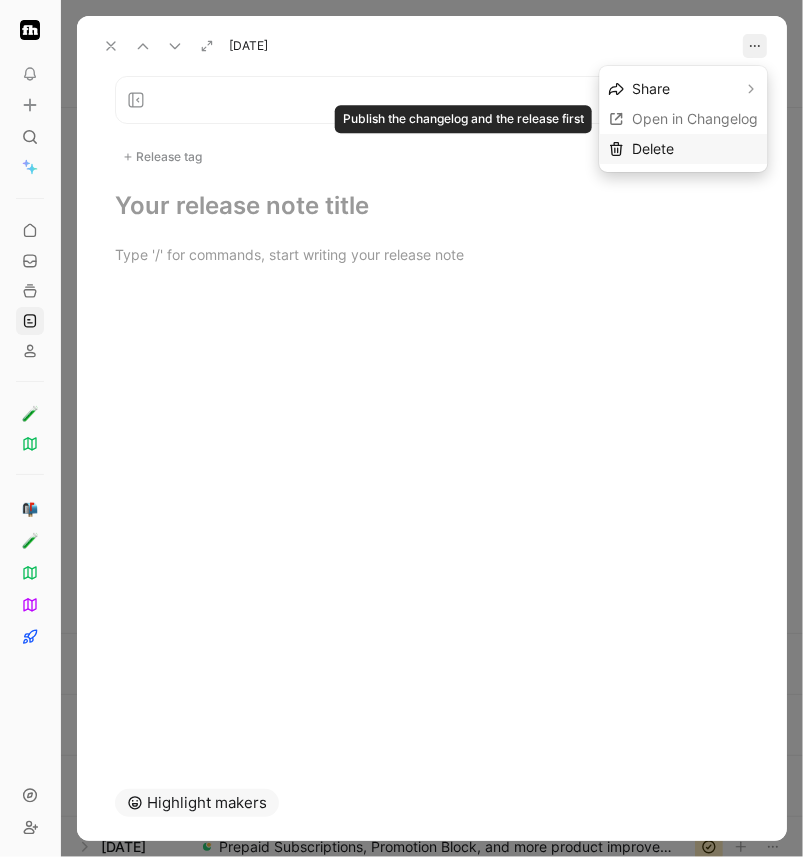 click on "Delete" at bounding box center (695, 149) 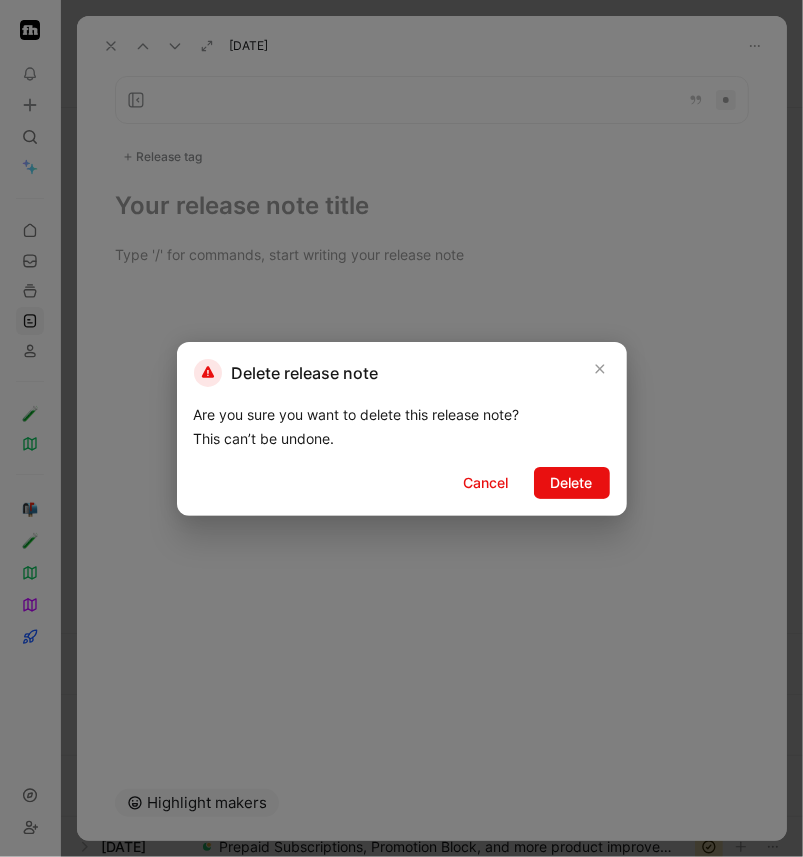 click on "Delete release note Are you sure you want to delete this release note? This can’t be undone. Cancel Delete" at bounding box center (402, 429) 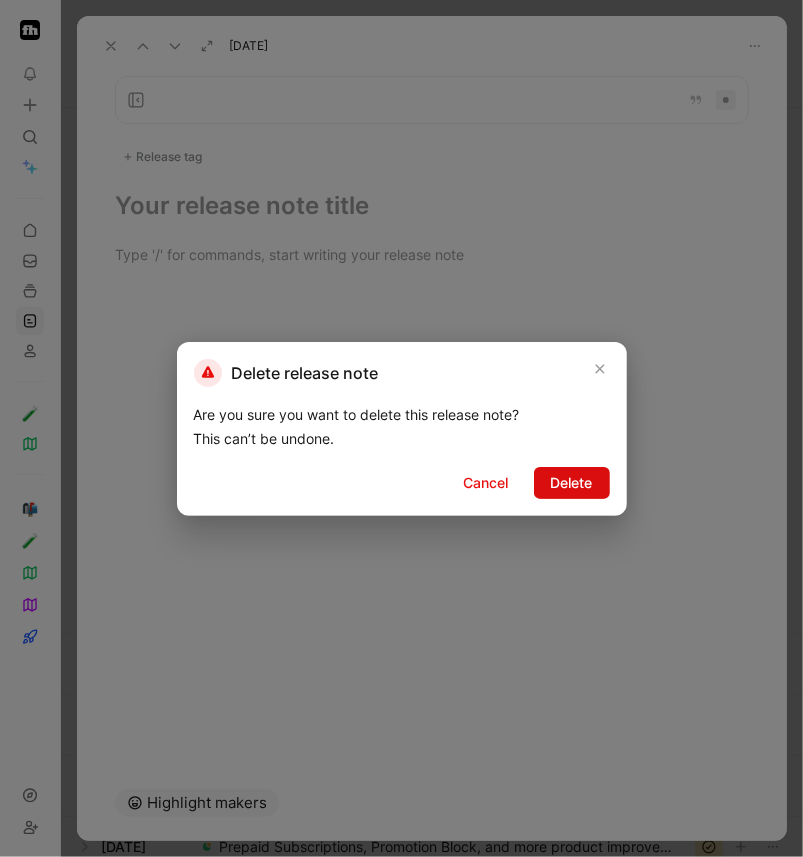 click on "Delete" at bounding box center (572, 483) 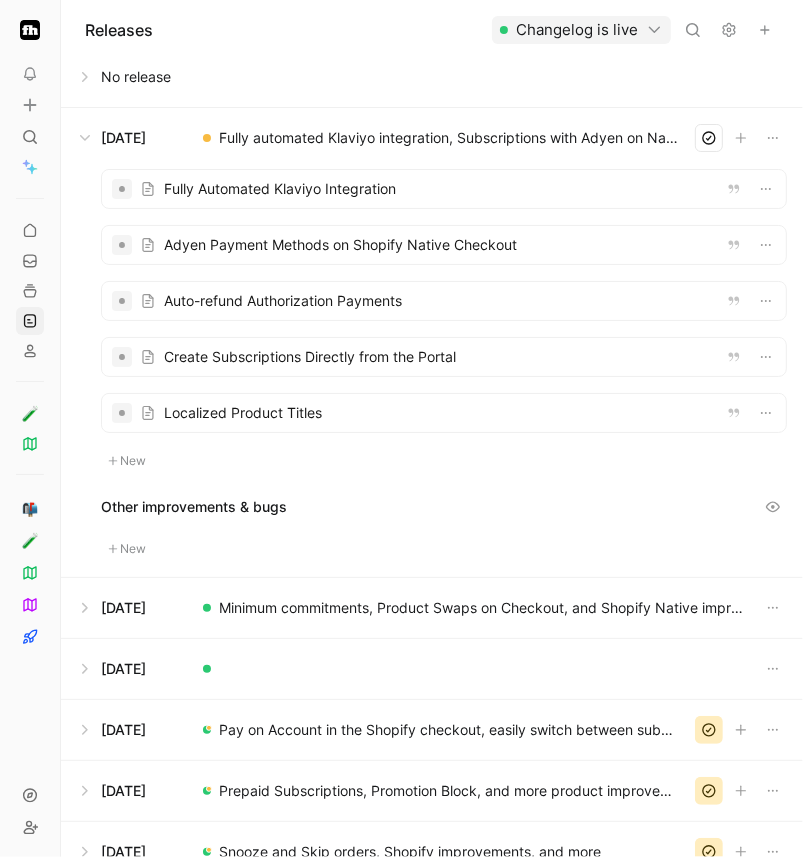 click on "New" at bounding box center [127, 461] 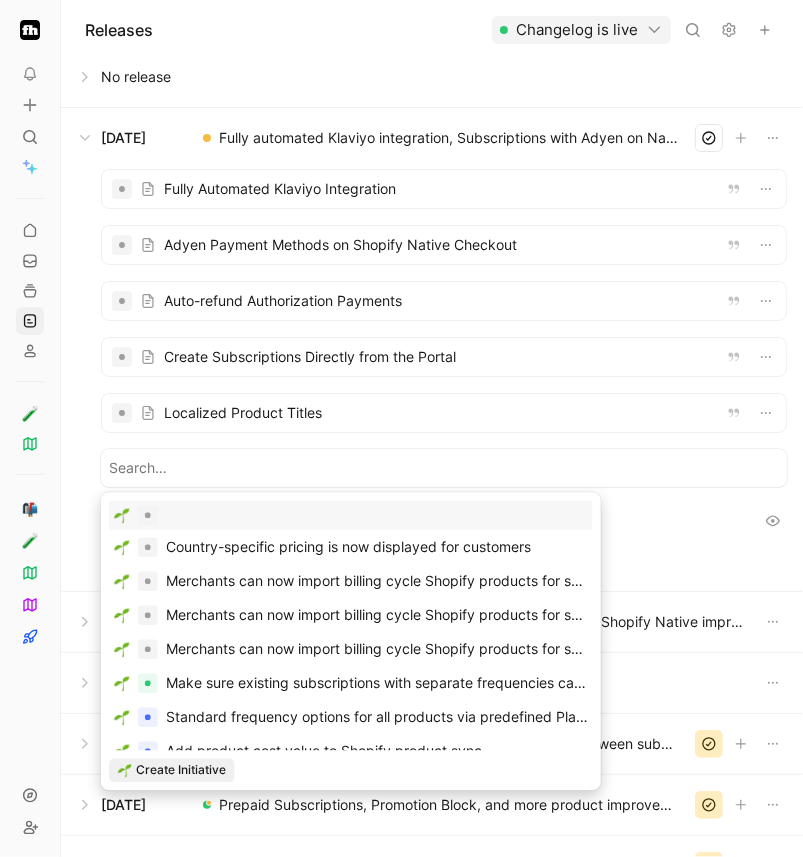 paste on "Enhanced Minimum Order Amount Controls" 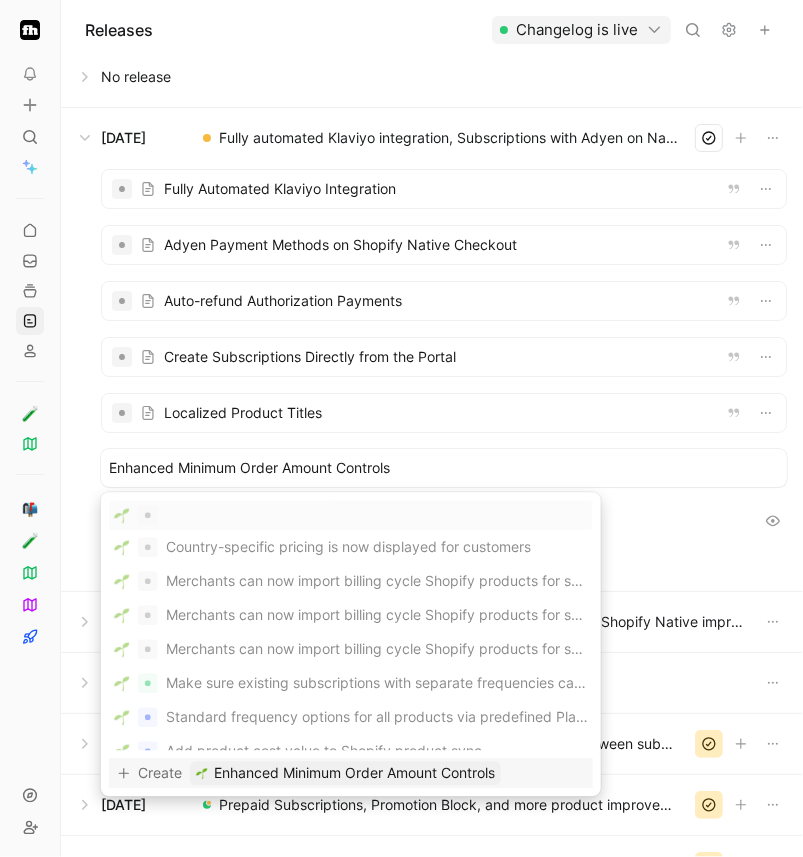 type on "Enhanced Minimum Order Amount Controls" 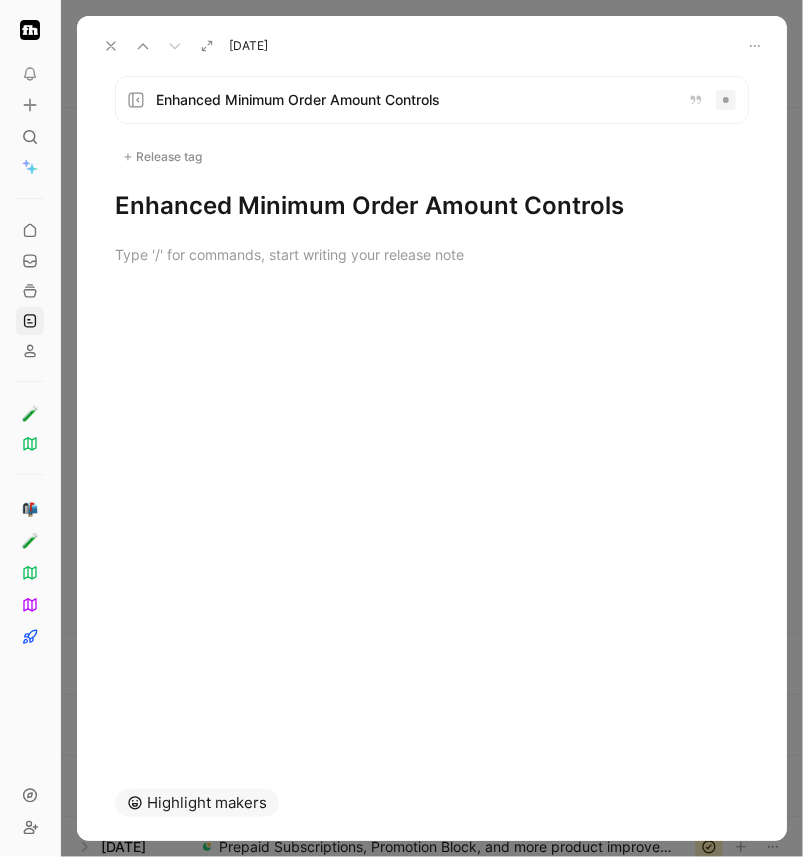 click at bounding box center (432, 254) 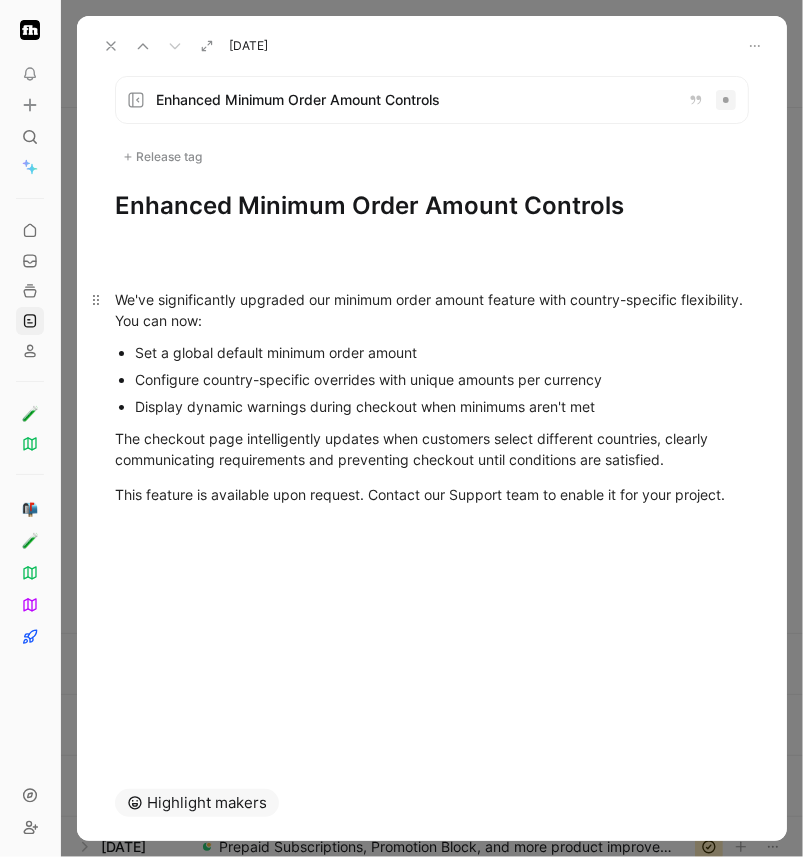 click on "We've significantly upgraded our minimum order amount feature with country-specific flexibility. You can now:" at bounding box center [432, 310] 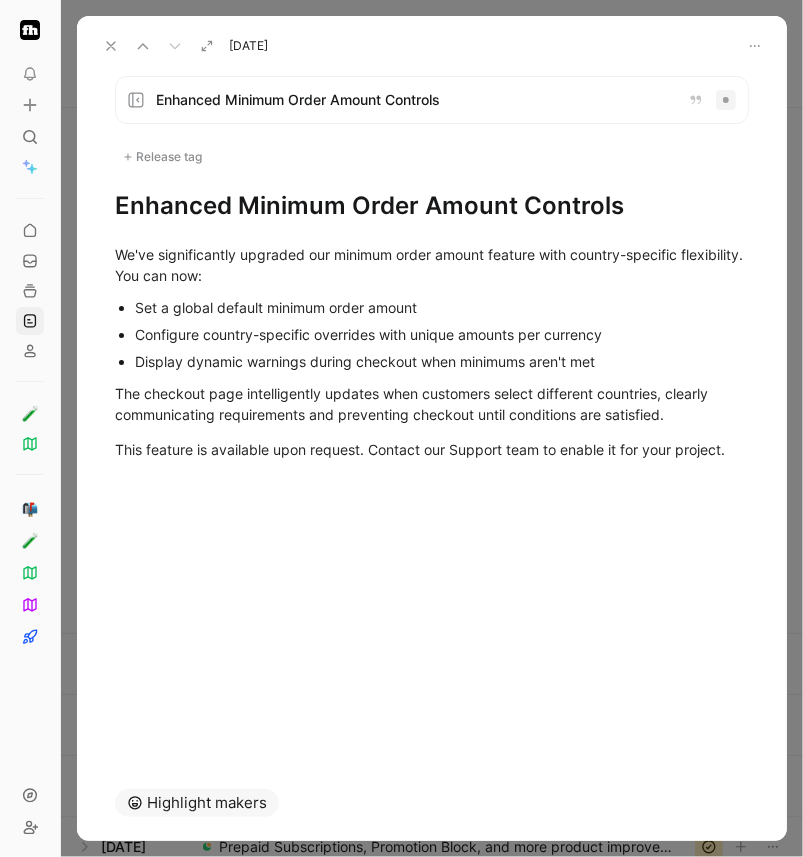 click 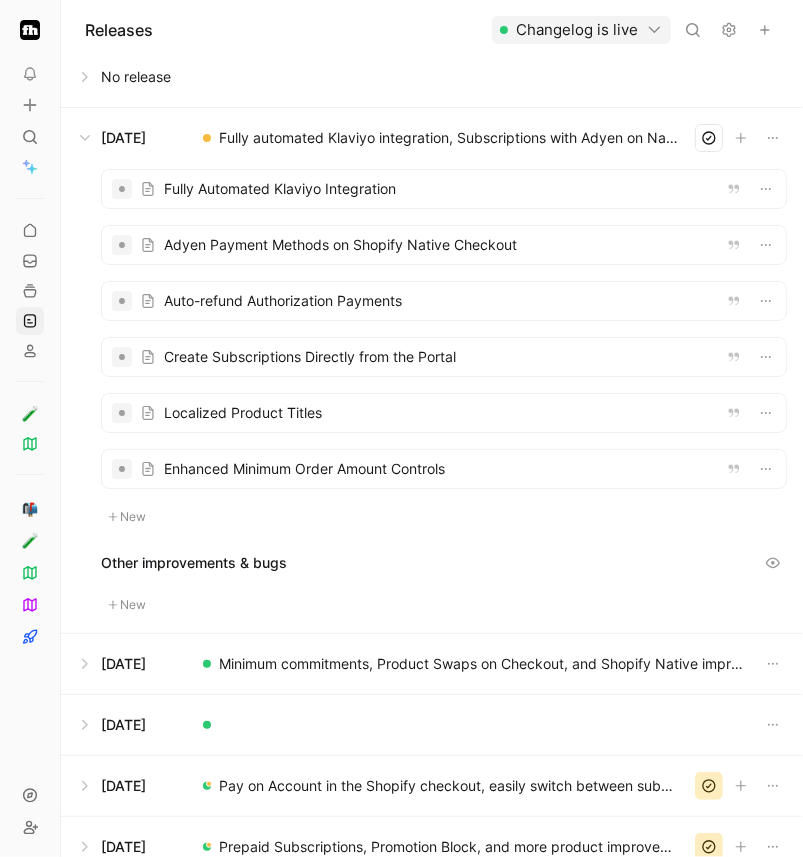 click on "New" at bounding box center (127, 517) 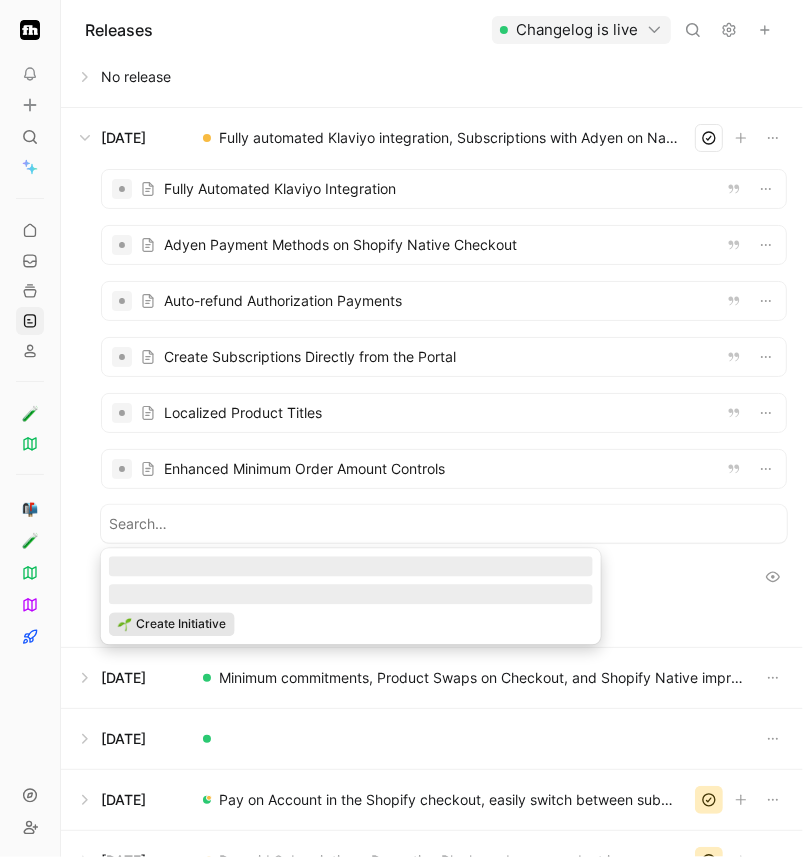 click on "Create Initiative" at bounding box center [181, 624] 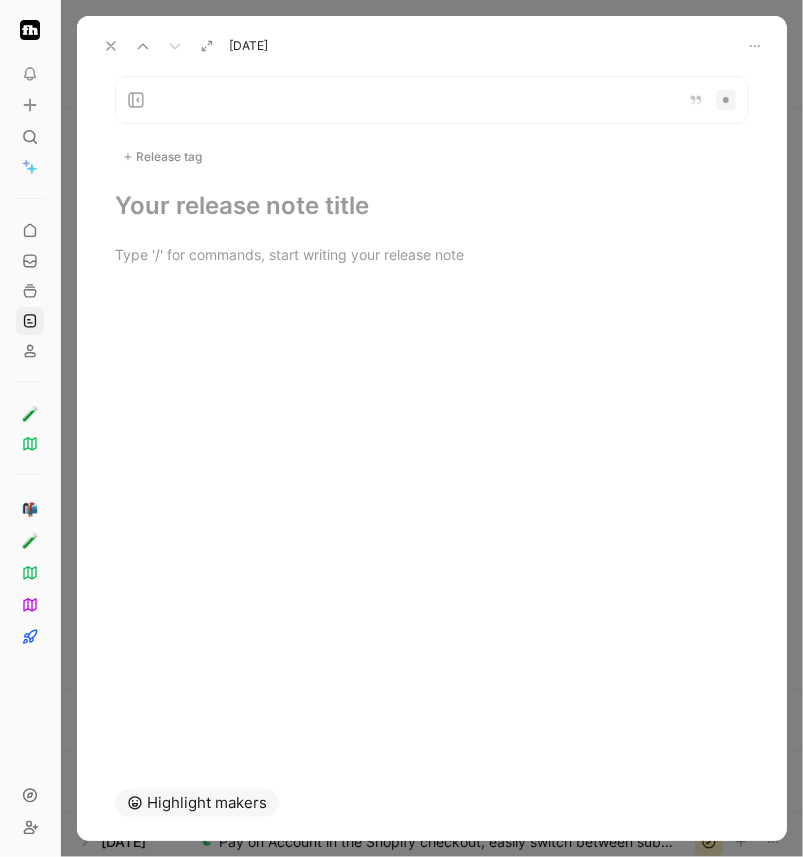 click at bounding box center [432, 254] 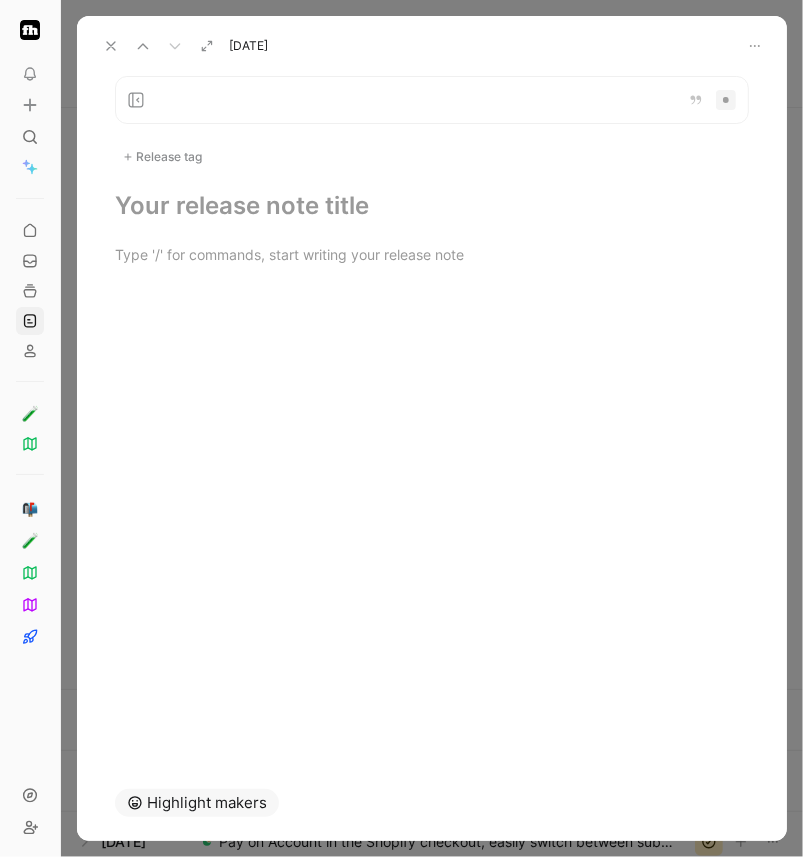click at bounding box center (432, 206) 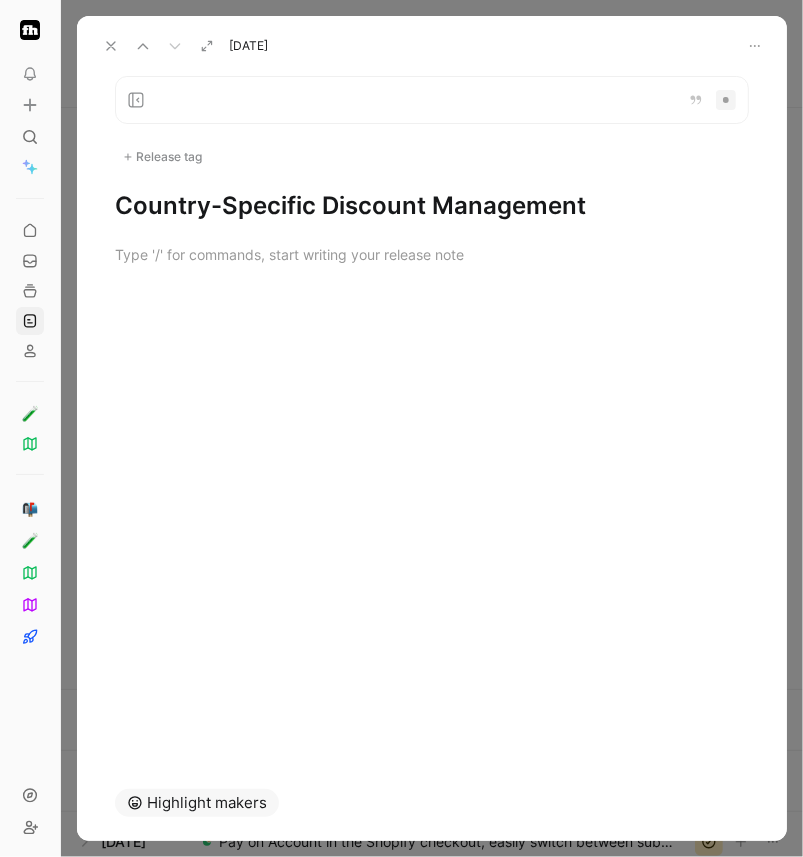 click on "Release tag Country-Specific Discount Management" at bounding box center (432, 412) 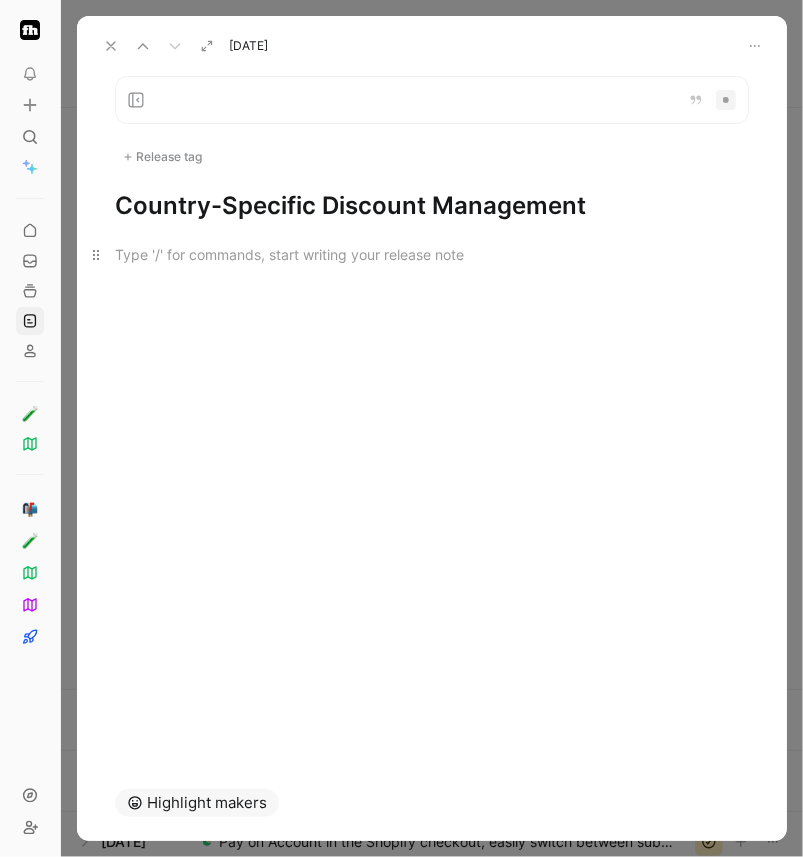 click at bounding box center [432, 254] 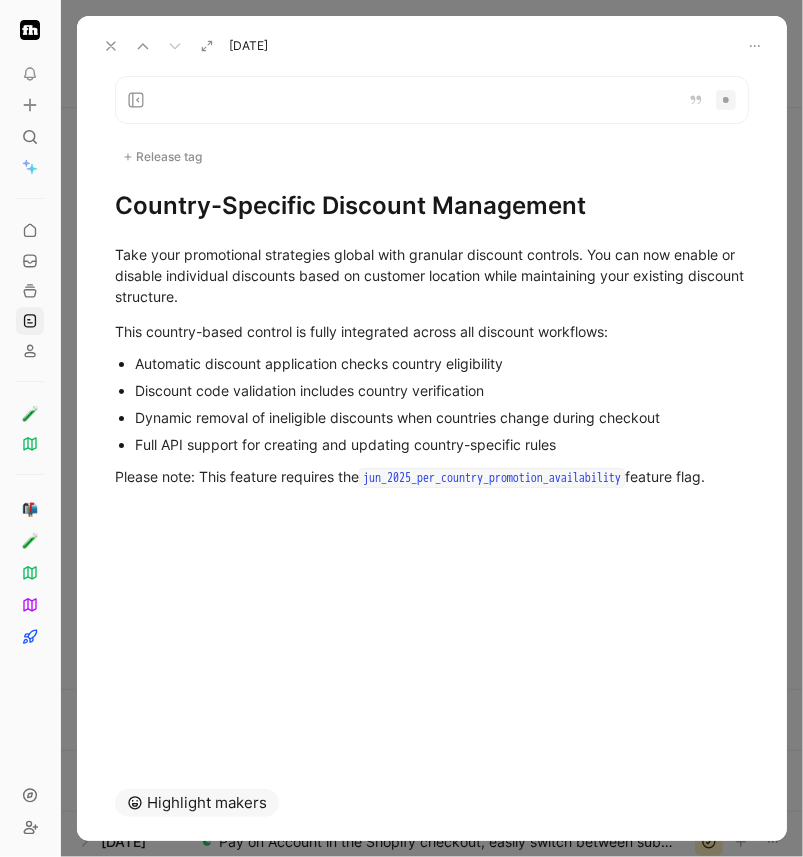 click on "Release tag Country-Specific Discount Management Take your promotional strategies global with granular discount controls. You can now enable or disable individual discounts based on customer location while maintaining your existing discount structure. This country-based control is fully integrated across all discount workflows: Automatic discount application checks country eligibility Discount code validation includes country verification Dynamic removal of ineligible discounts when countries change during checkout Full API support for creating and updating country-specific rules Please note: This feature requires the  jun_2025_per_country_promotion_availability  feature flag." at bounding box center [432, 412] 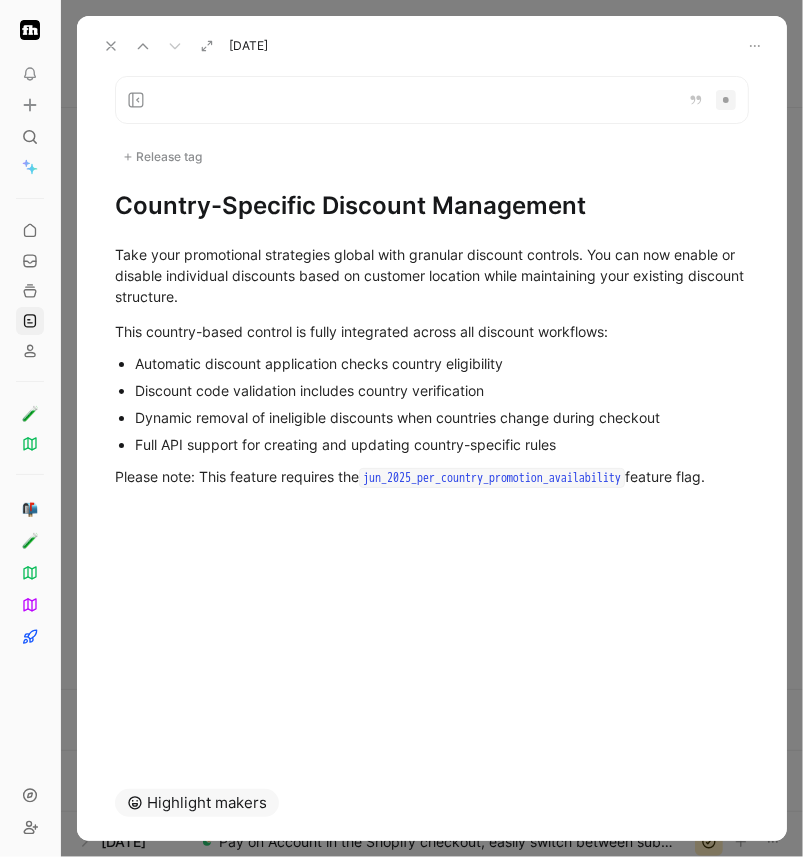 click 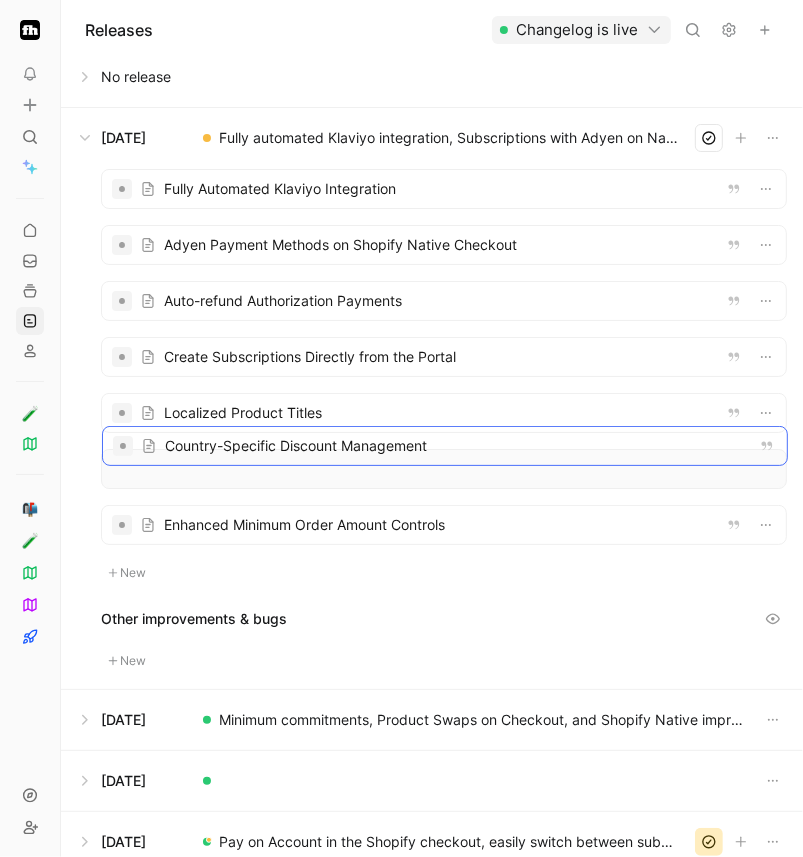 scroll, scrollTop: 0, scrollLeft: 0, axis: both 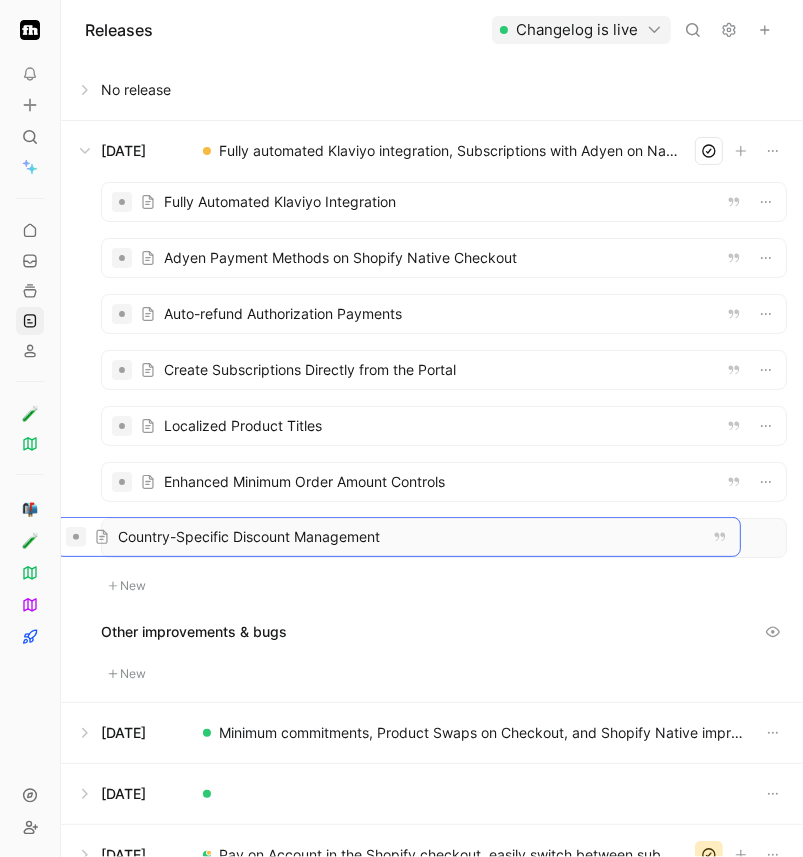 drag, startPoint x: 653, startPoint y: 533, endPoint x: 636, endPoint y: 560, distance: 31.906113 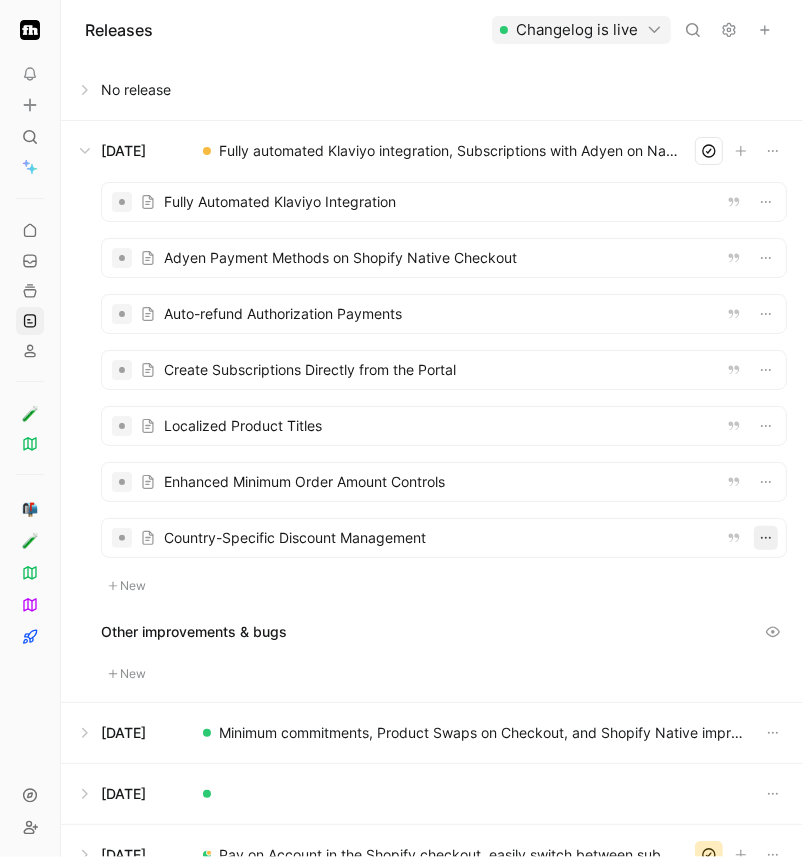 click 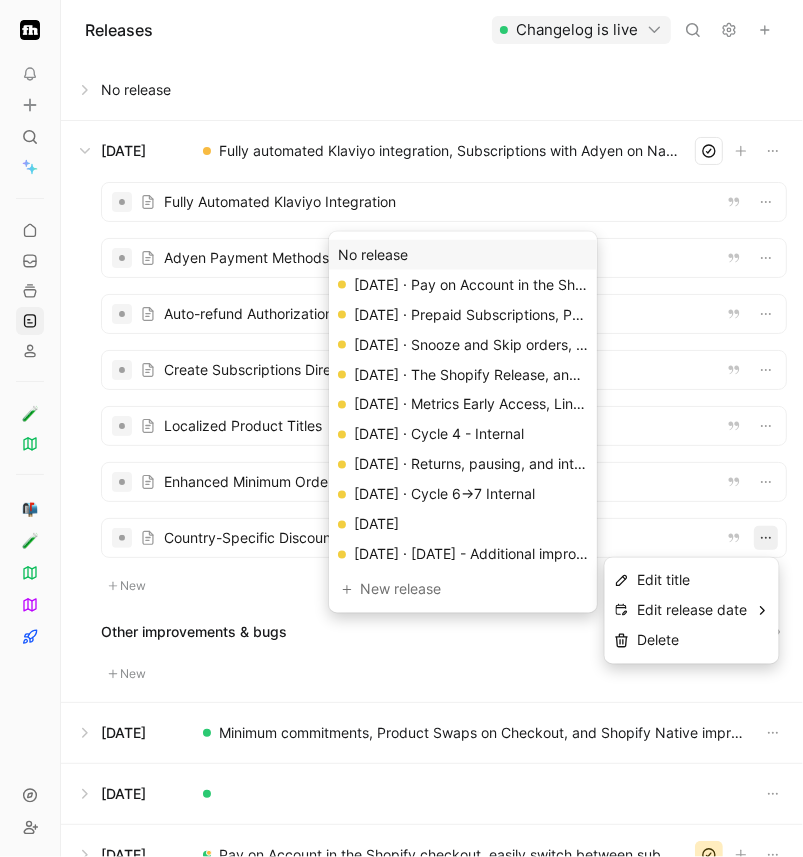 click on "No release" at bounding box center (463, 255) 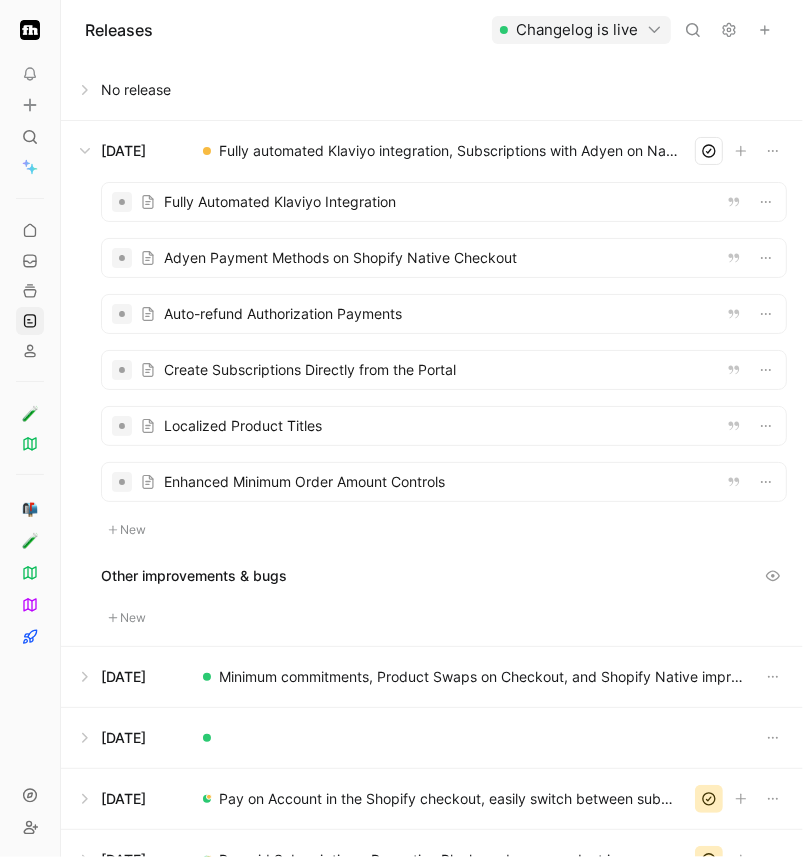 click on "New" at bounding box center (127, 618) 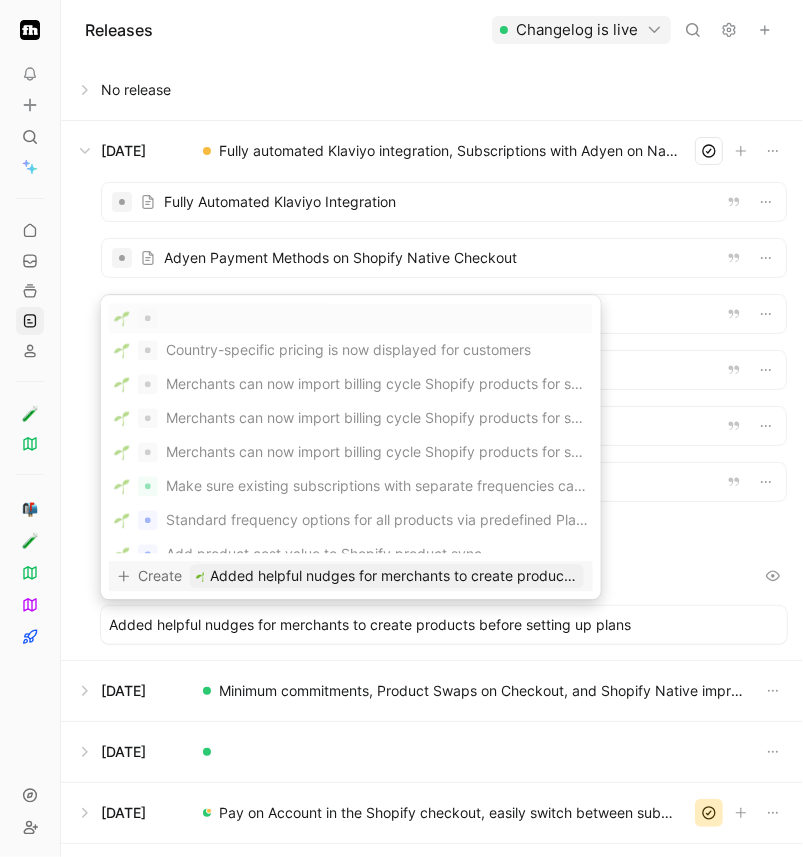 type on "Added helpful nudges for merchants to create products before setting up plans" 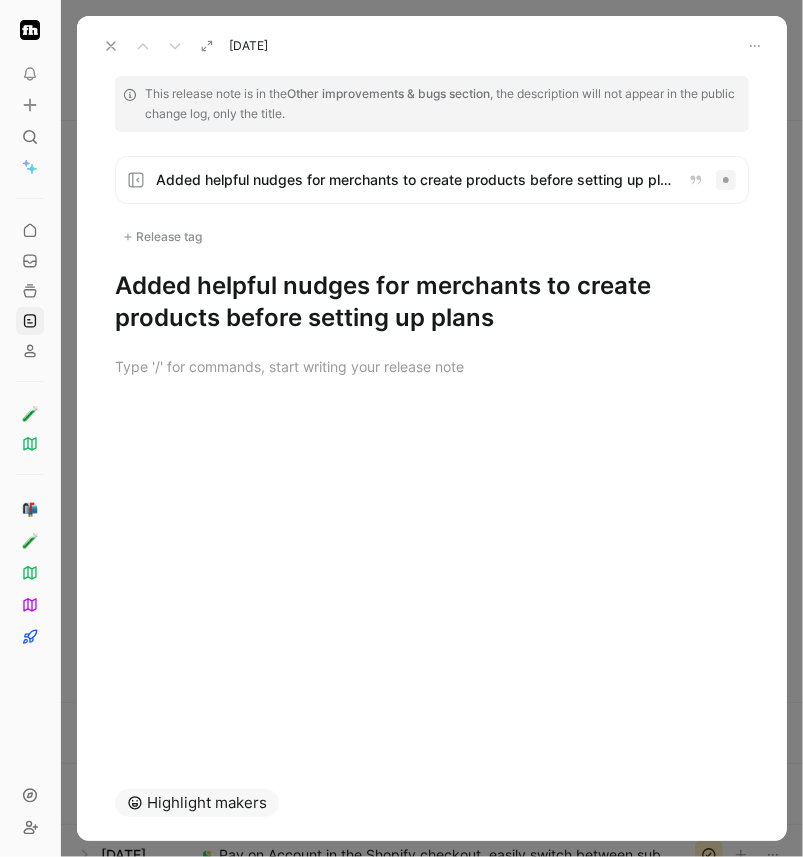 click 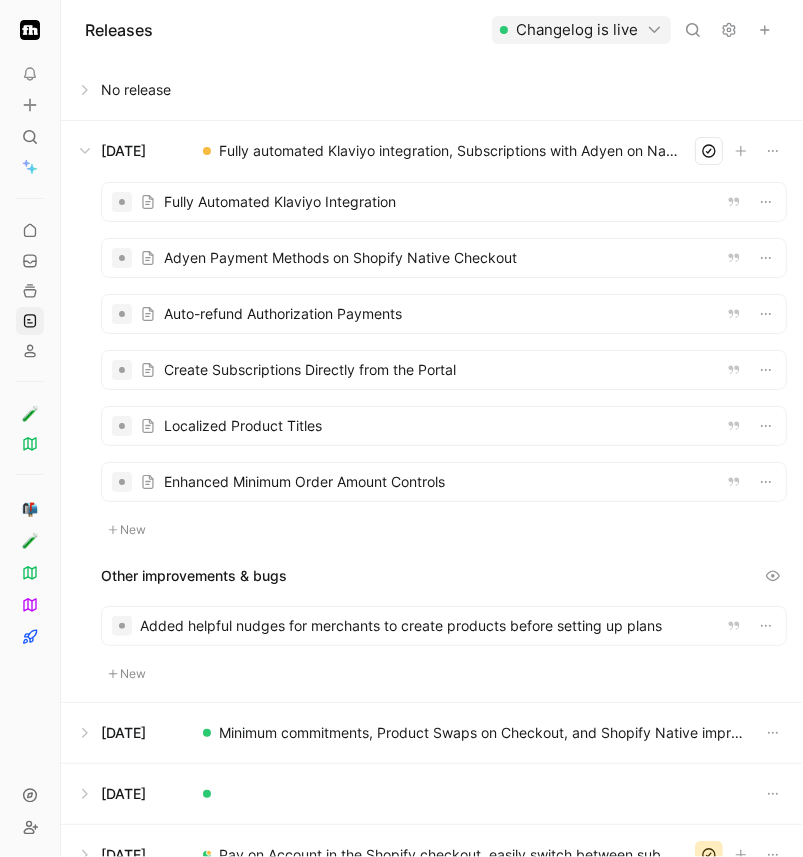 click 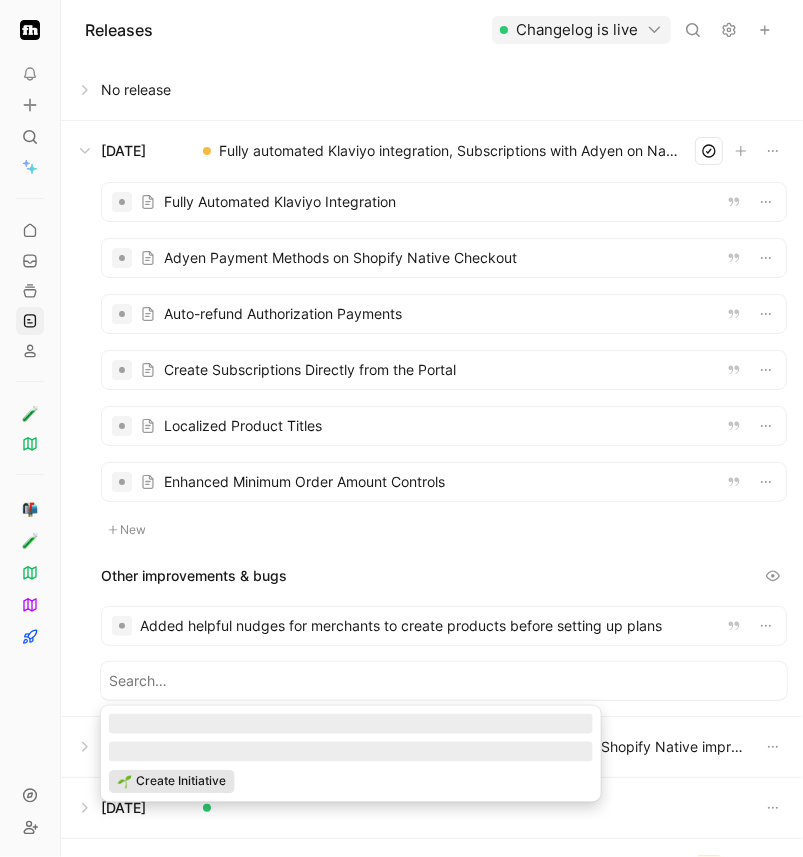 click on "Create Initiative" at bounding box center (181, 782) 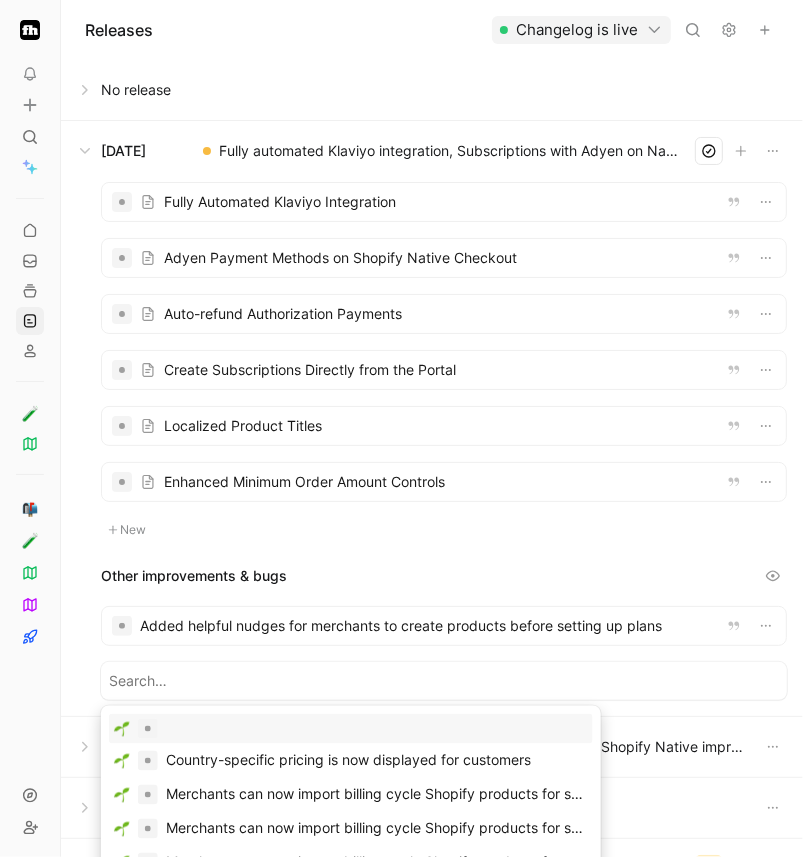 click at bounding box center (351, 729) 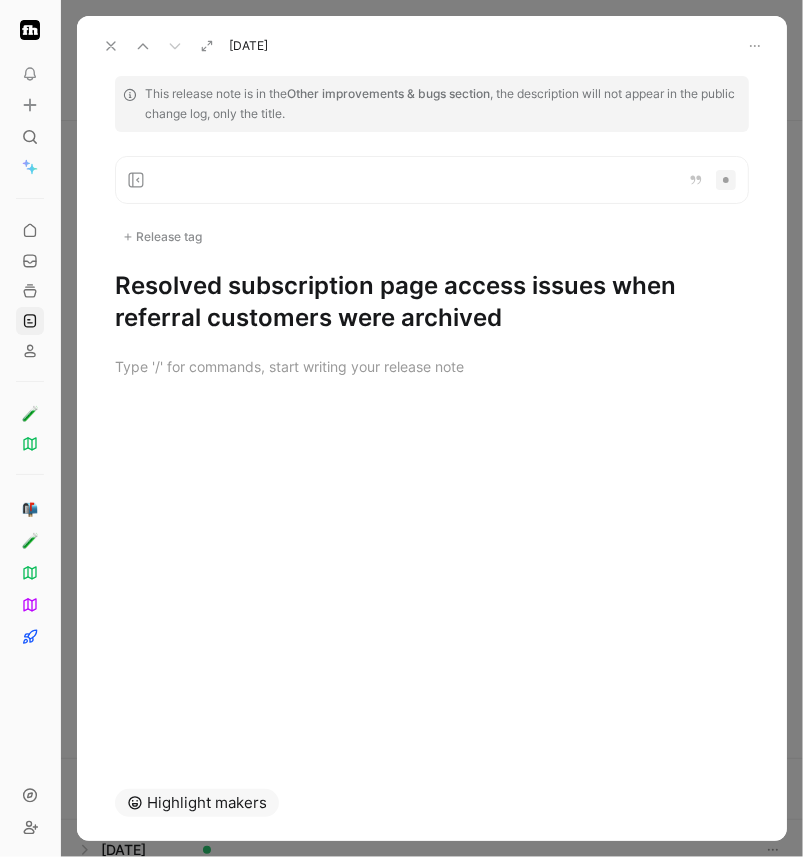click 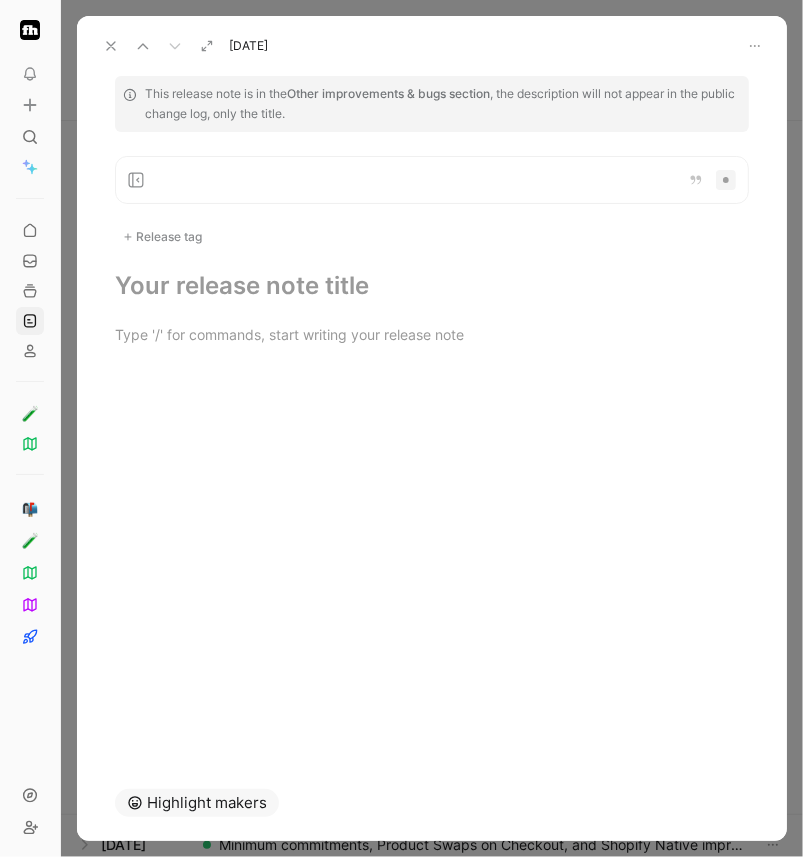 click 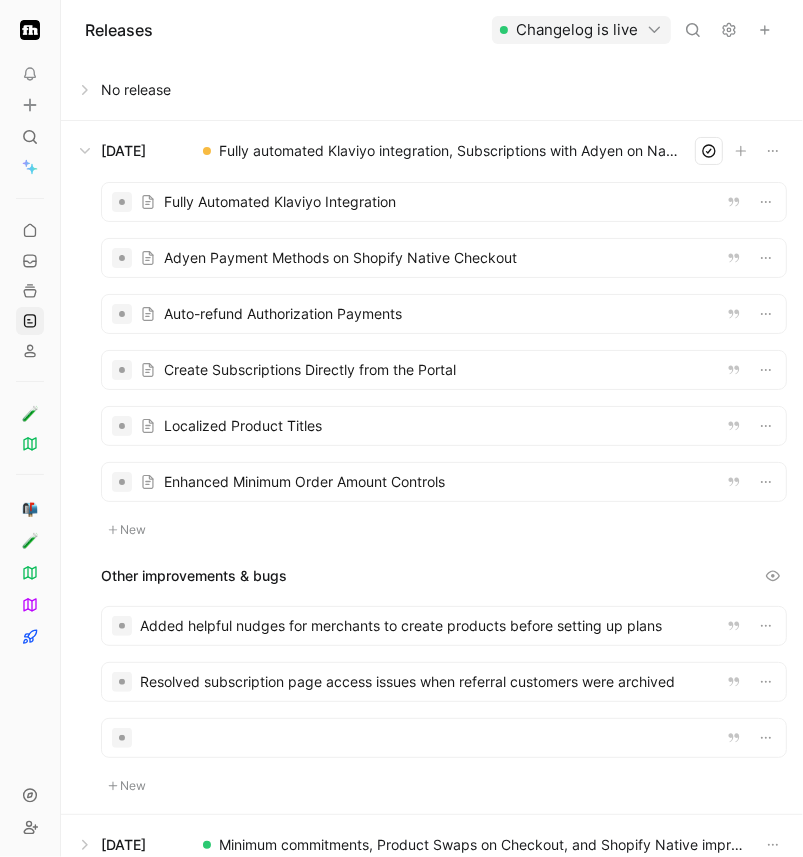 click at bounding box center [444, 738] 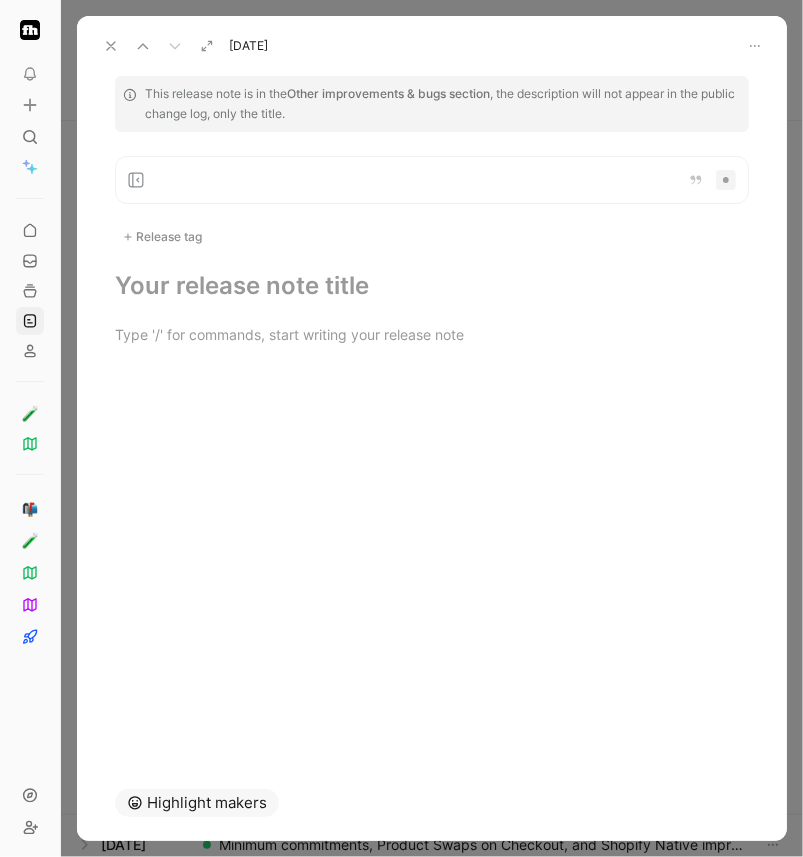 click at bounding box center [432, 286] 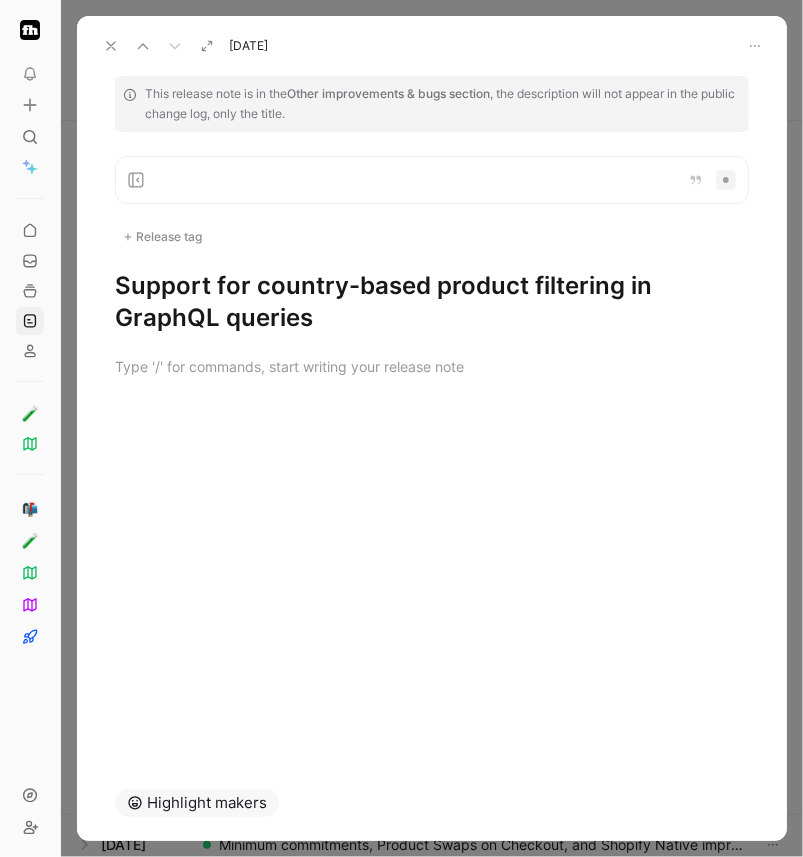 click 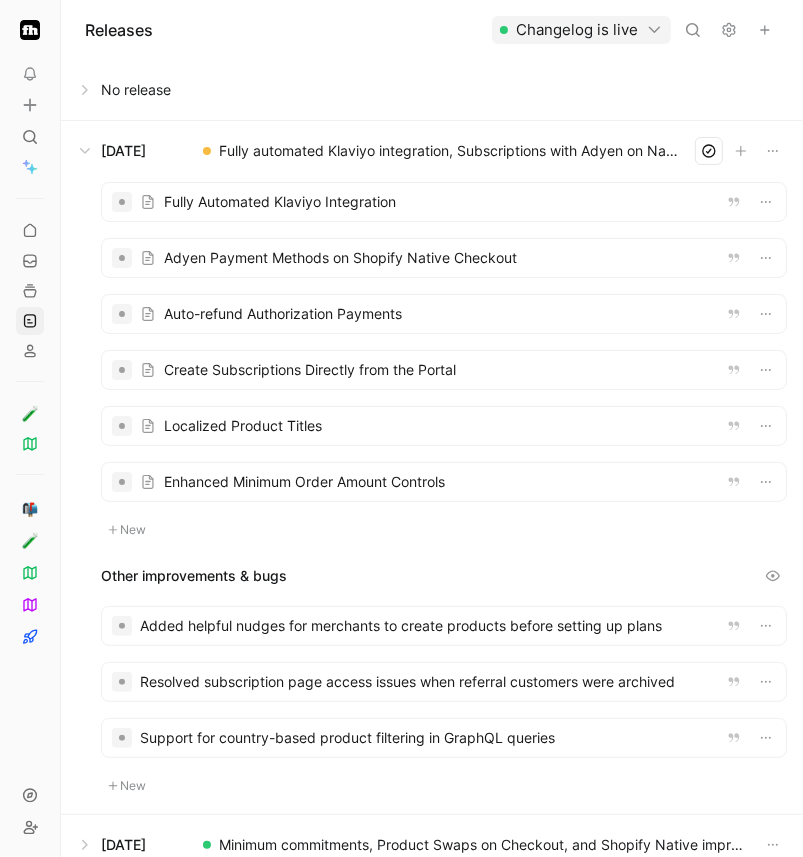 click on "New" at bounding box center (127, 786) 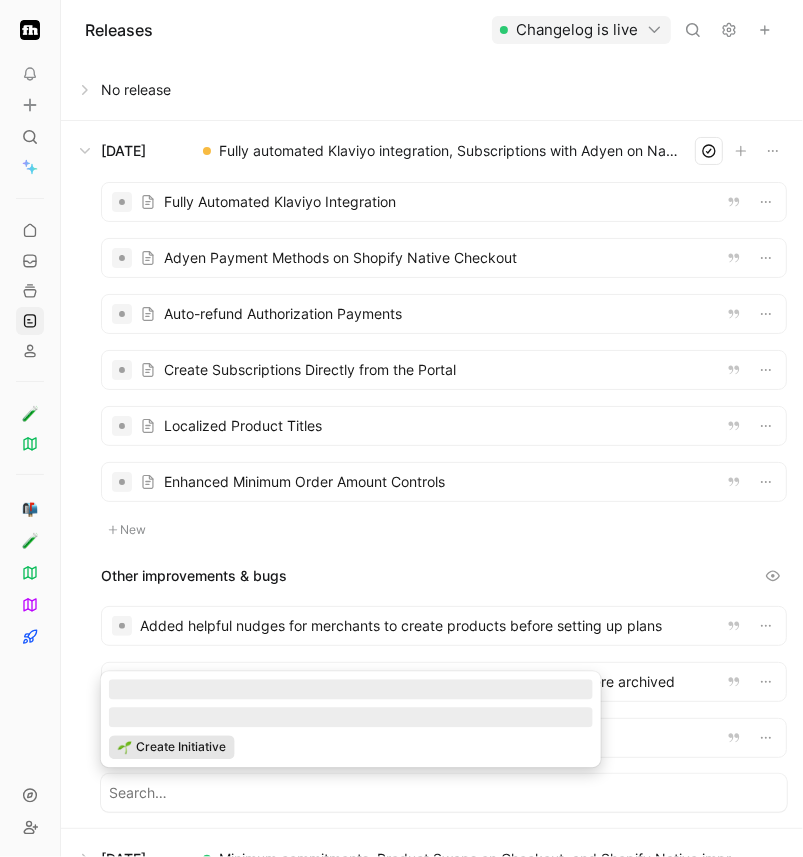 click on "Create Initiative" at bounding box center [181, 747] 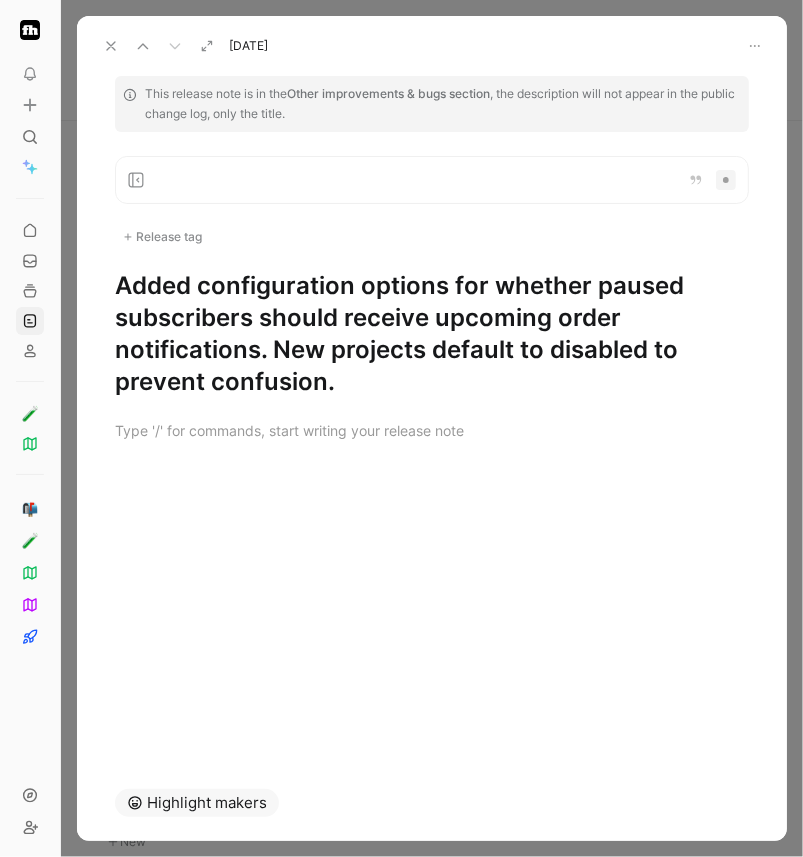 click 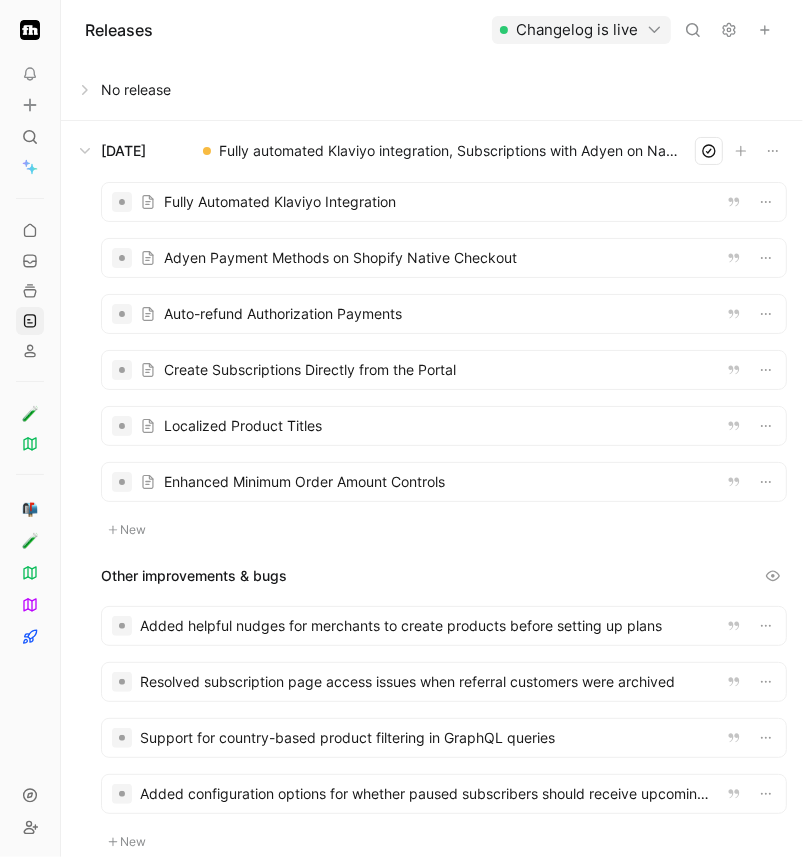 click on "New" at bounding box center (127, 842) 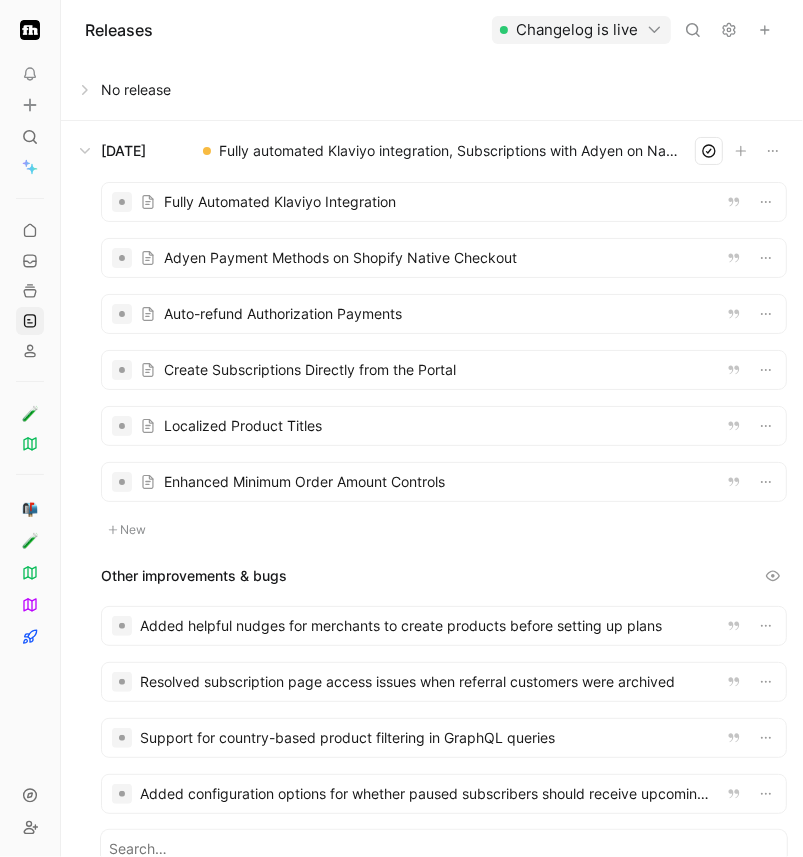 scroll, scrollTop: 3, scrollLeft: 0, axis: vertical 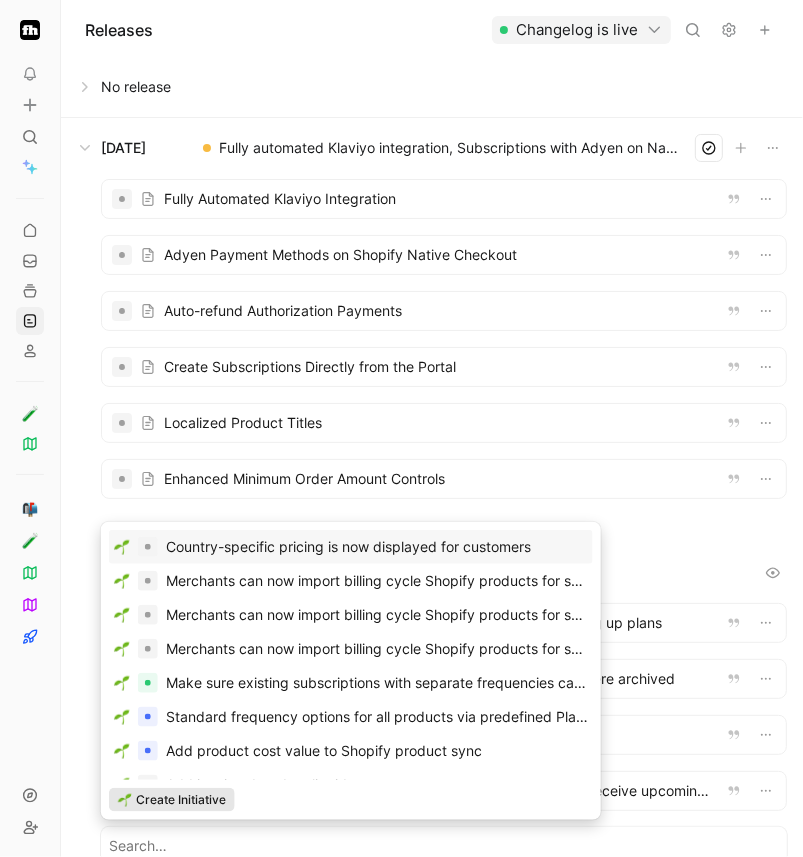 click on "Create Initiative" at bounding box center (181, 800) 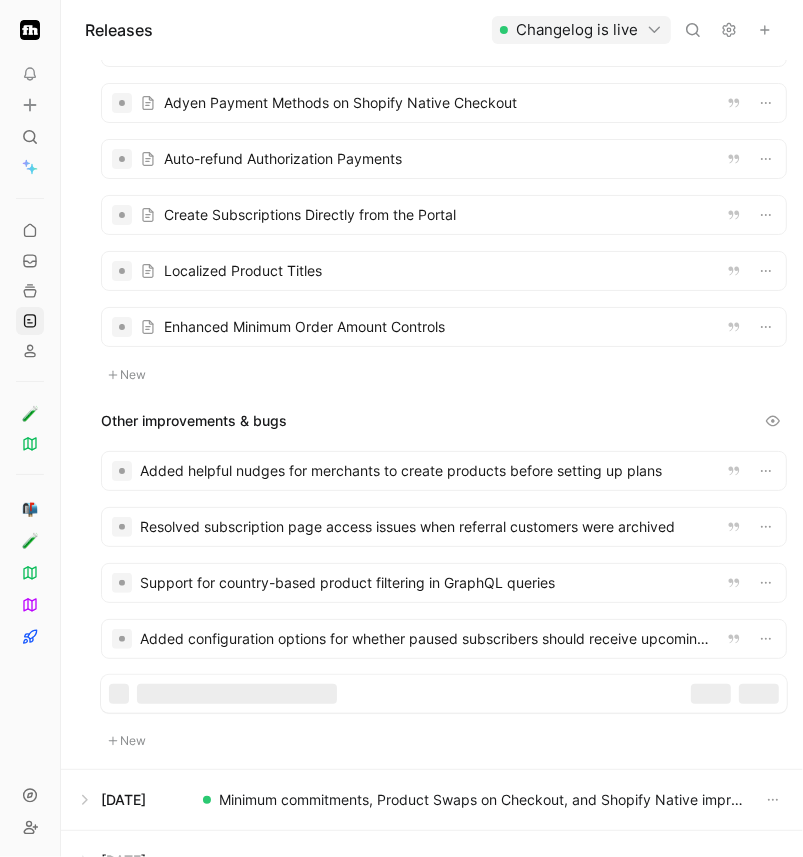 scroll, scrollTop: 208, scrollLeft: 0, axis: vertical 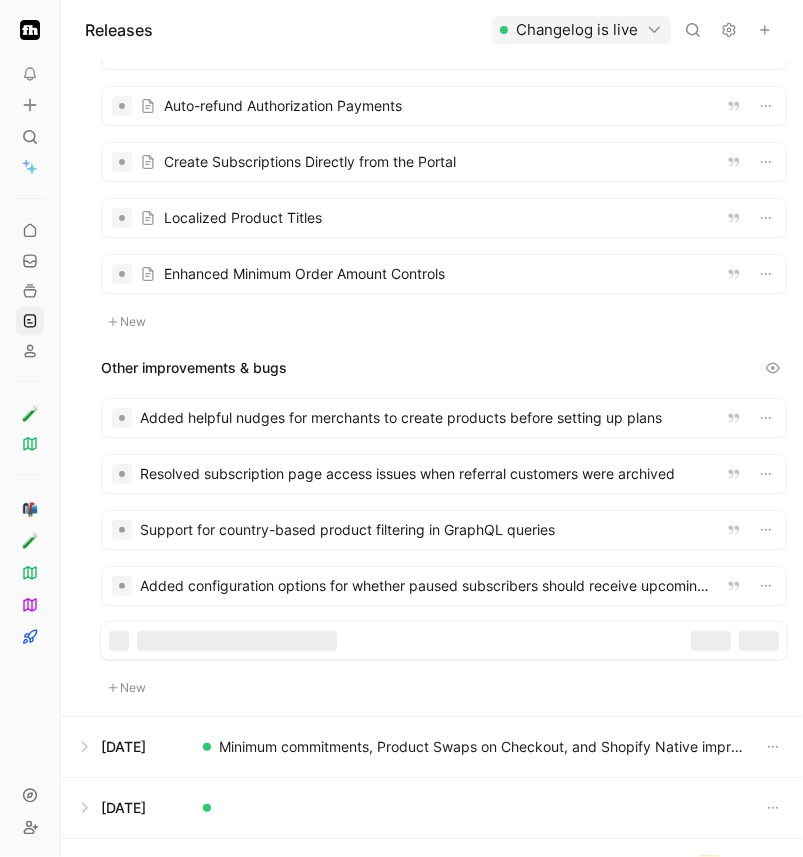 click at bounding box center (444, 641) 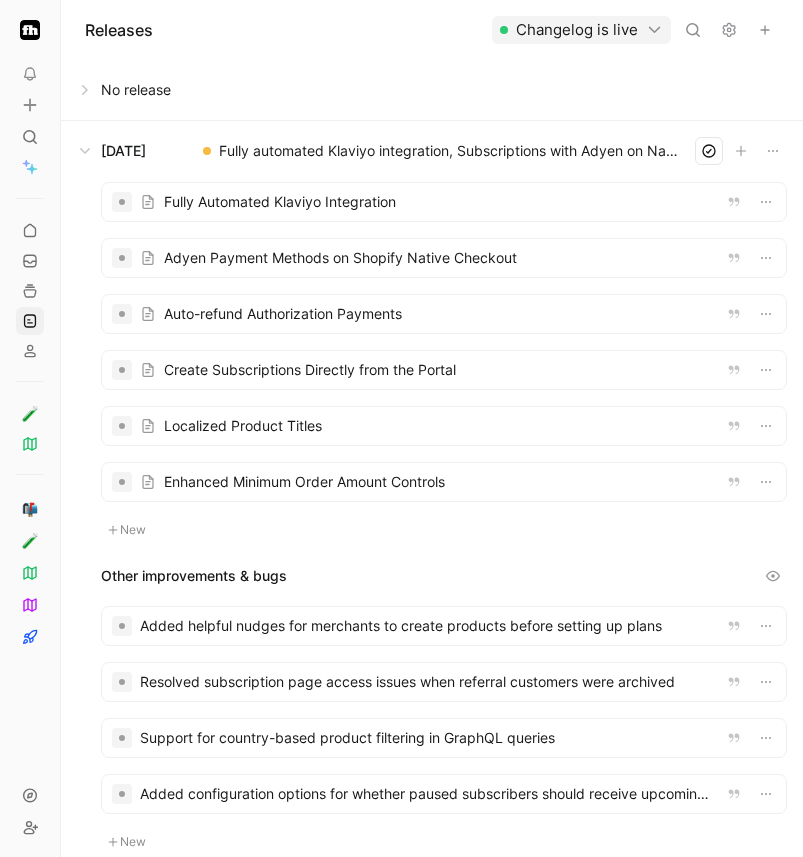 scroll, scrollTop: 0, scrollLeft: 0, axis: both 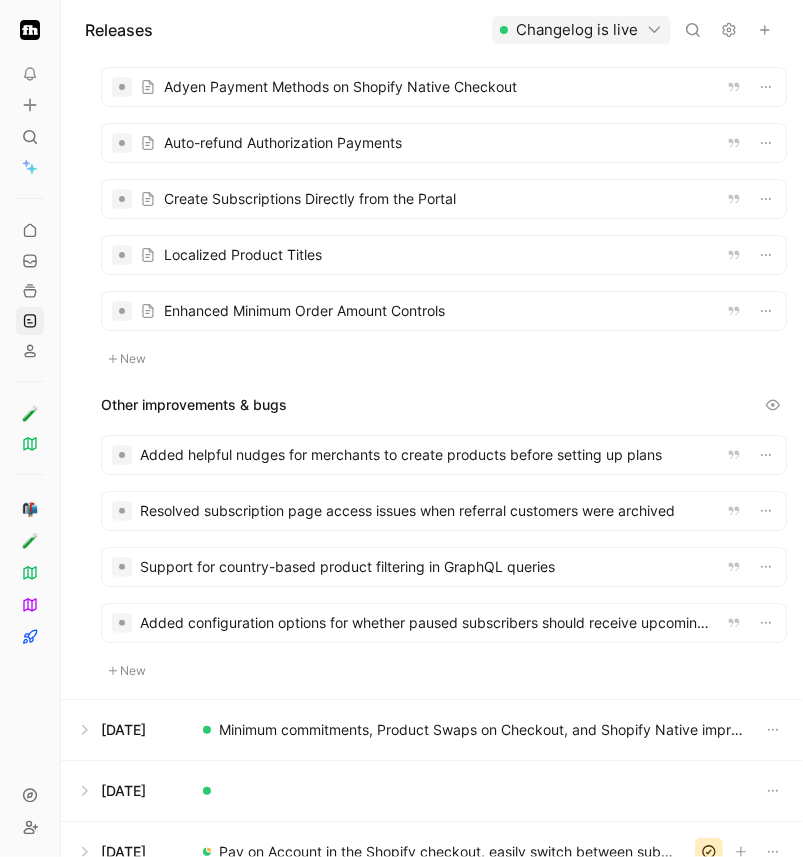type 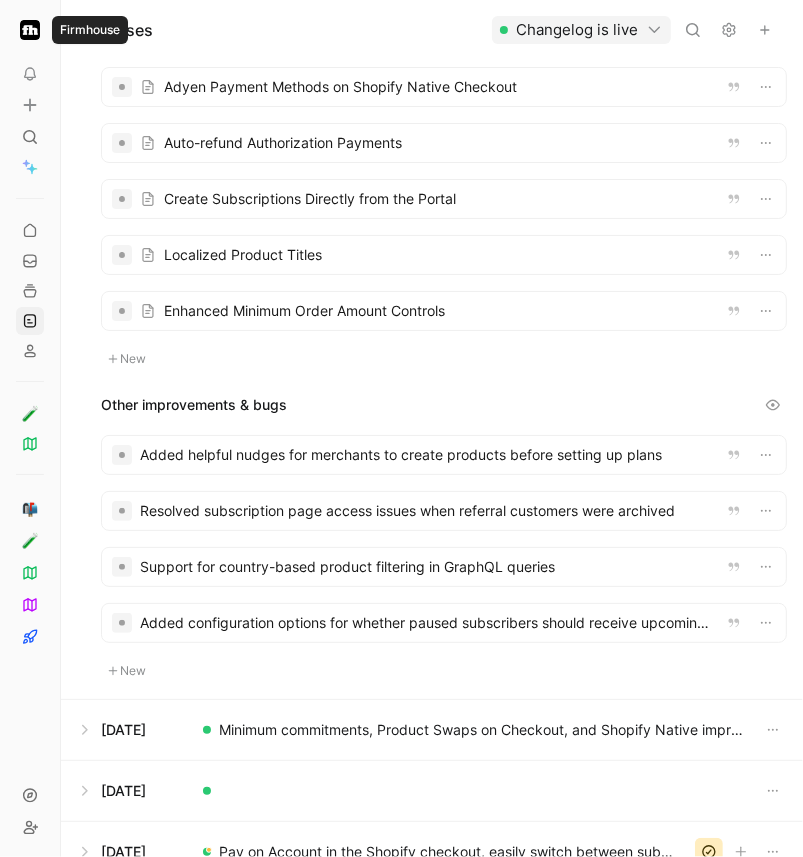 click on "New" at bounding box center [127, 671] 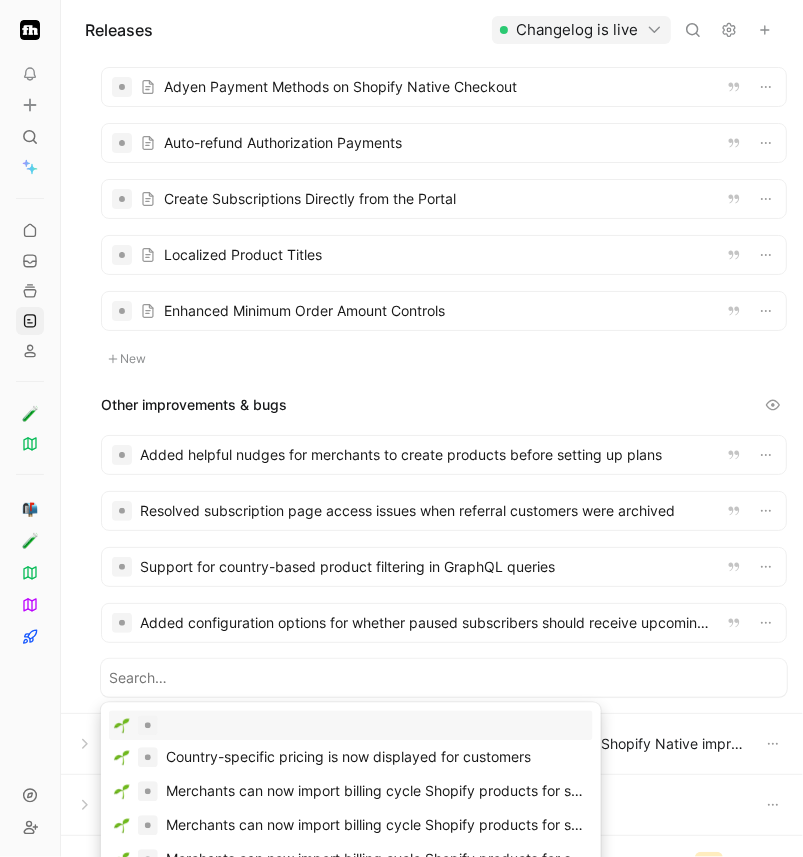 click at bounding box center (351, 725) 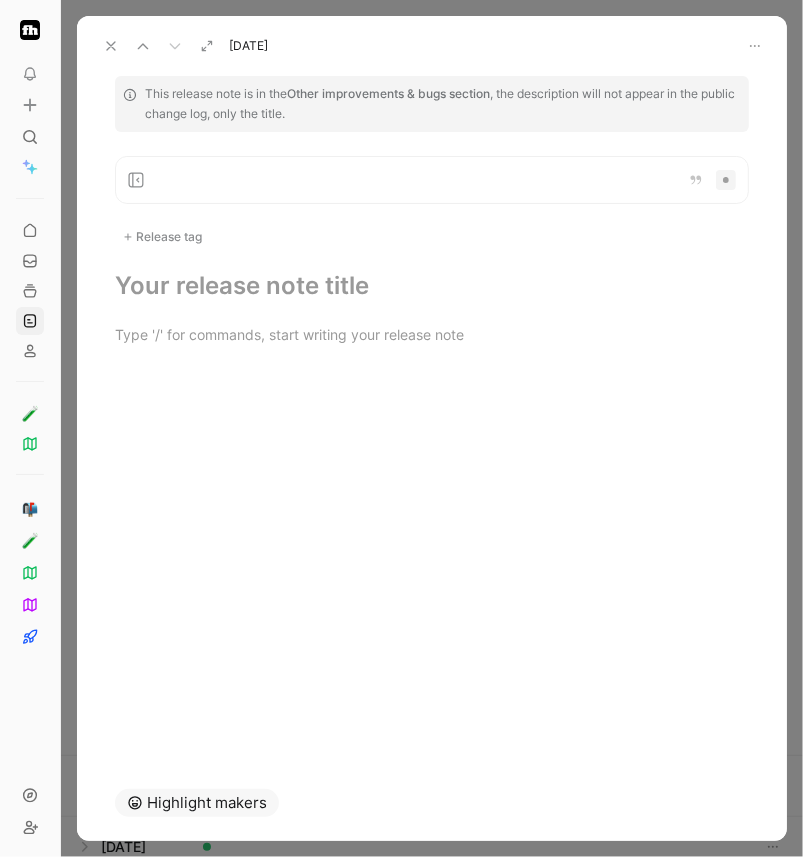 click at bounding box center (432, 286) 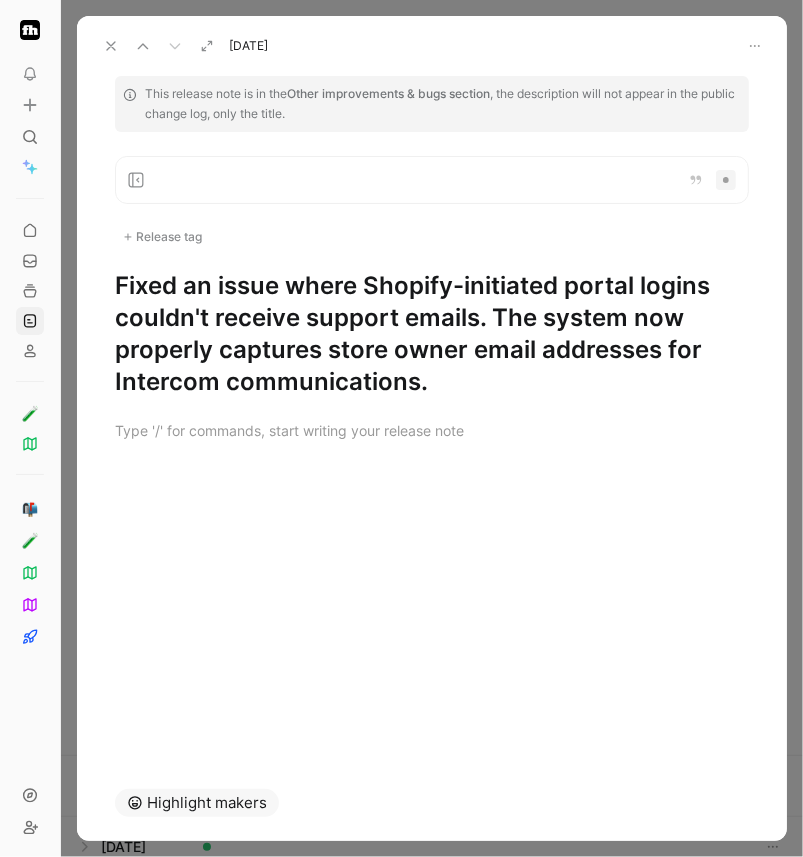 click on "Release tag" at bounding box center (162, 237) 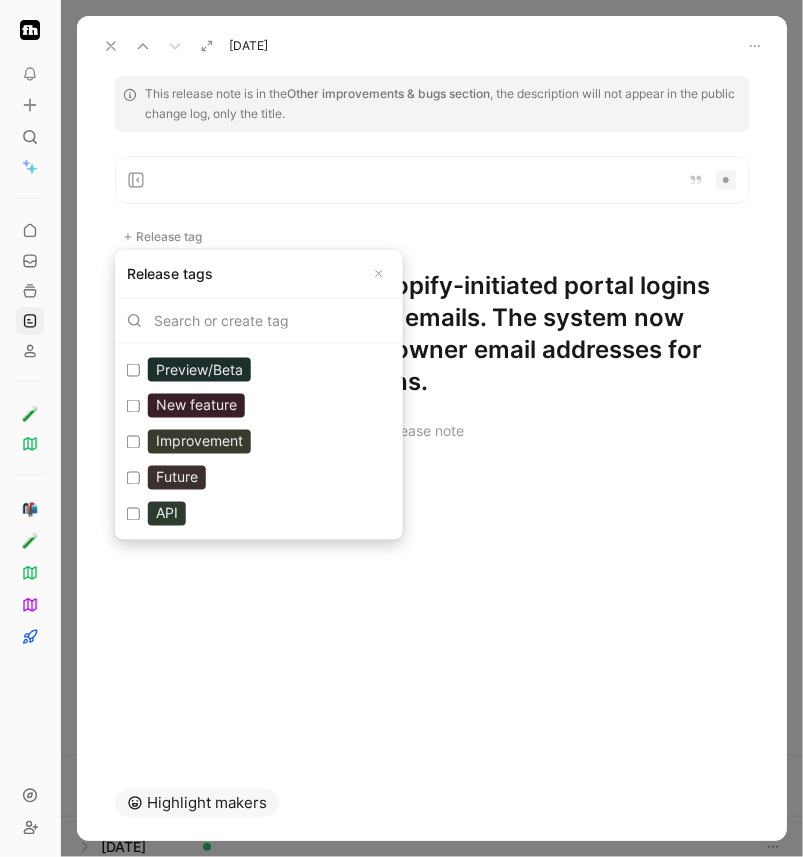click on "Improvement" at bounding box center (199, 442) 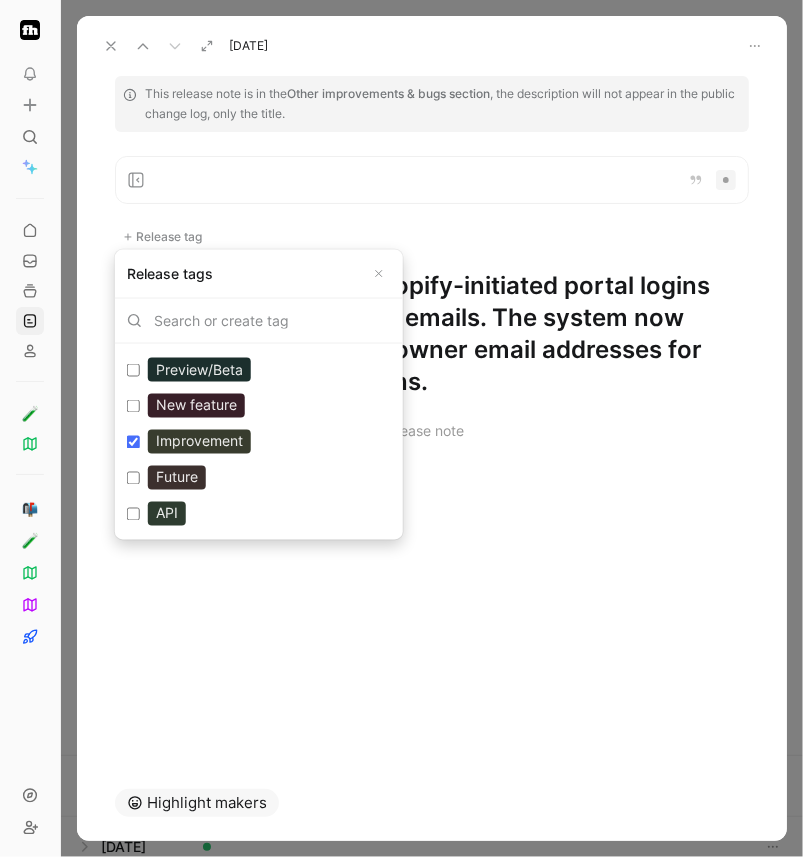 checkbox on "true" 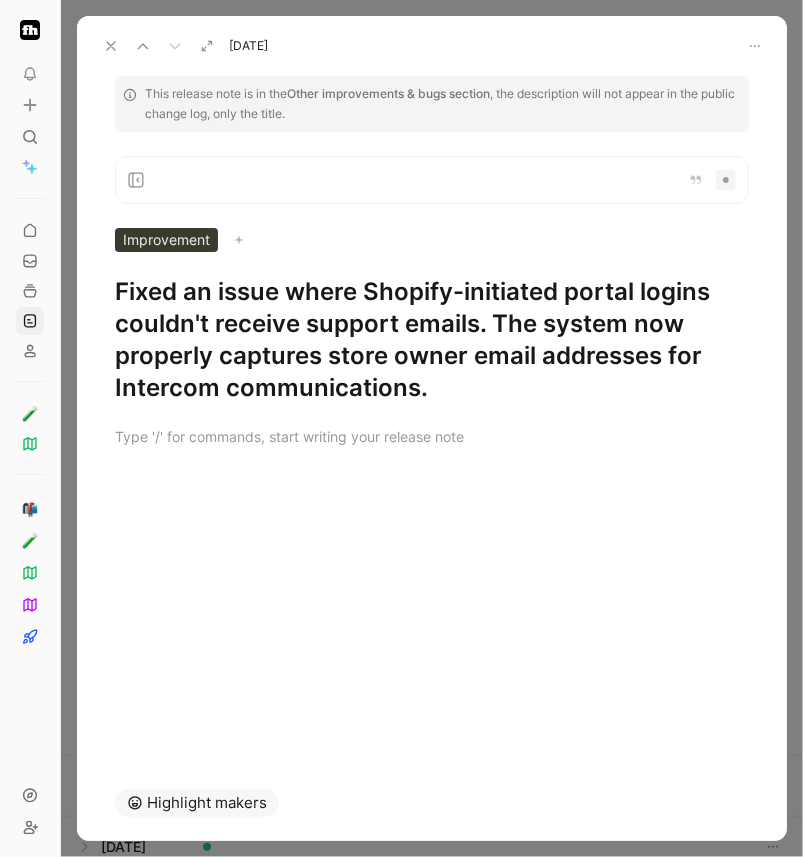 click 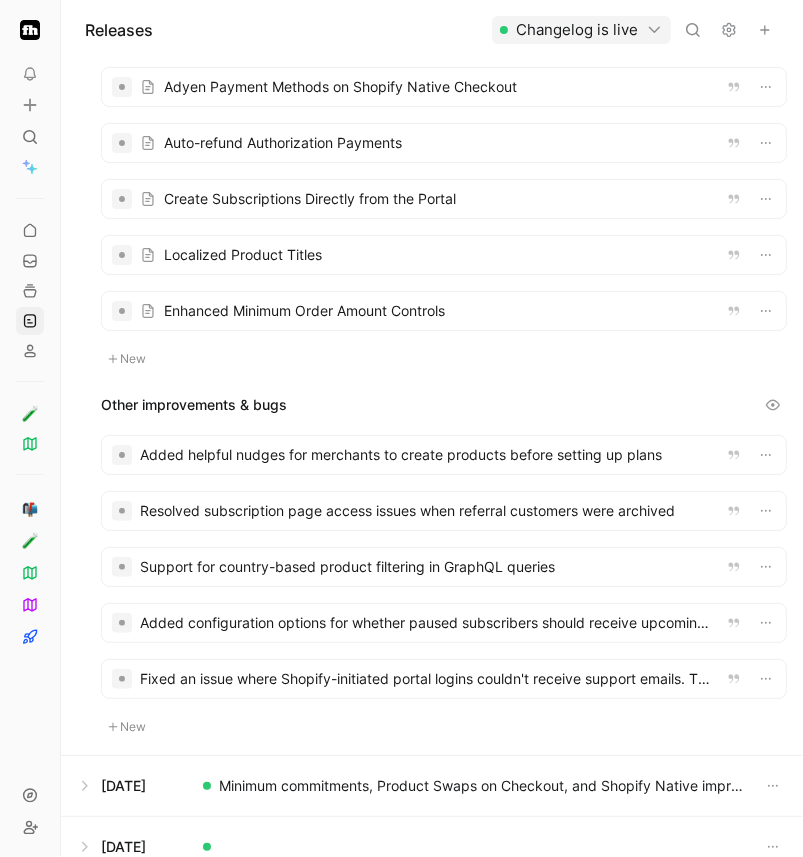 click at bounding box center (444, 679) 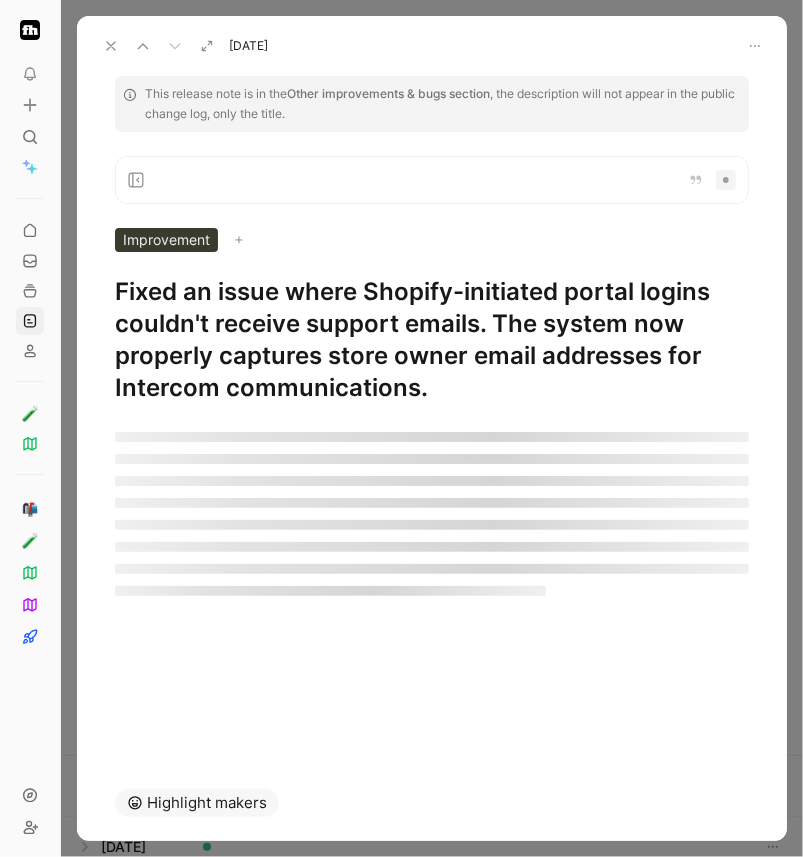 click 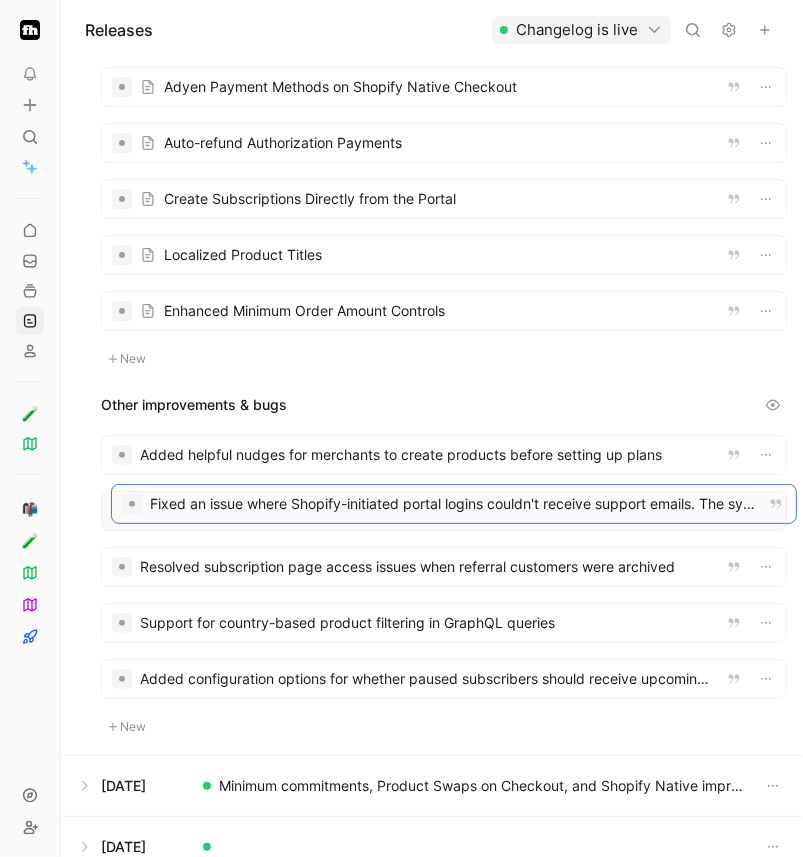 drag, startPoint x: 138, startPoint y: 681, endPoint x: 148, endPoint y: 507, distance: 174.28712 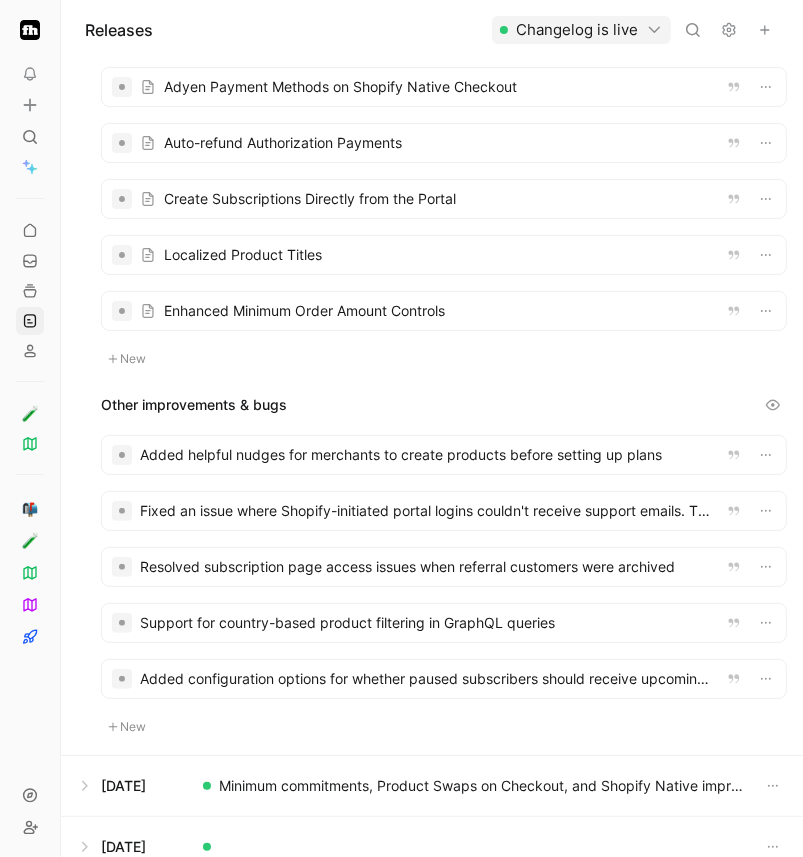click at bounding box center (444, 567) 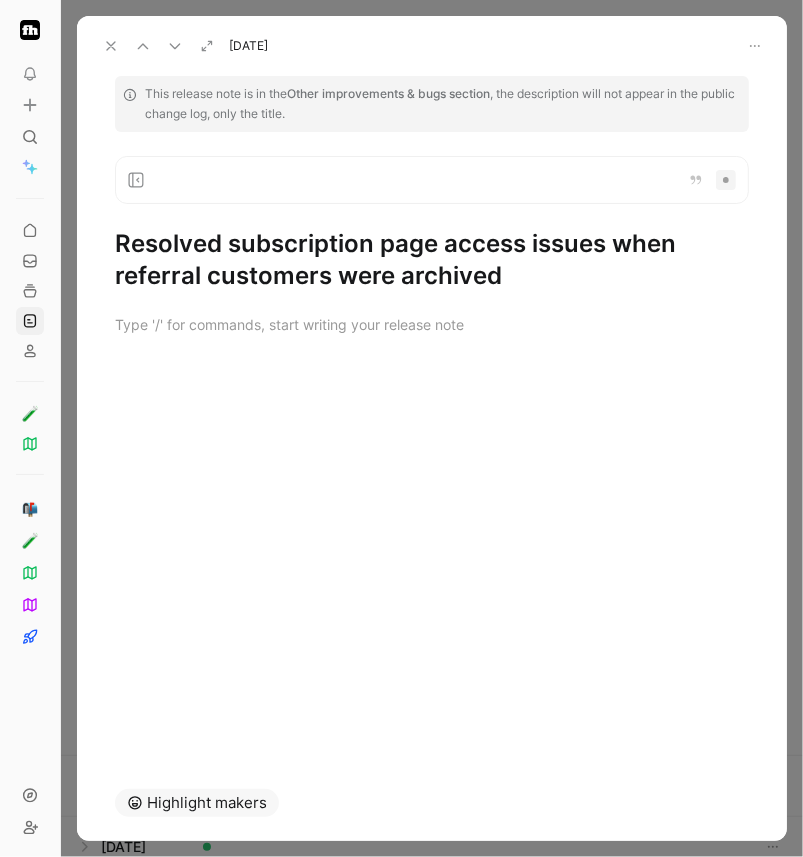 click at bounding box center [432, 369] 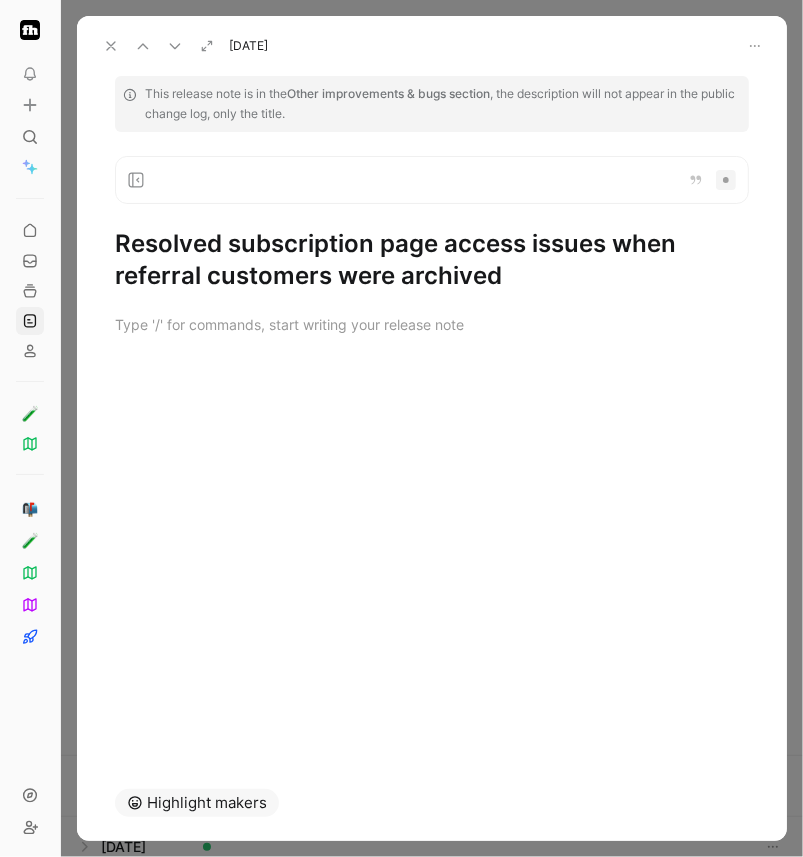click 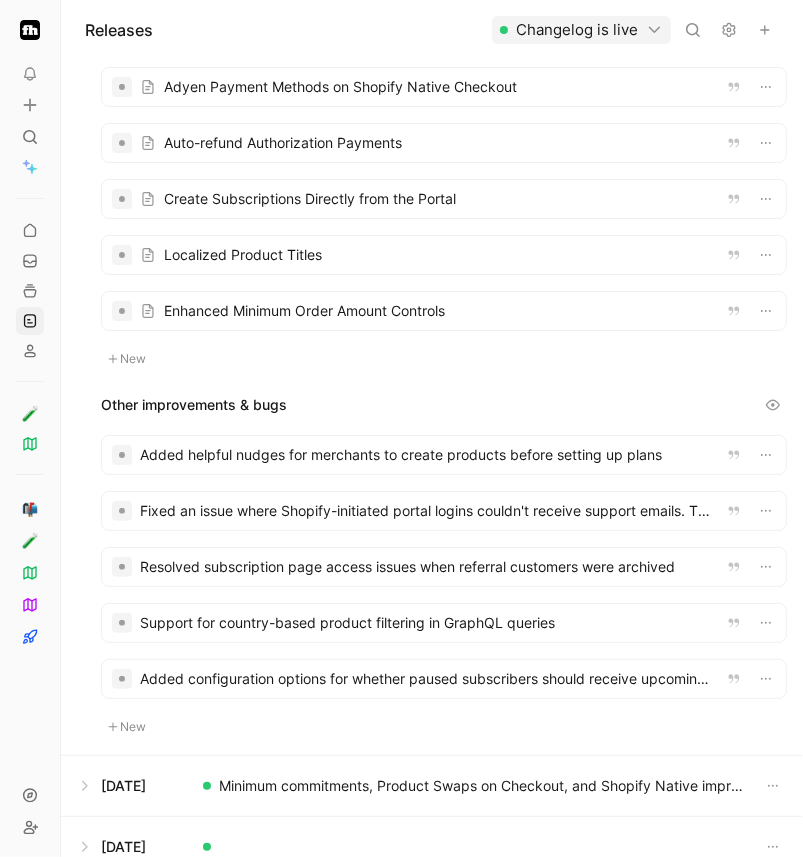 click at bounding box center [444, 511] 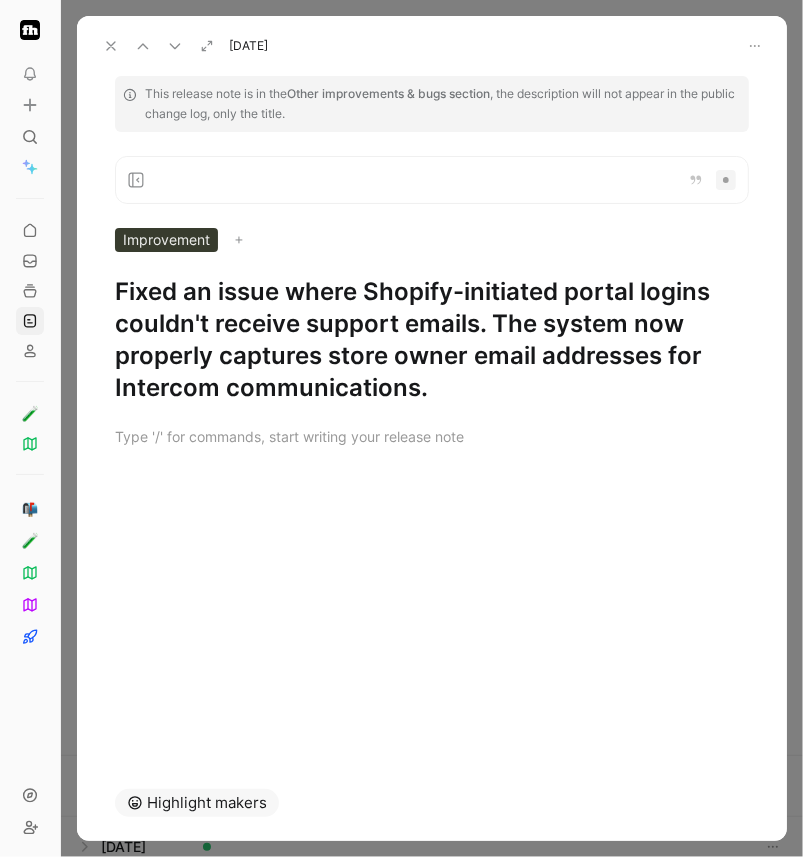click 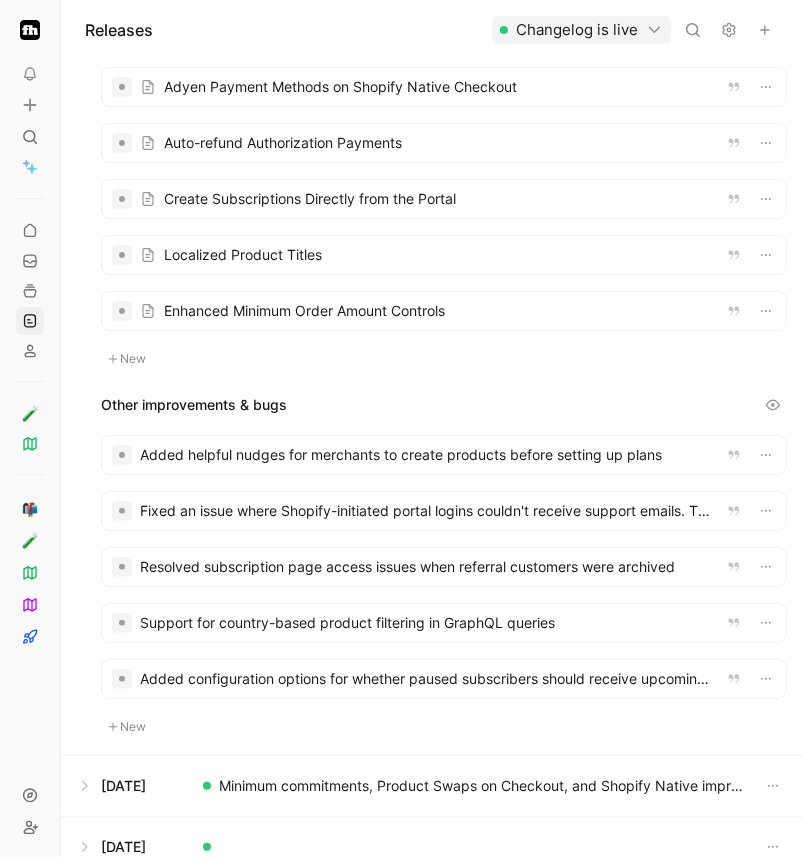 click at bounding box center [444, 679] 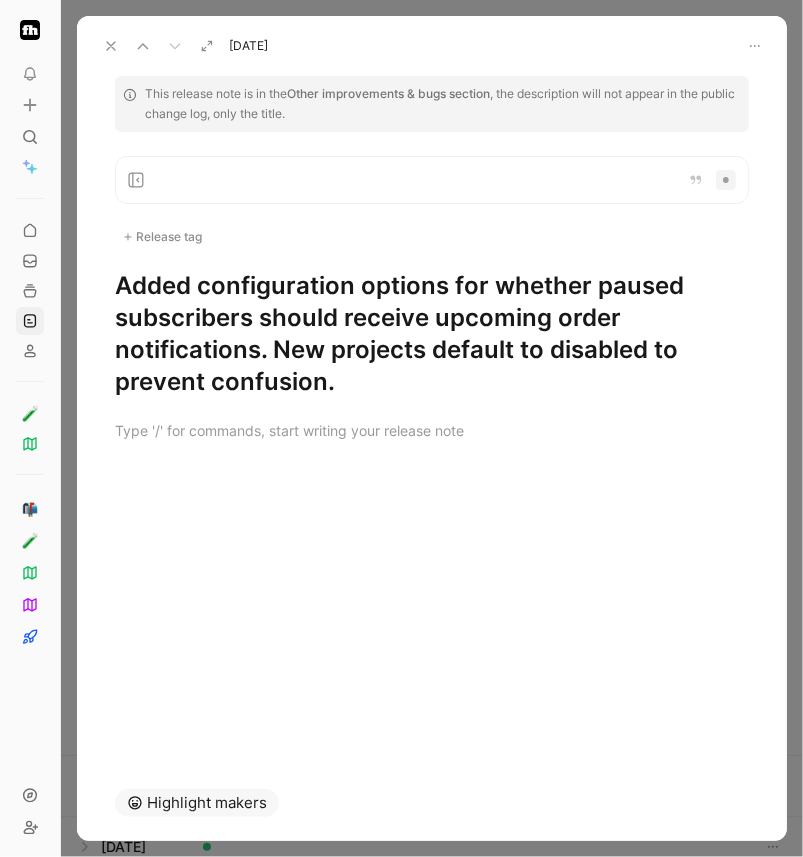 click on "Release tag" at bounding box center [162, 237] 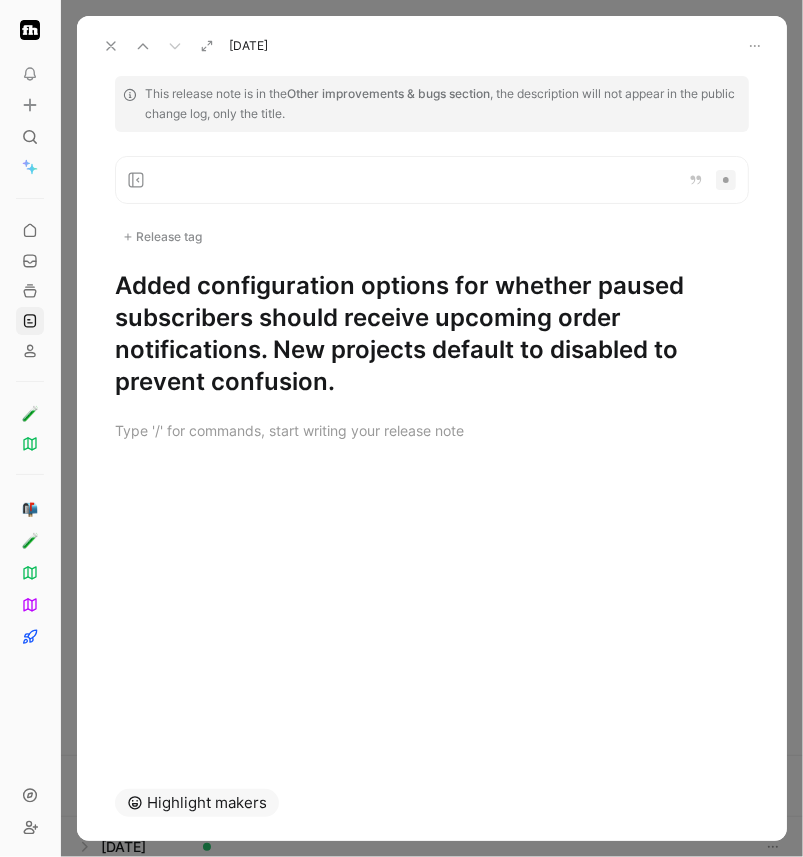 click on "Release tag" at bounding box center (162, 237) 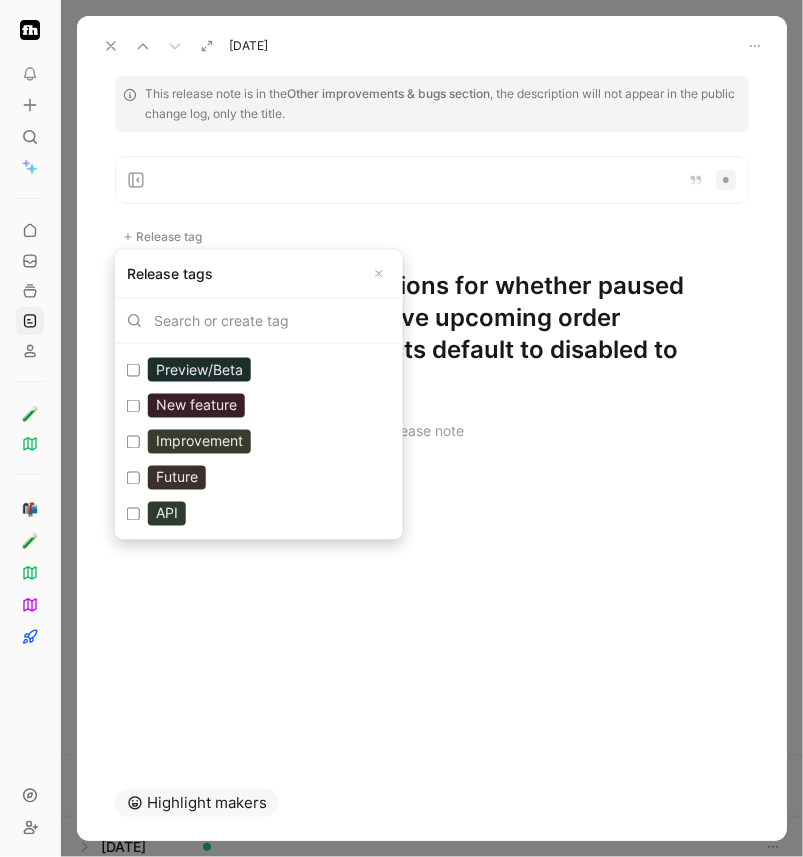 click on "New feature" at bounding box center (196, 406) 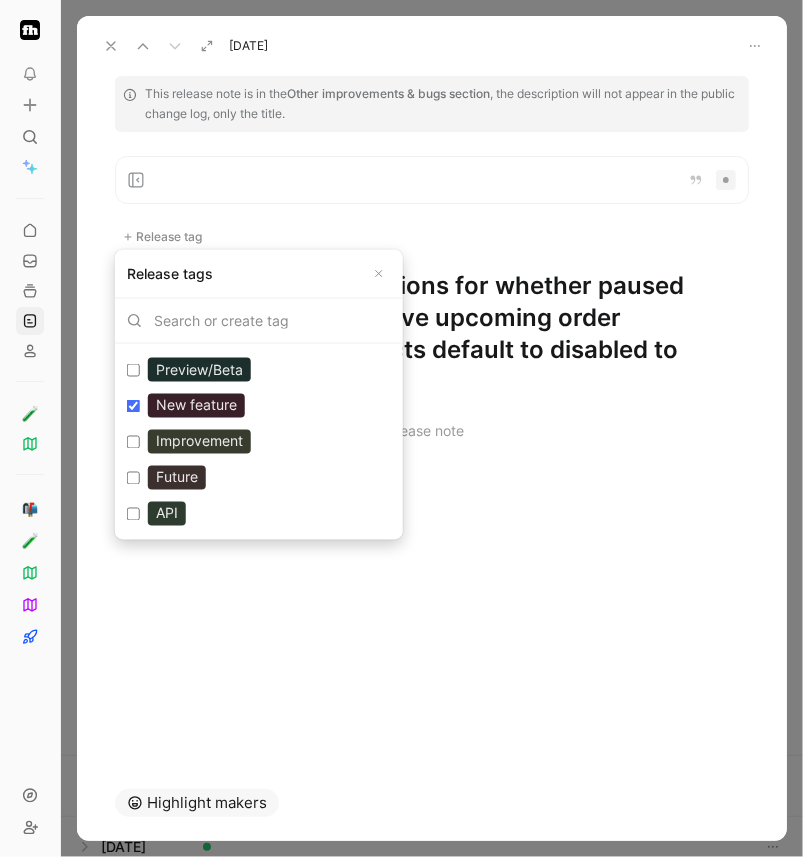 checkbox on "true" 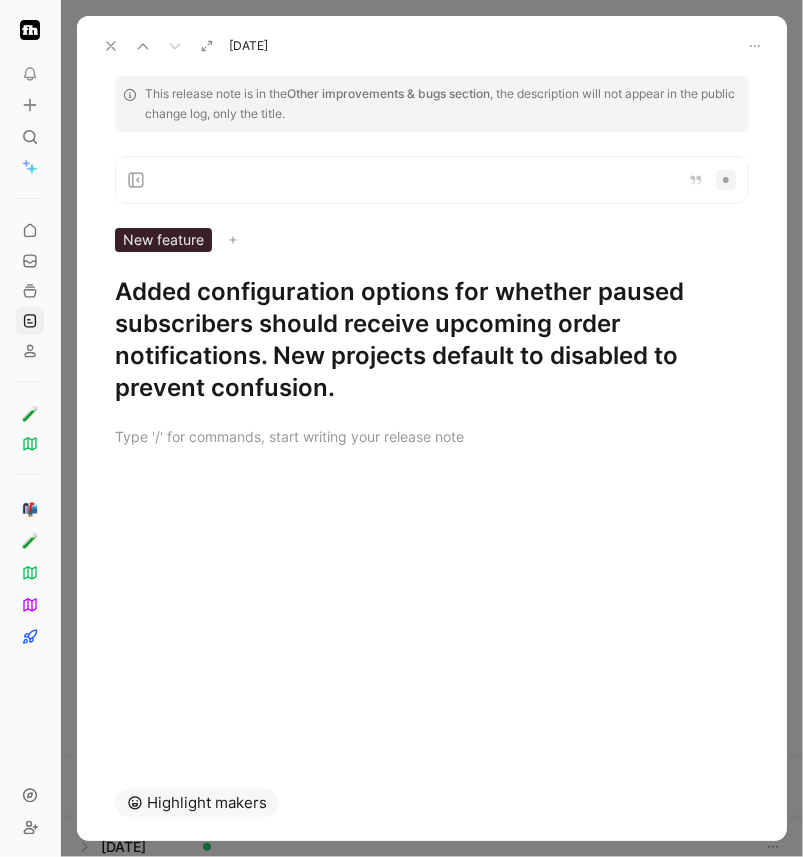 click 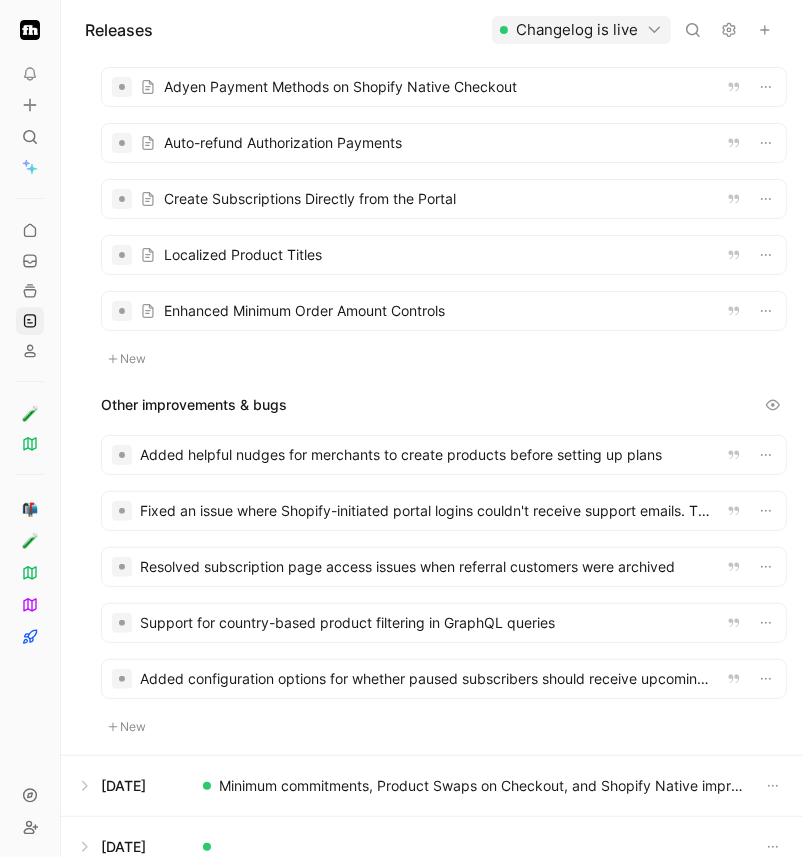 click at bounding box center [444, 567] 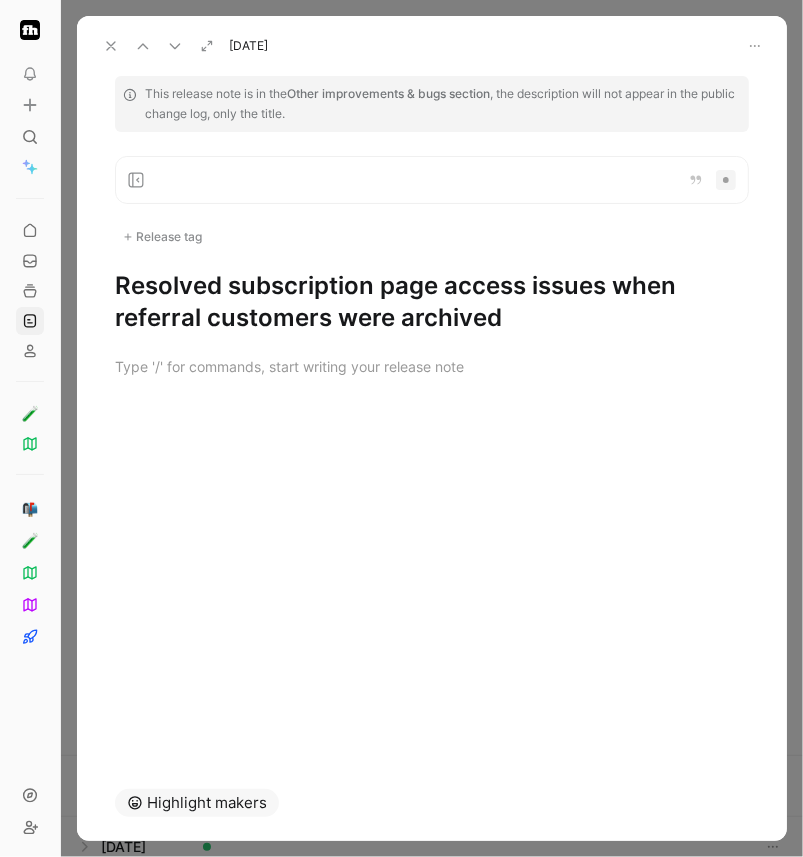 click on "Release tag" at bounding box center (162, 237) 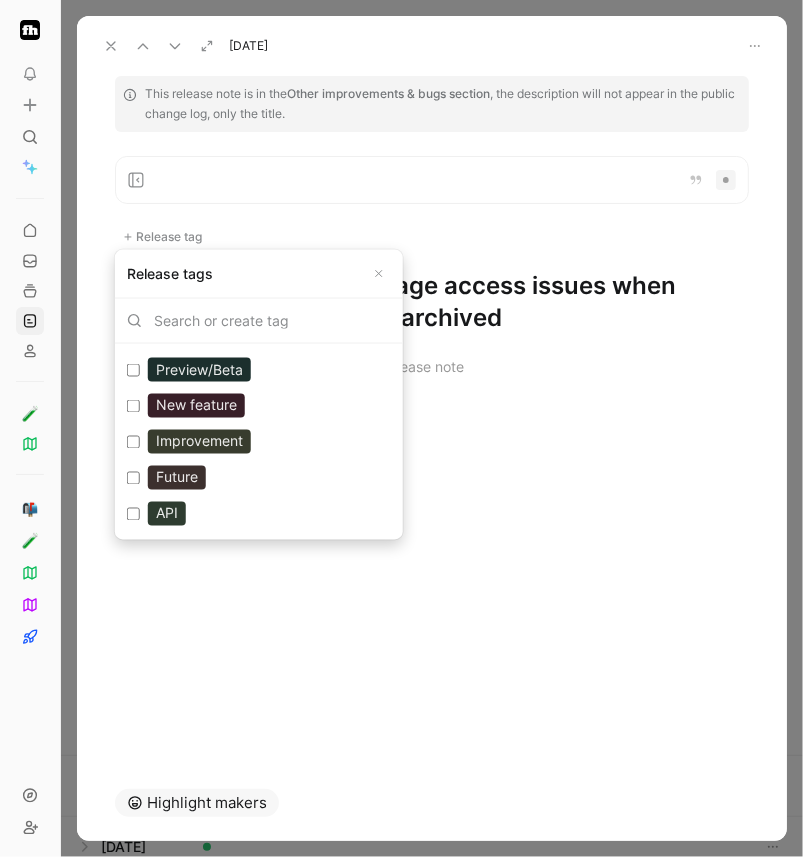click on "Improvement" at bounding box center [199, 442] 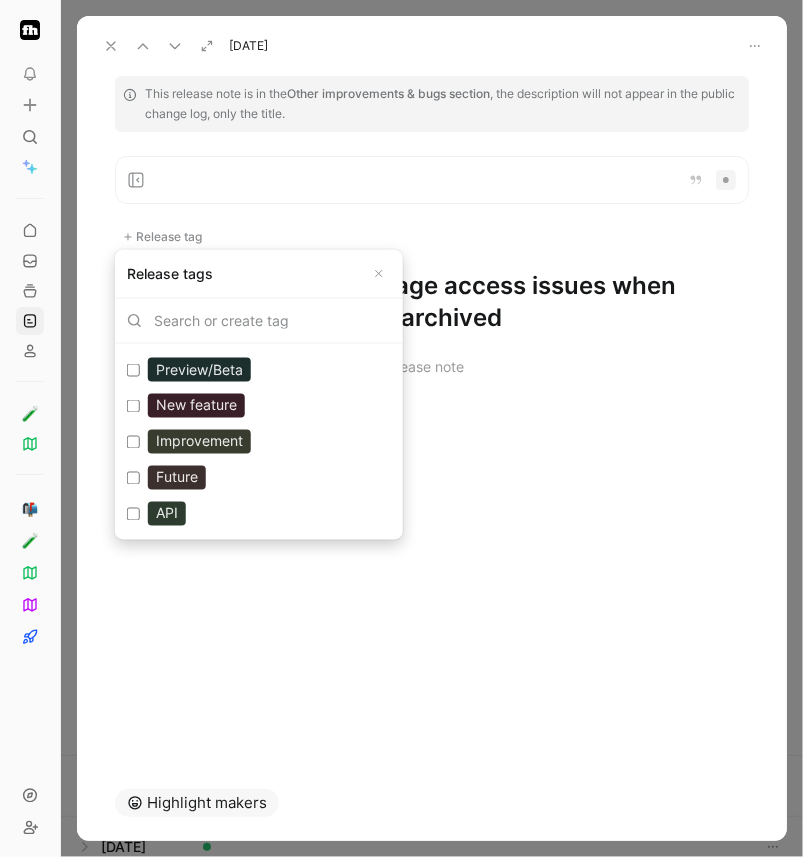 click on "Improvement Edit" at bounding box center [133, 441] 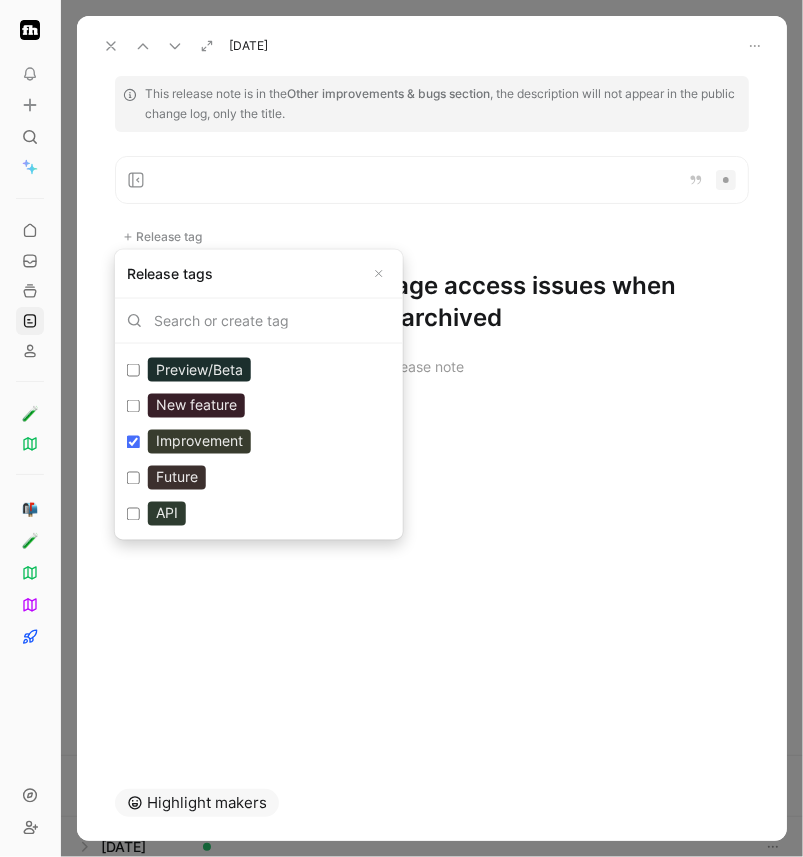 checkbox on "true" 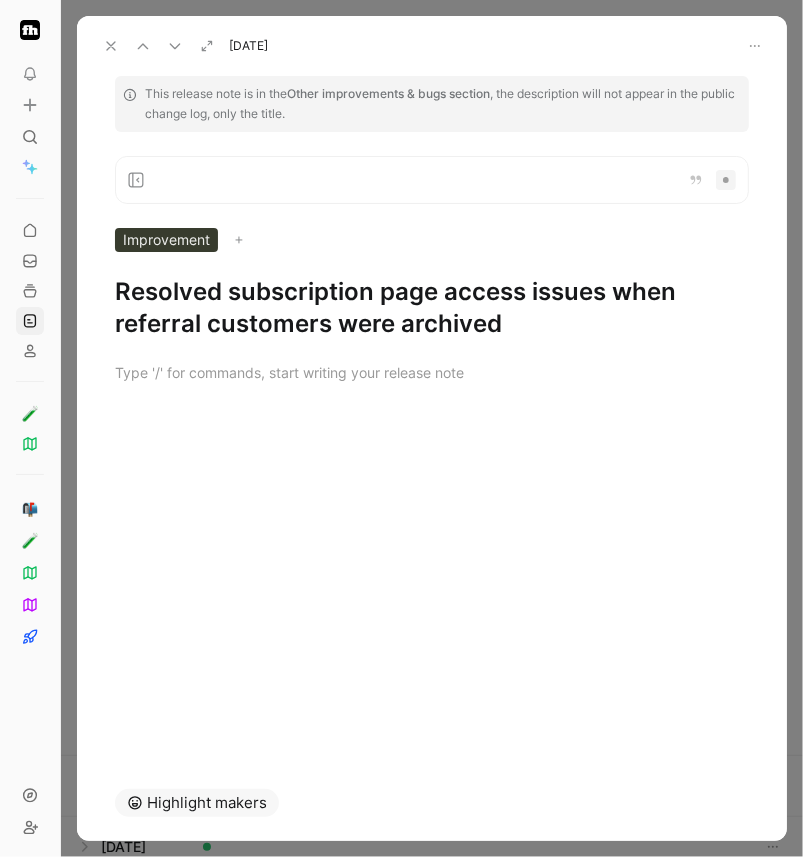 click 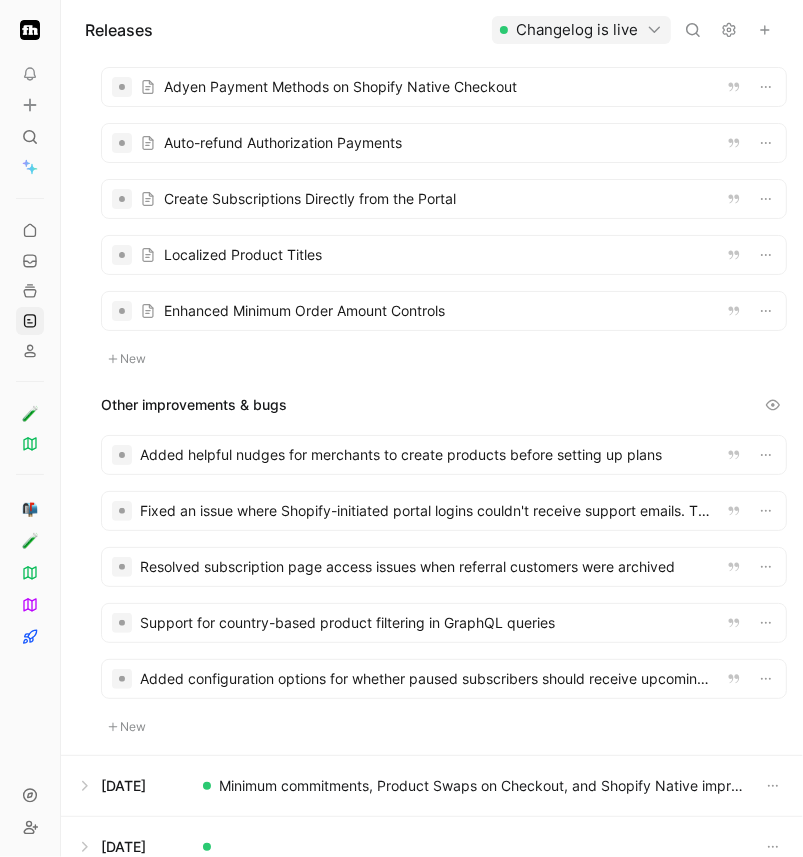 click at bounding box center (444, 511) 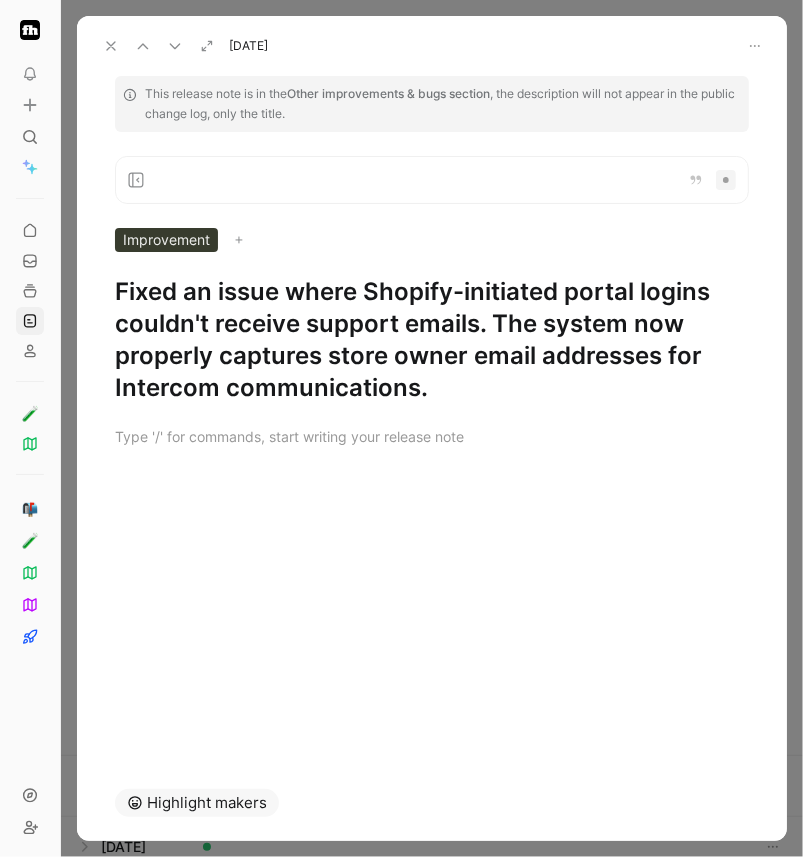 click 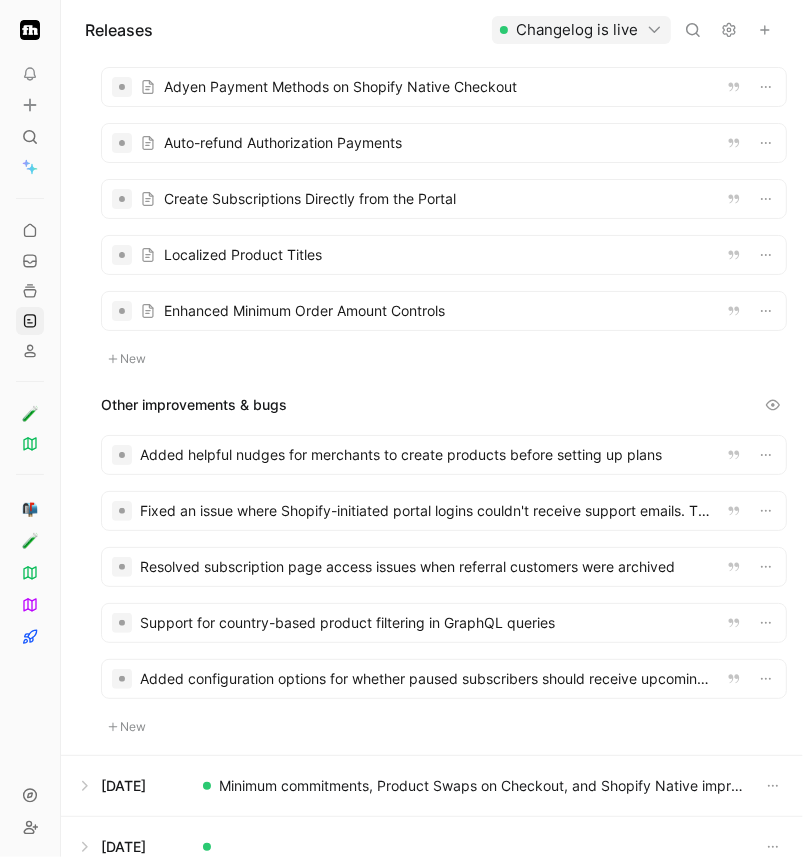 click at bounding box center (444, 455) 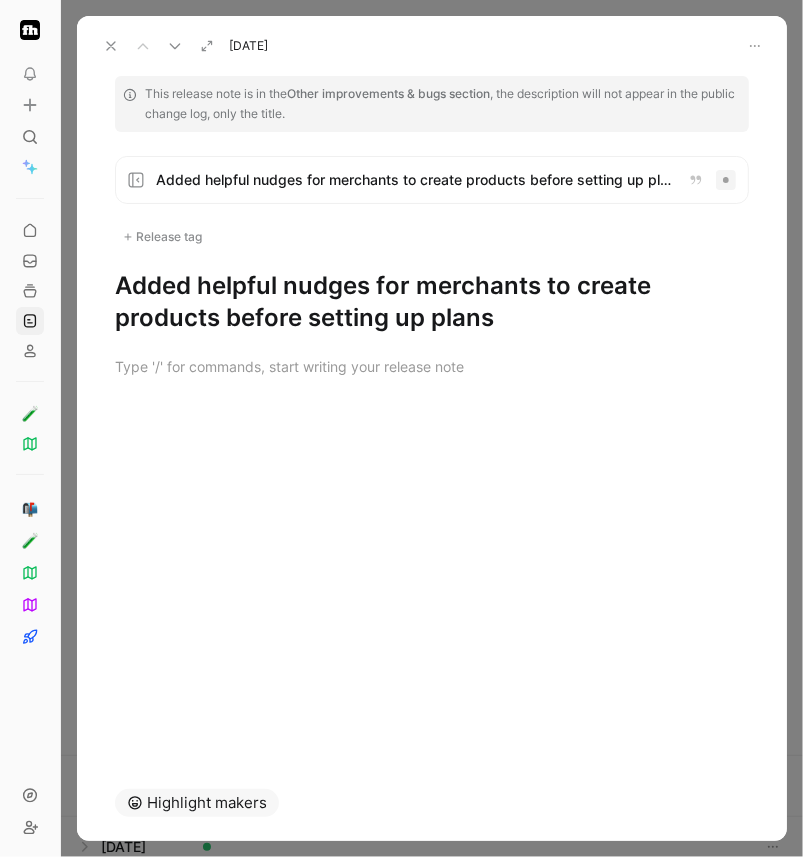 click on "Release tag" at bounding box center (162, 237) 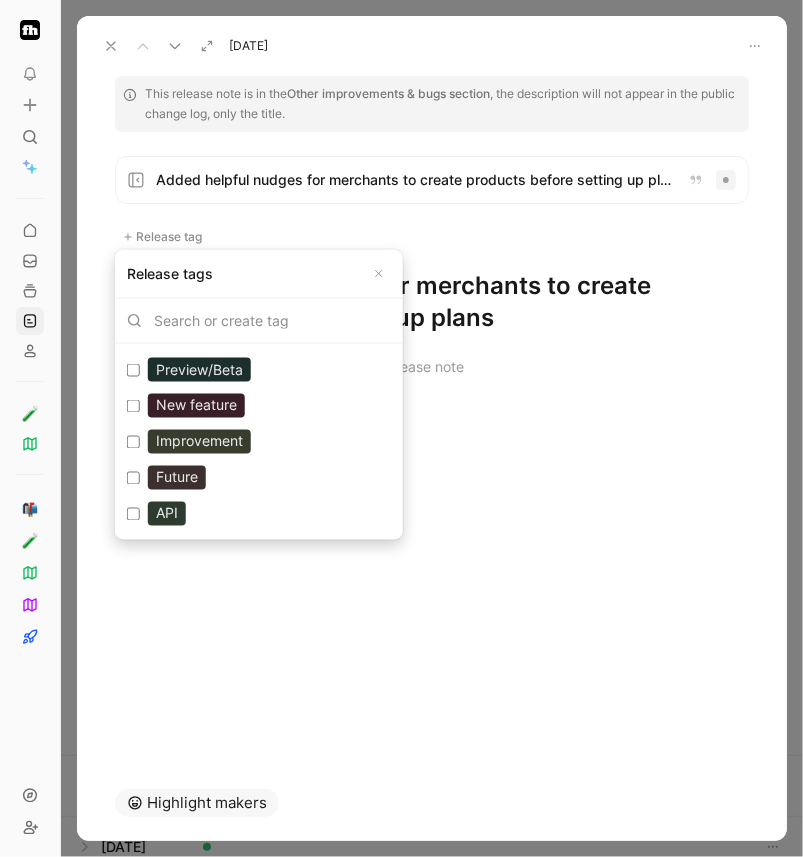 click on "Improvement" at bounding box center [199, 442] 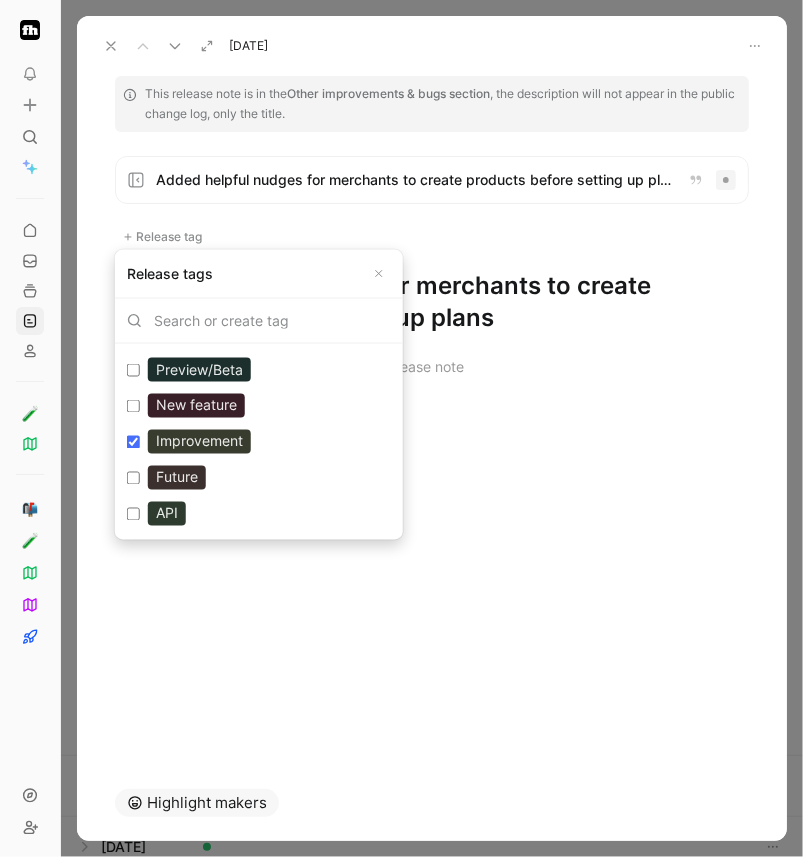 checkbox on "true" 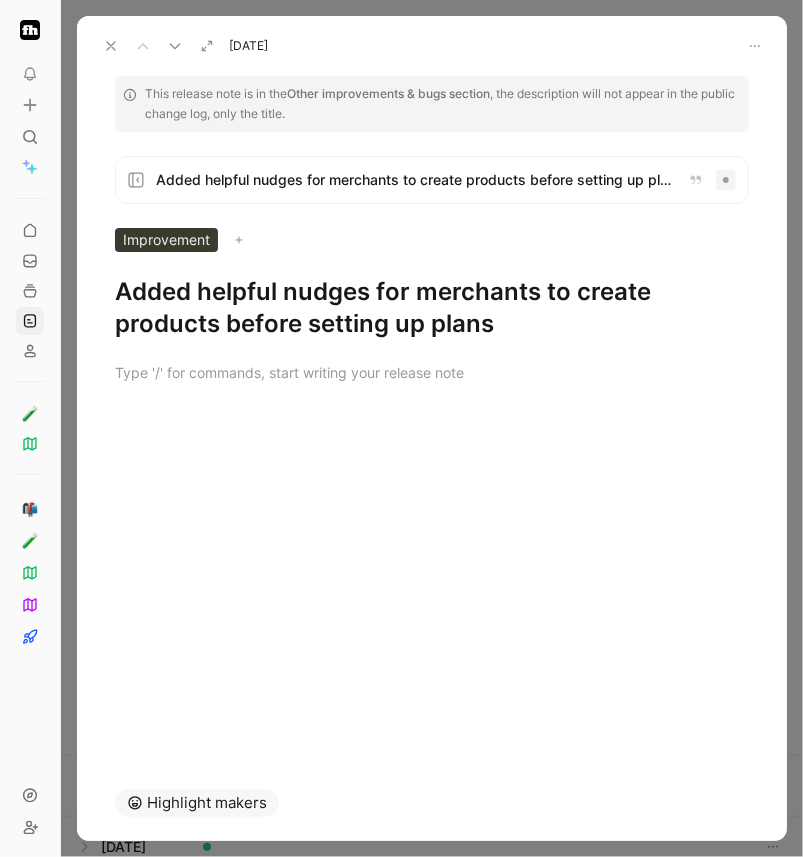 click 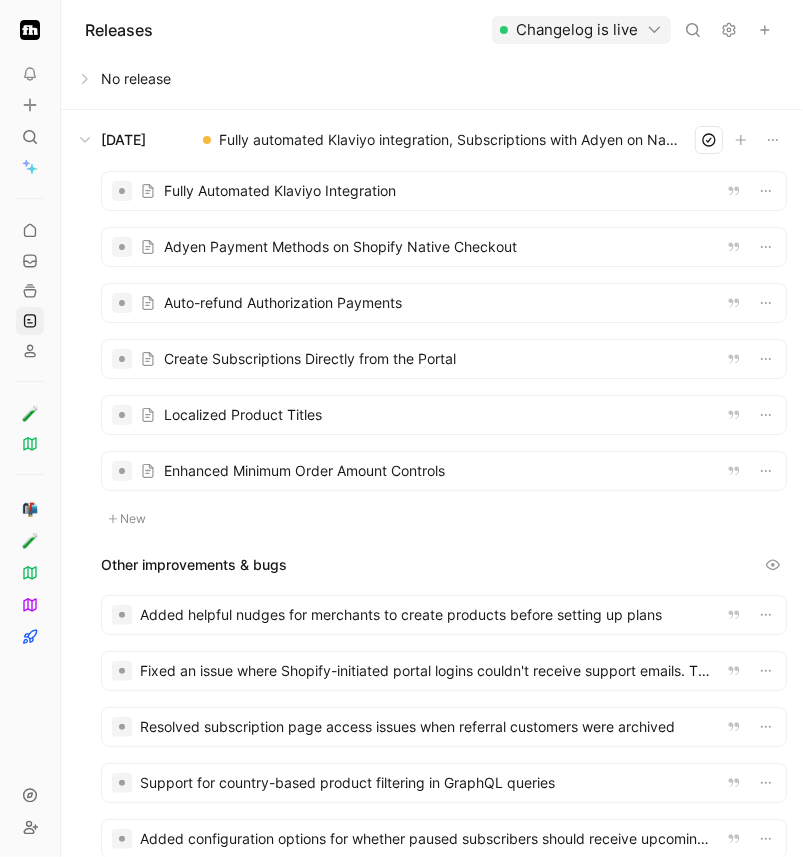 scroll, scrollTop: 0, scrollLeft: 0, axis: both 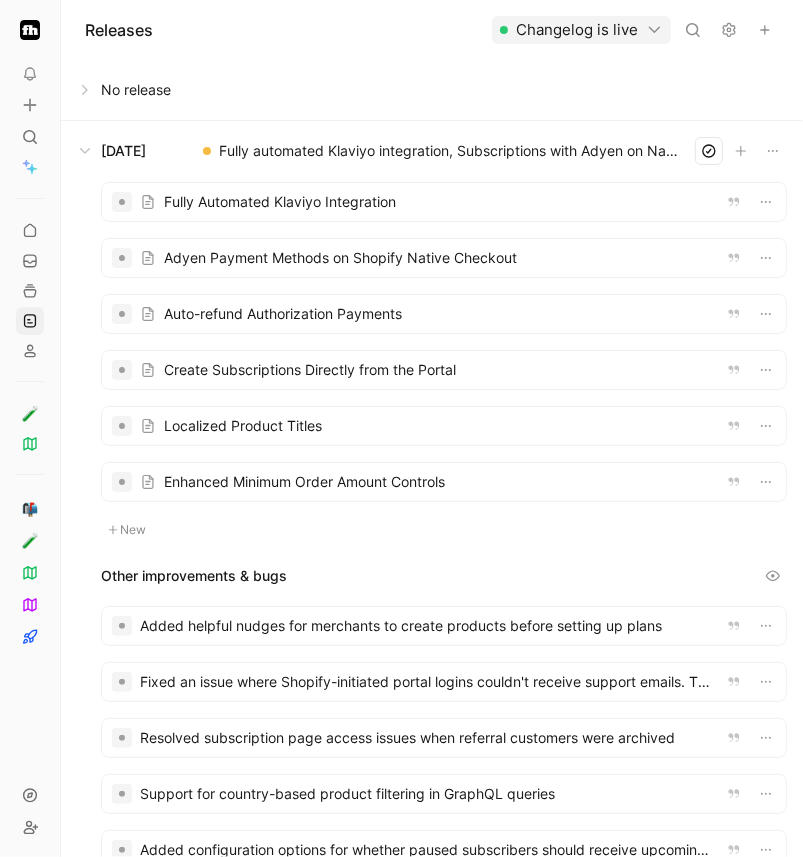 click at bounding box center (444, 482) 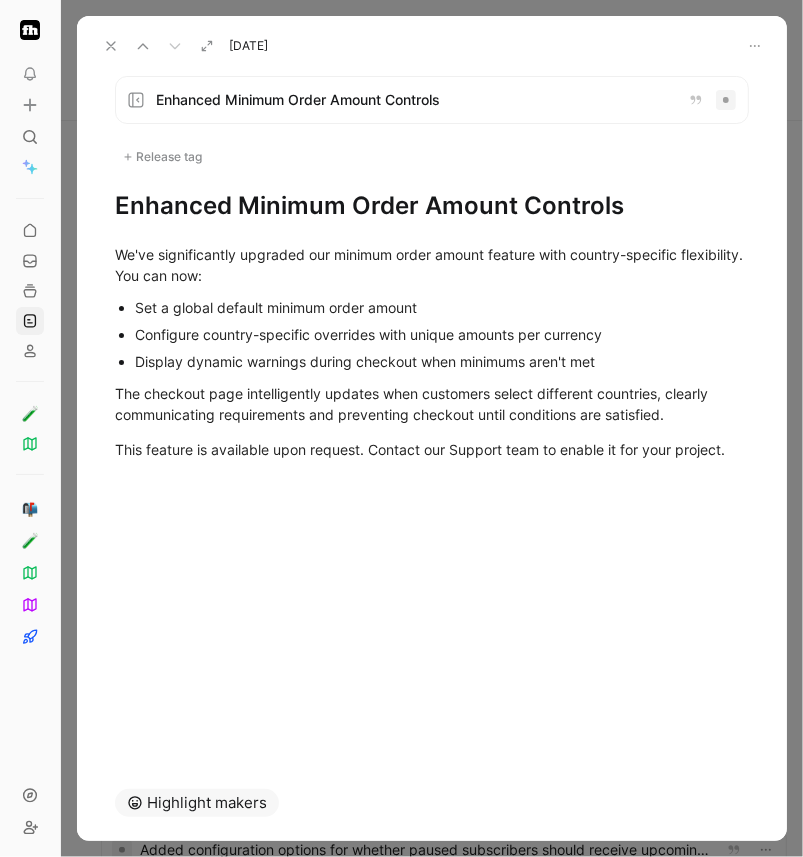click on "Release tag" at bounding box center [162, 157] 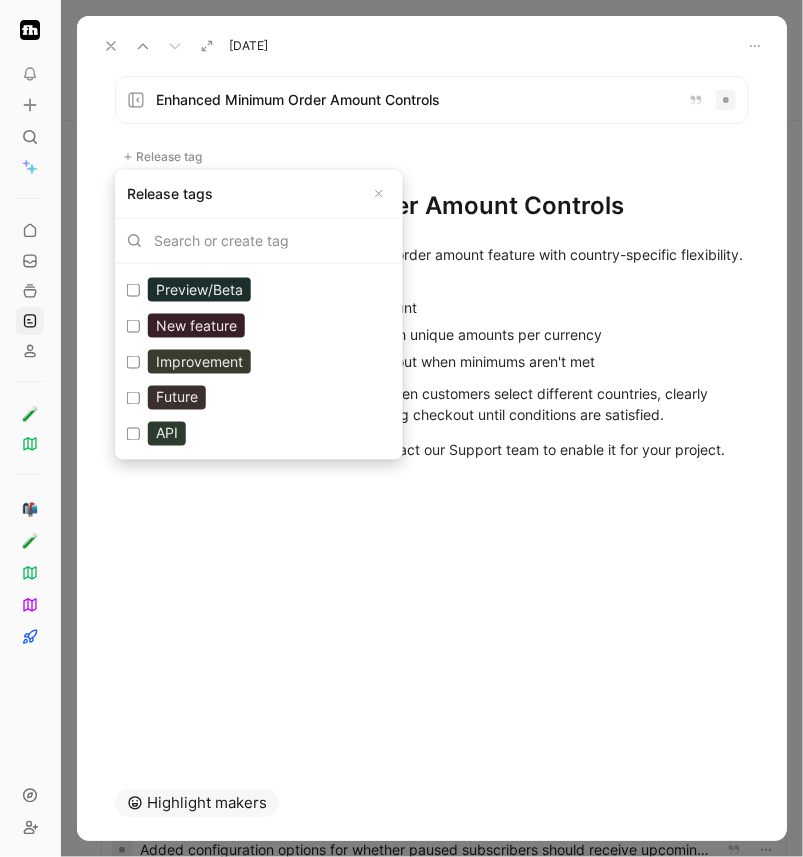 click on "Improvement" at bounding box center (199, 362) 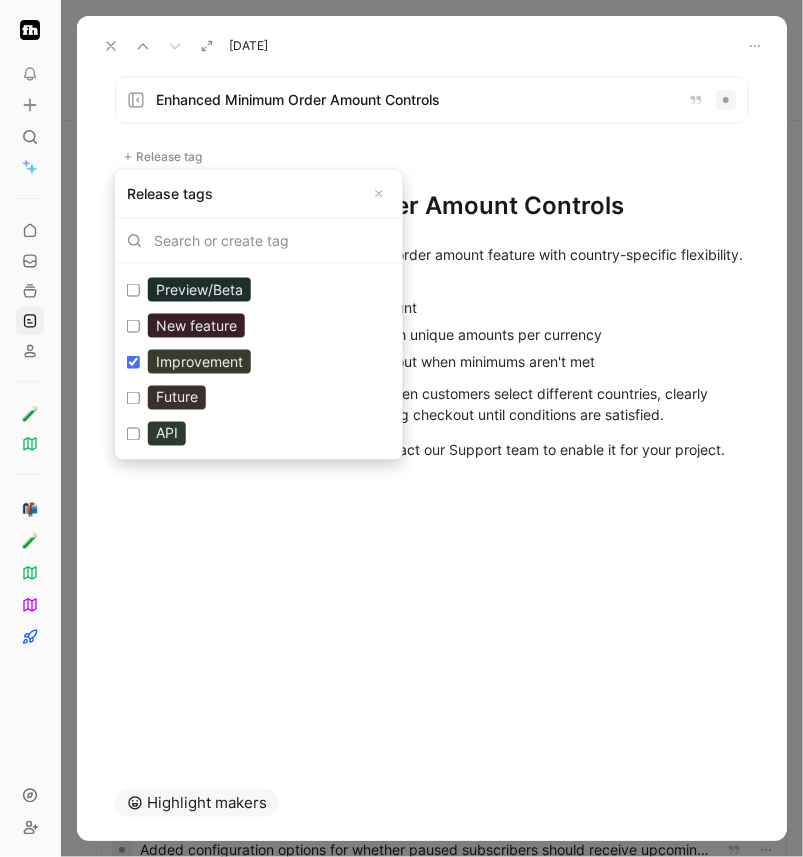 checkbox on "true" 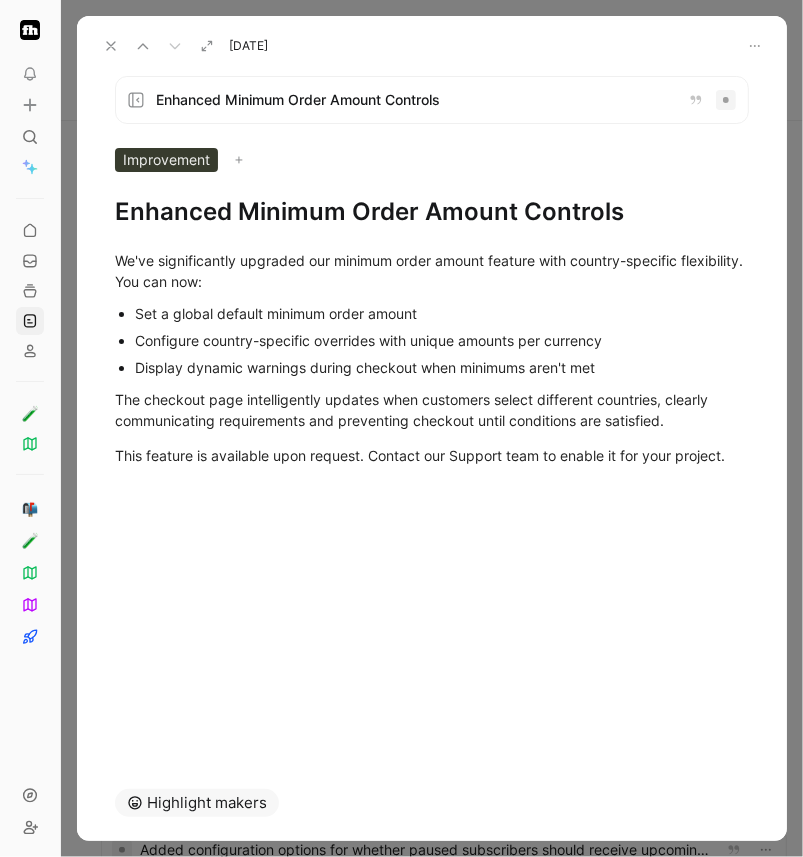 click 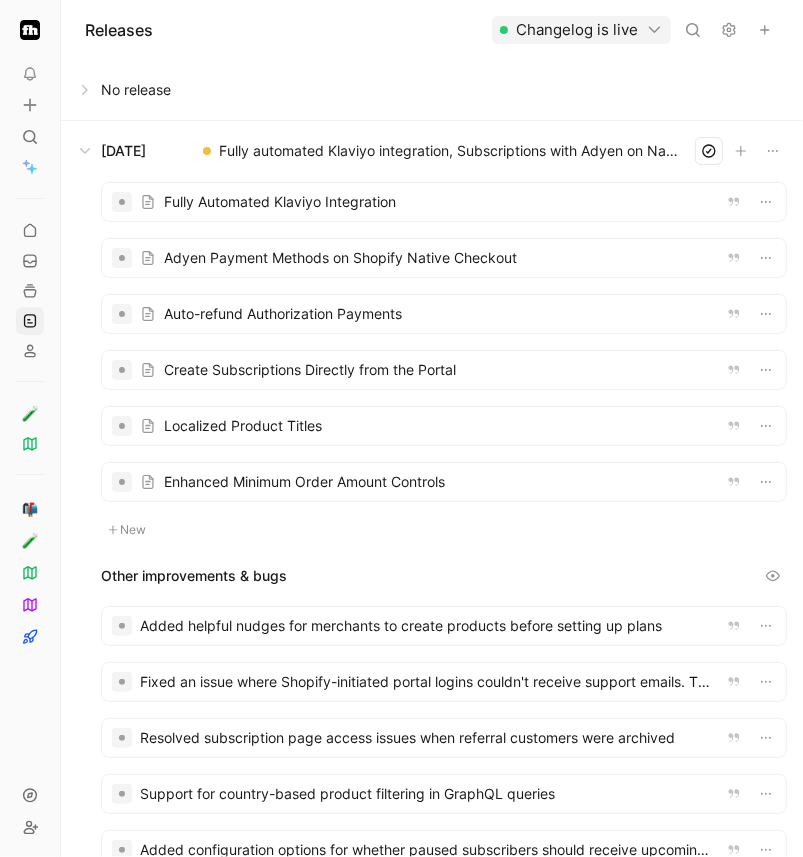 click at bounding box center (444, 426) 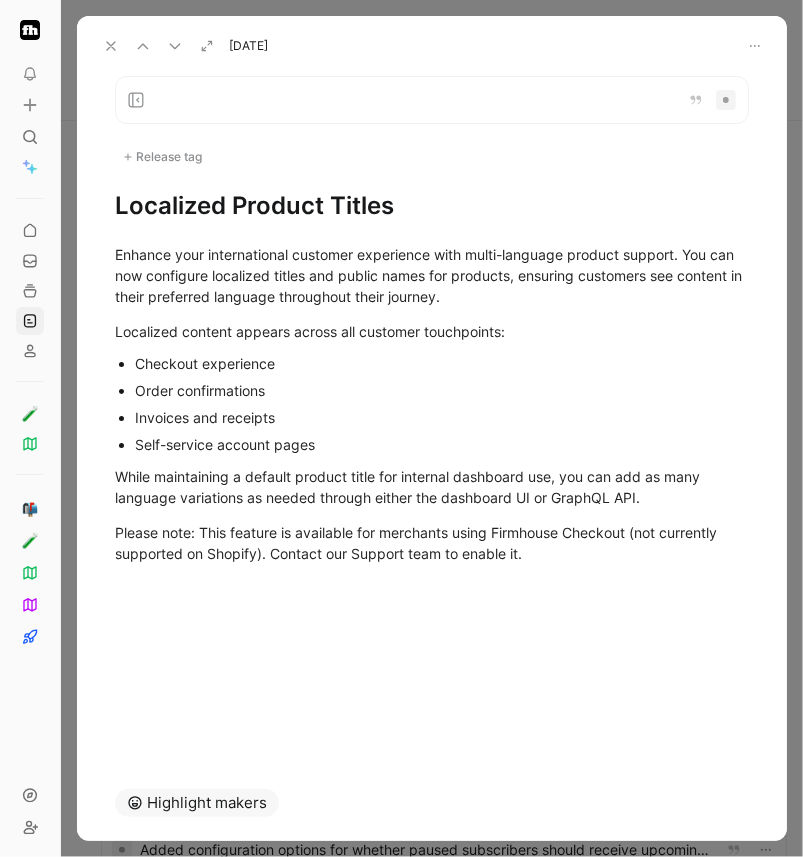 click on "Release tag" at bounding box center (162, 157) 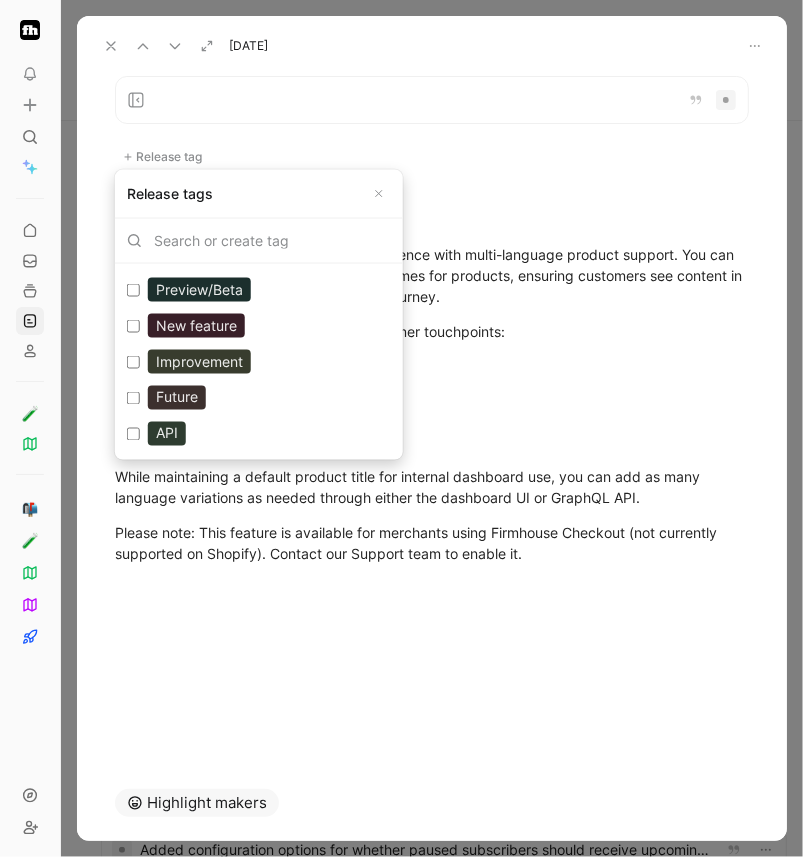 click on "Improvement" at bounding box center (199, 362) 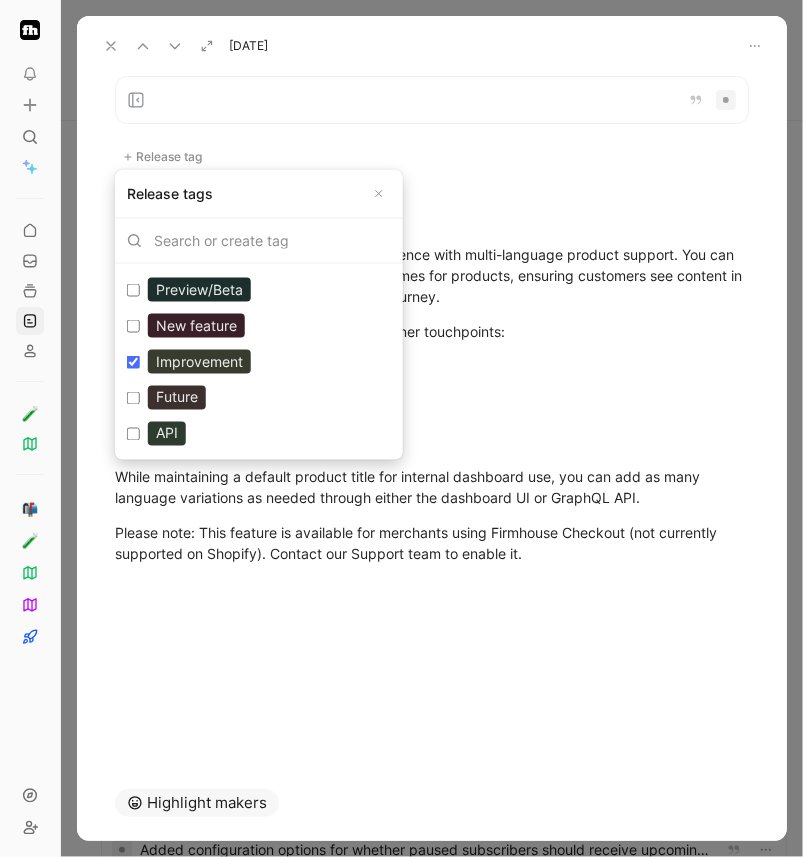 checkbox on "true" 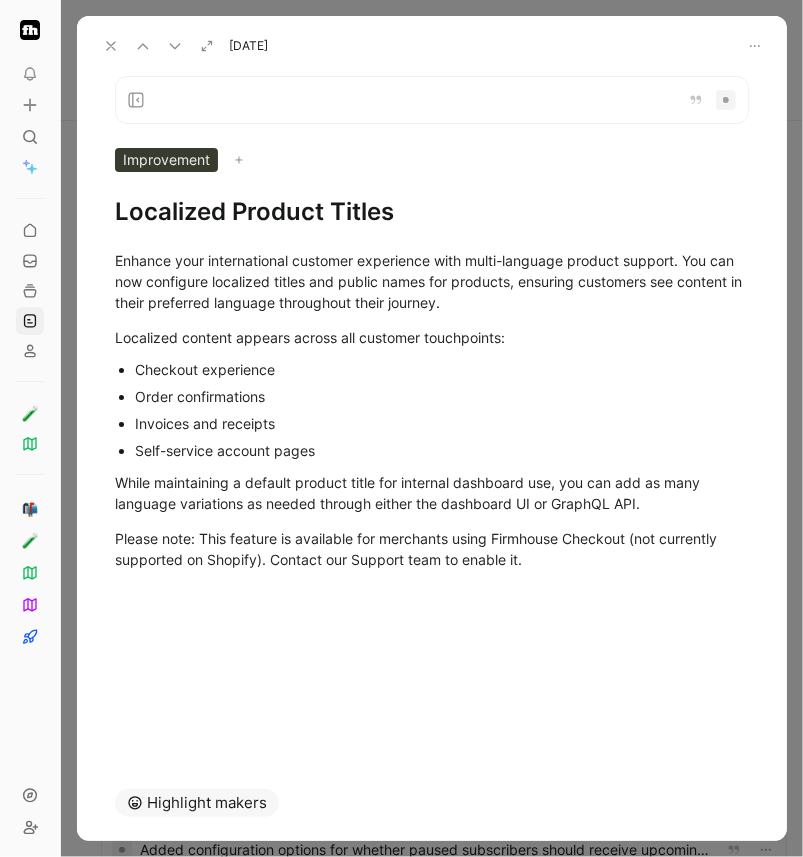 click 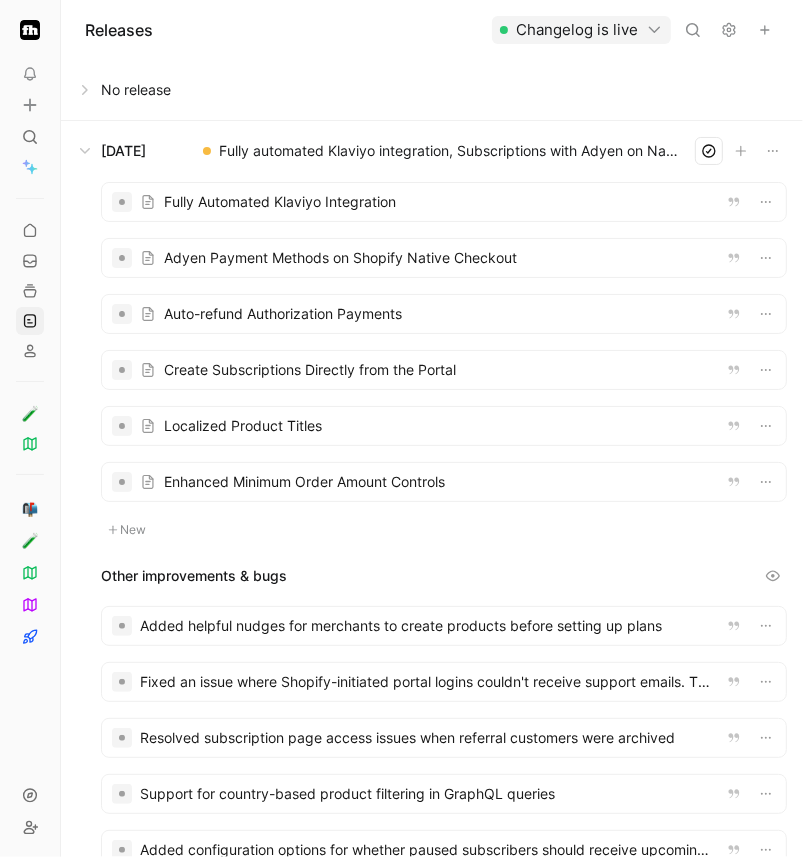 click at bounding box center [444, 370] 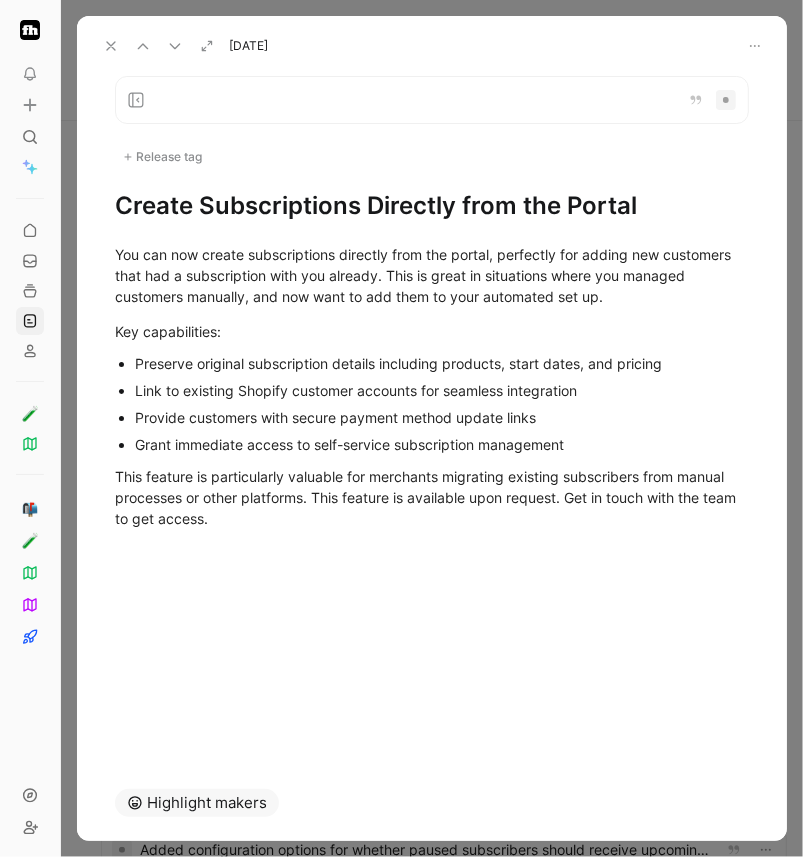 click on "Release tag" at bounding box center [162, 157] 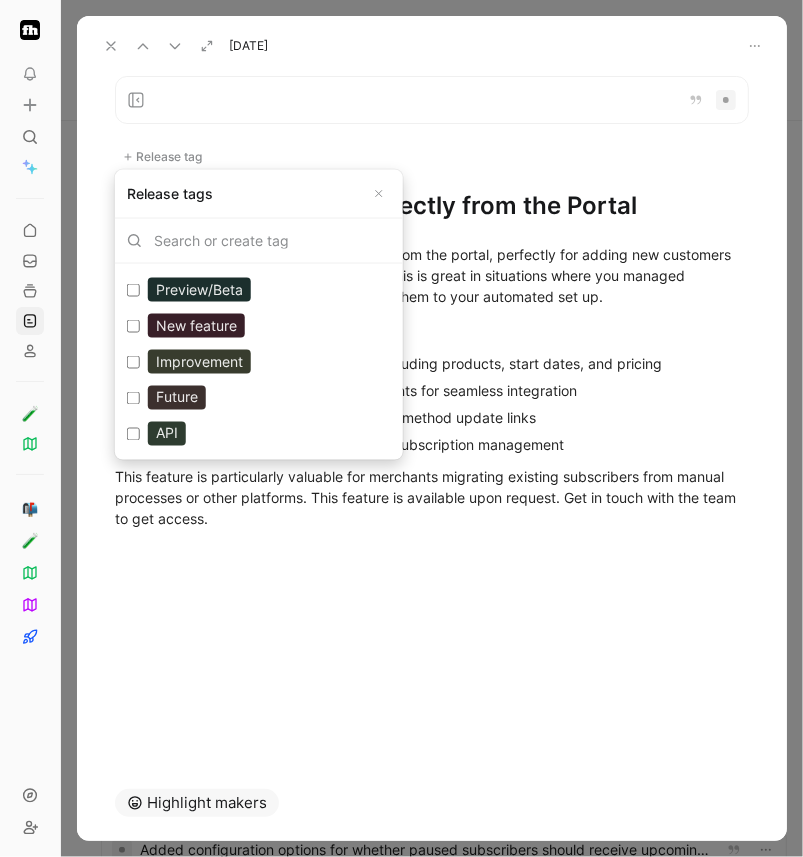click on "New feature" at bounding box center [196, 326] 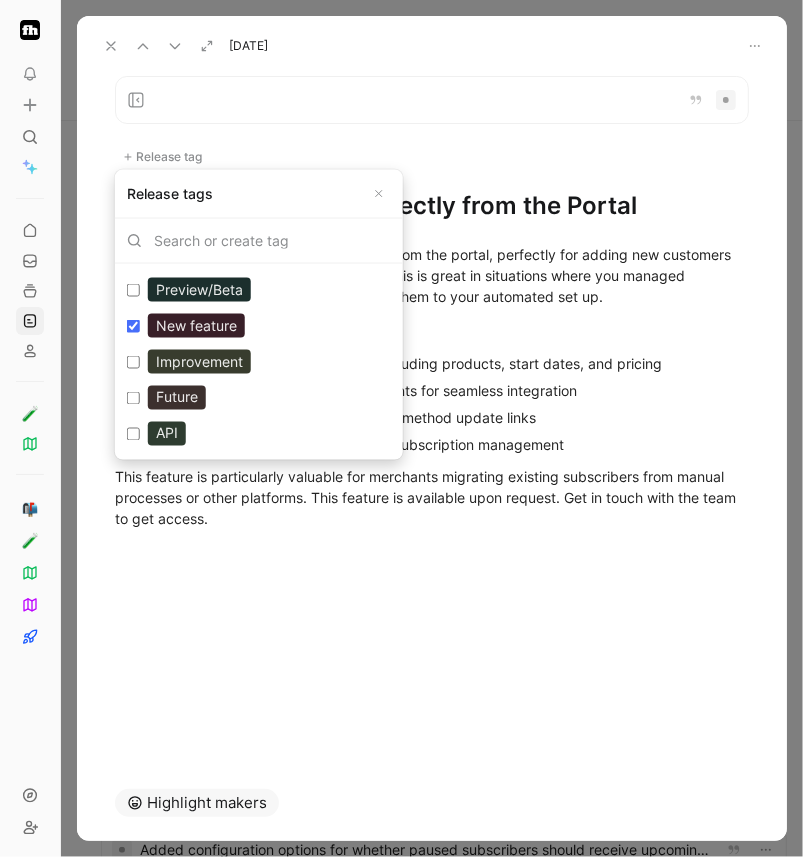 checkbox on "true" 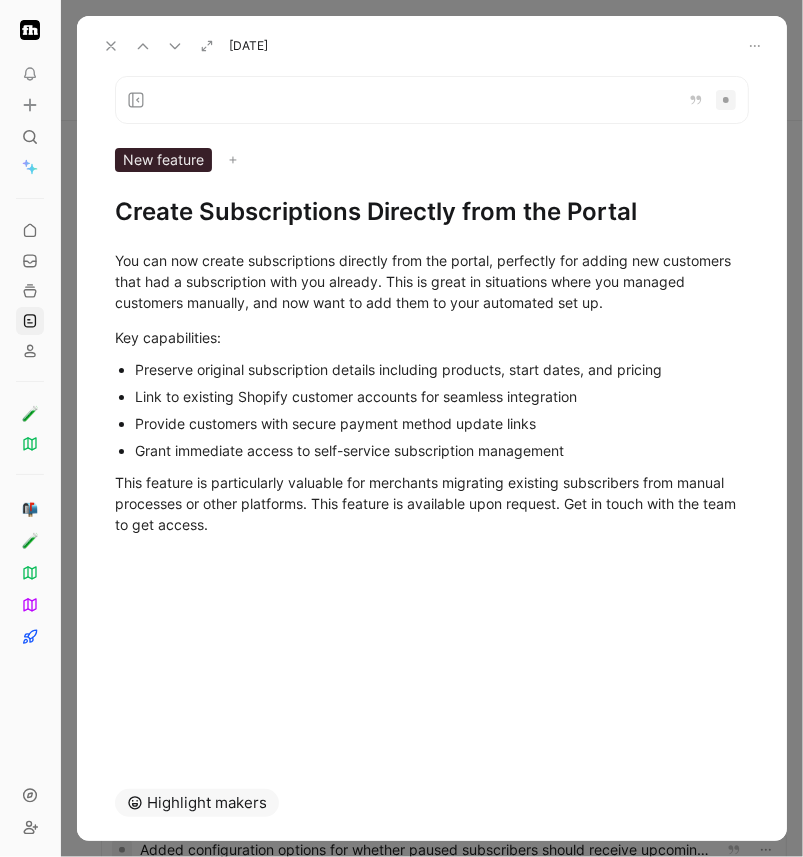 click 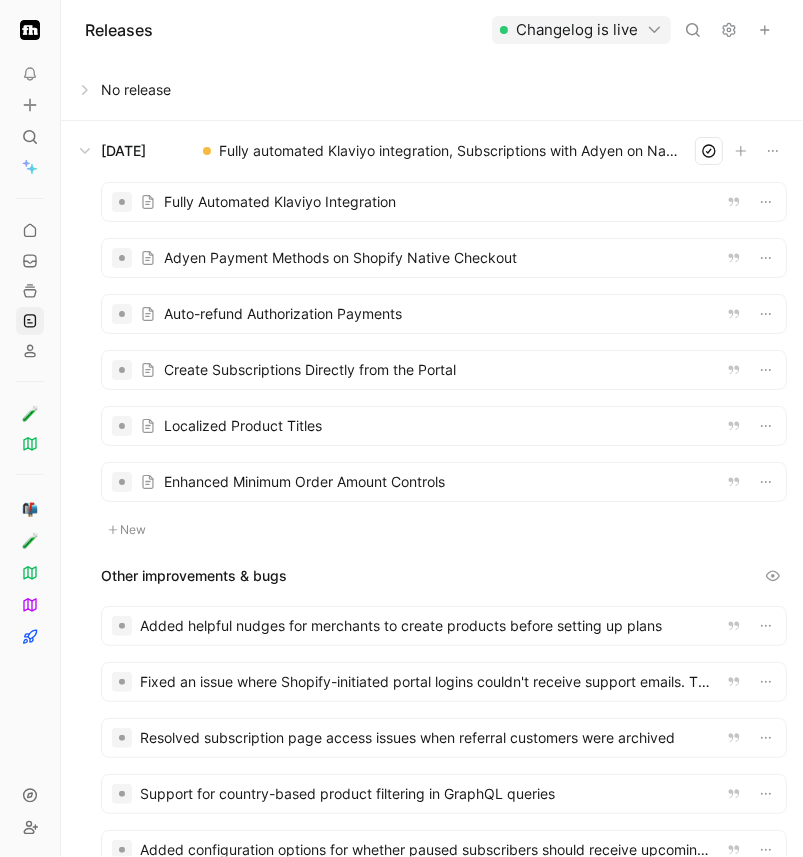 click at bounding box center [444, 314] 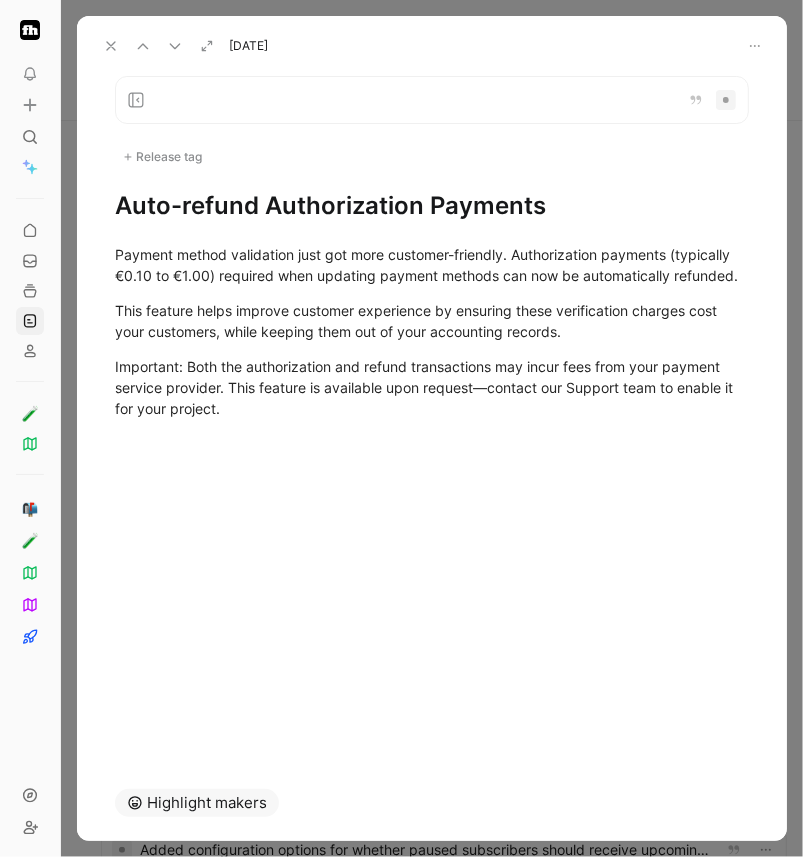 click on "Release tag" at bounding box center (162, 157) 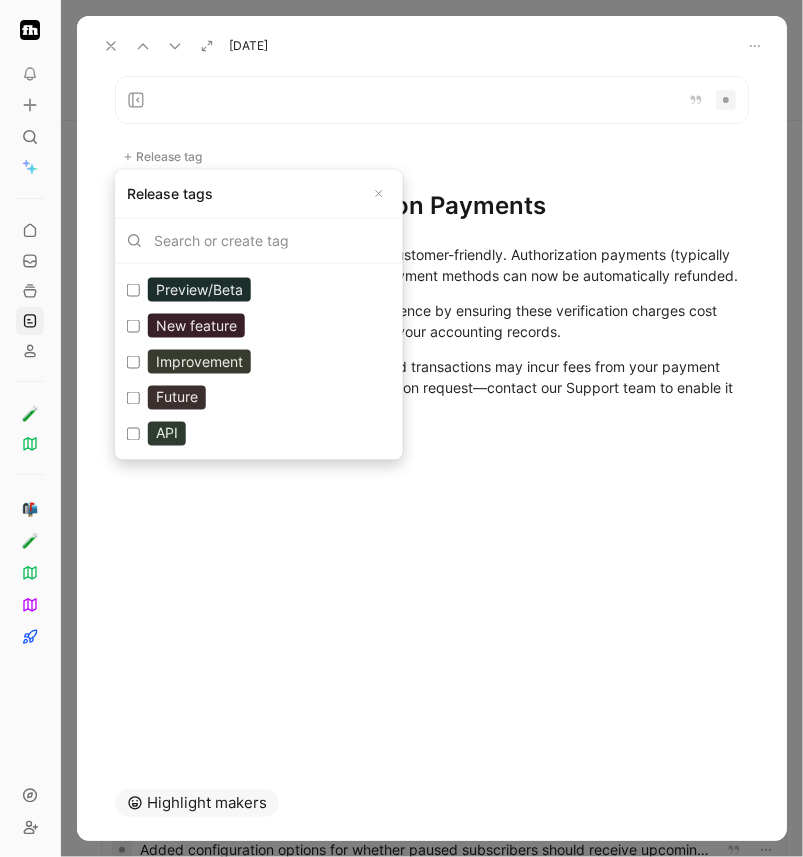 click on "New feature" at bounding box center [196, 326] 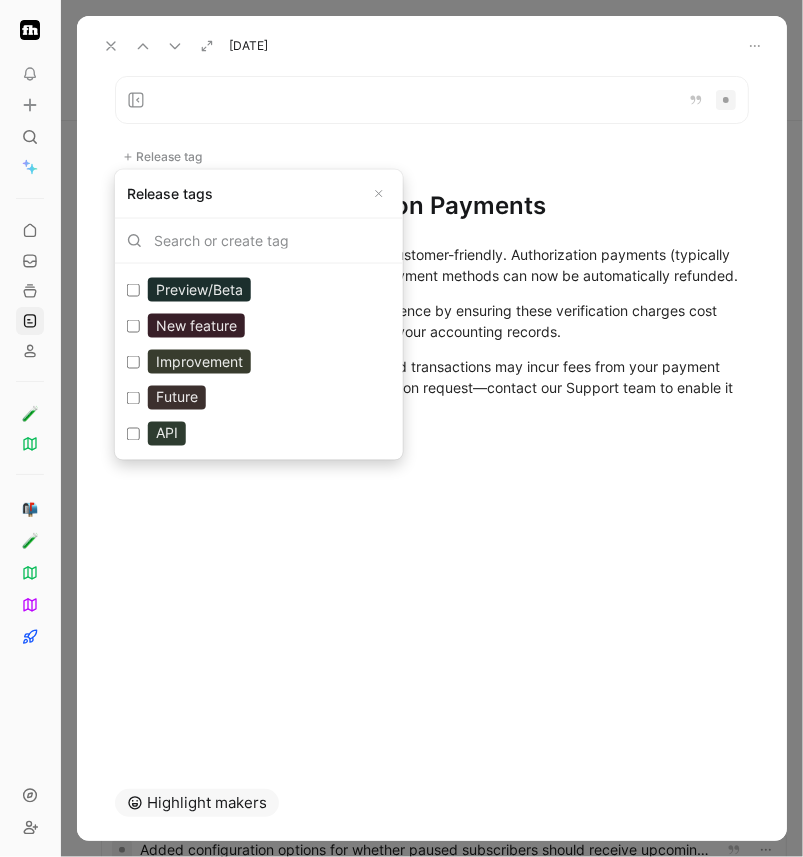 click on "New feature Edit" at bounding box center [133, 325] 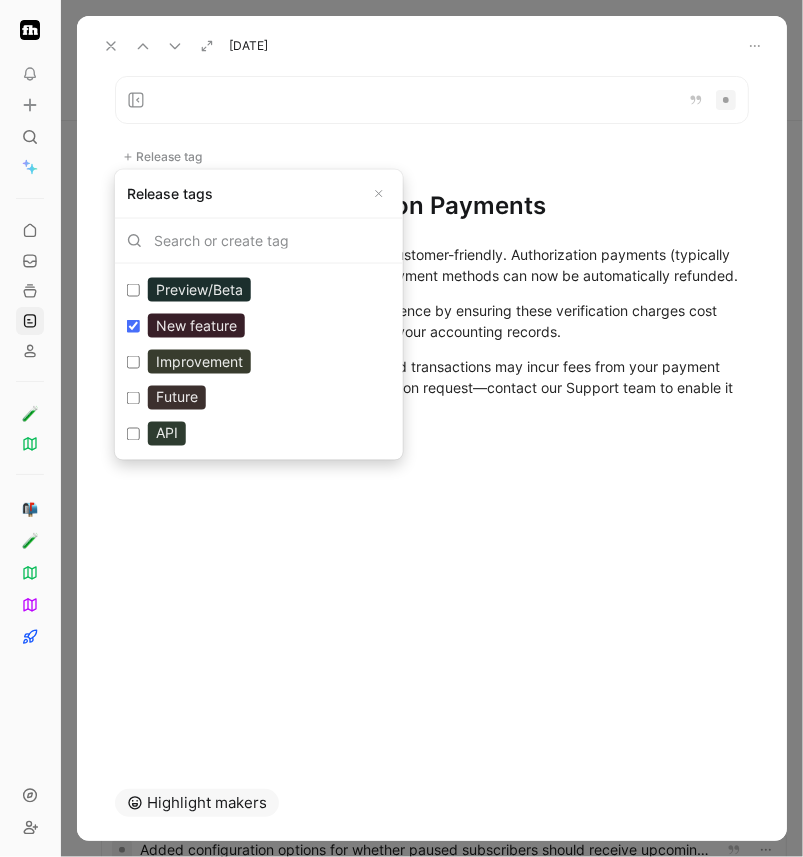 checkbox on "true" 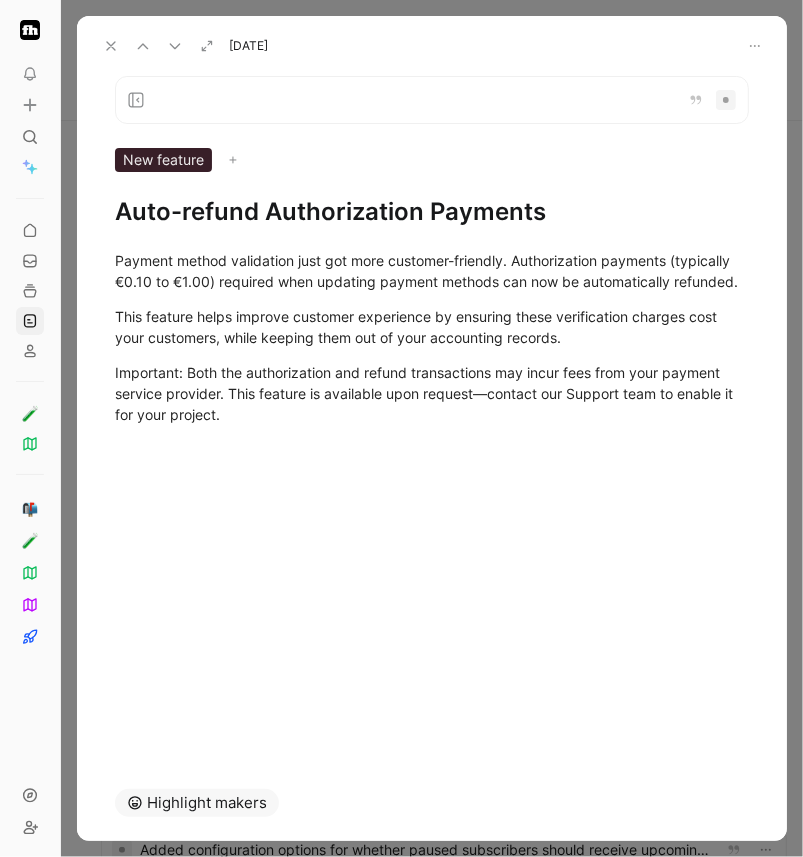 click 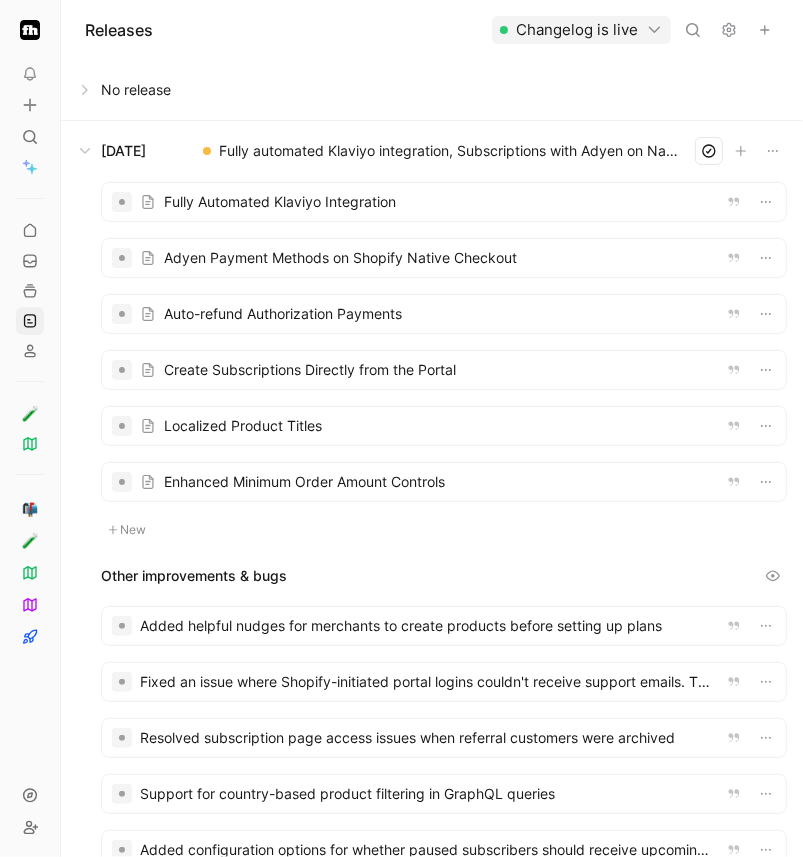click at bounding box center (444, 258) 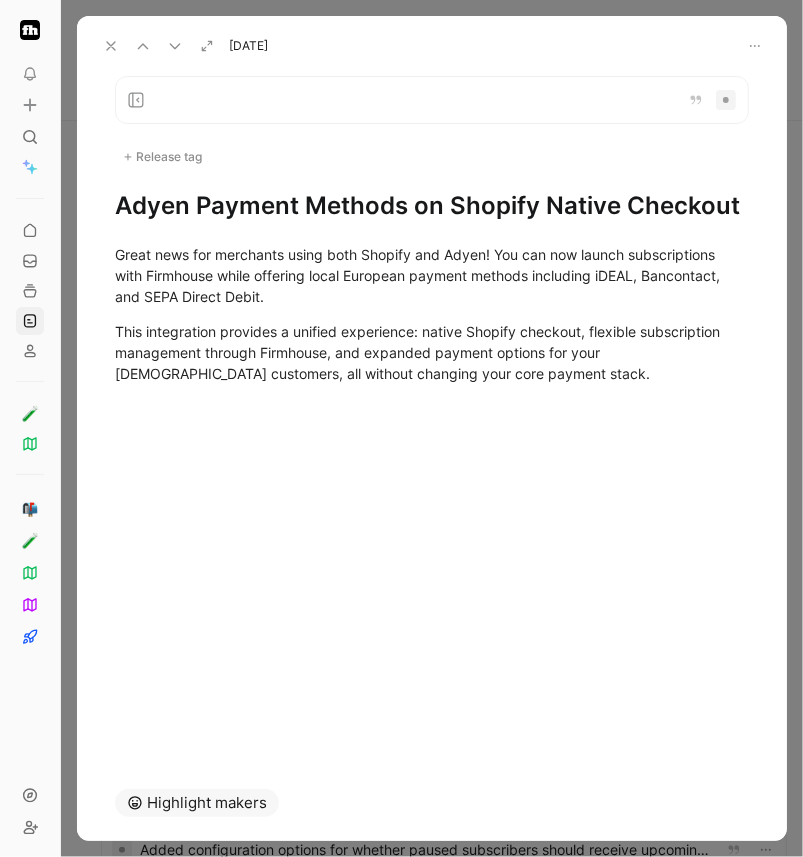 click on "Release tag Adyen Payment Methods on Shopify Native Checkout" at bounding box center [432, 149] 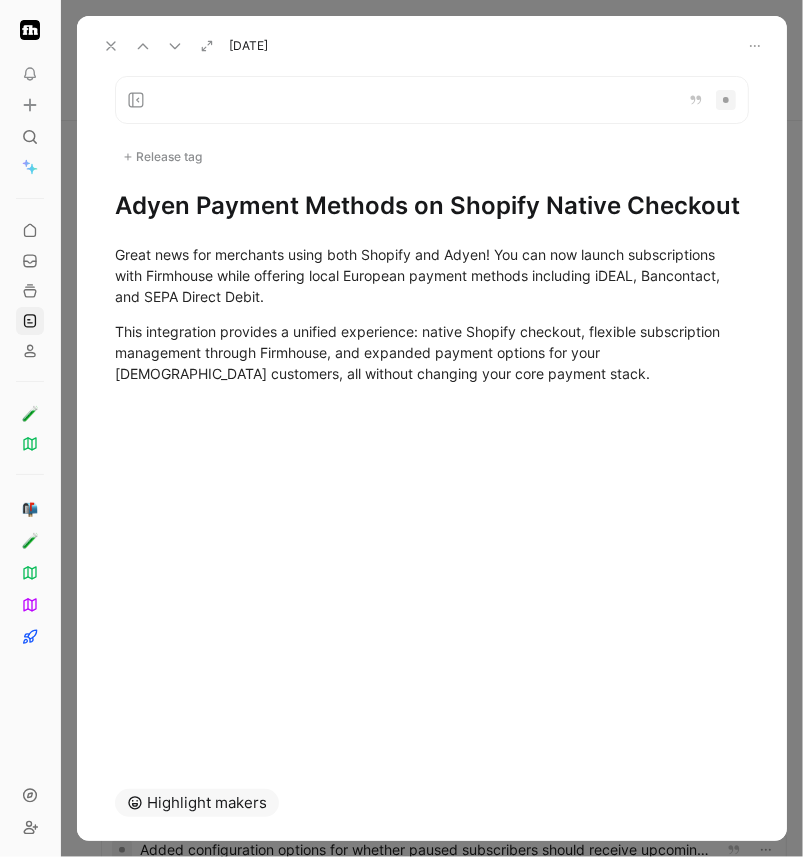 click on "Release tag" at bounding box center (162, 157) 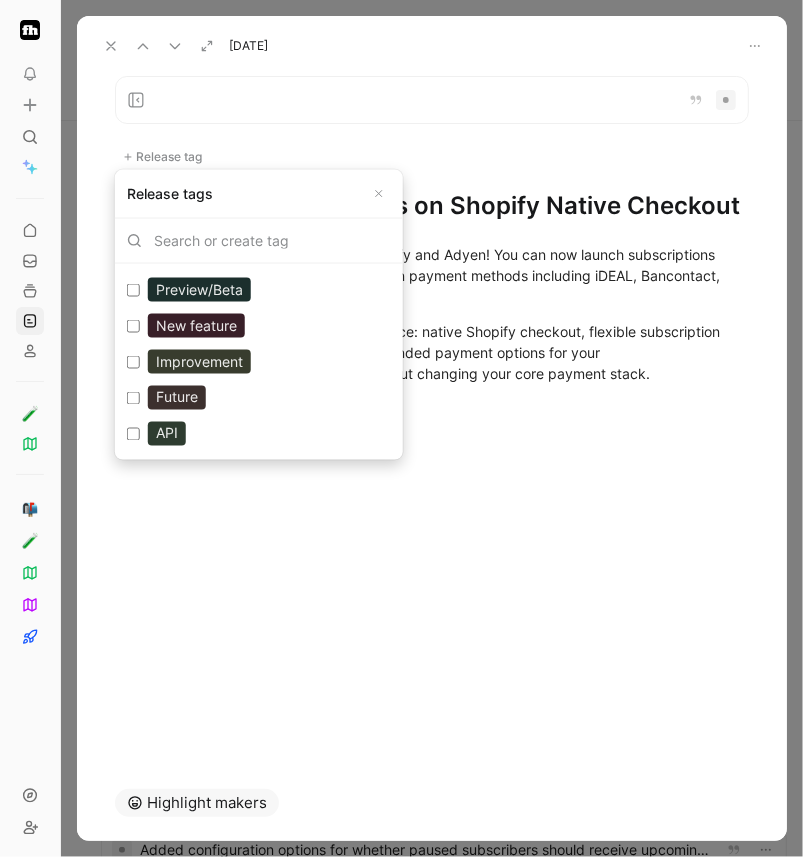 click on "New feature" at bounding box center [196, 326] 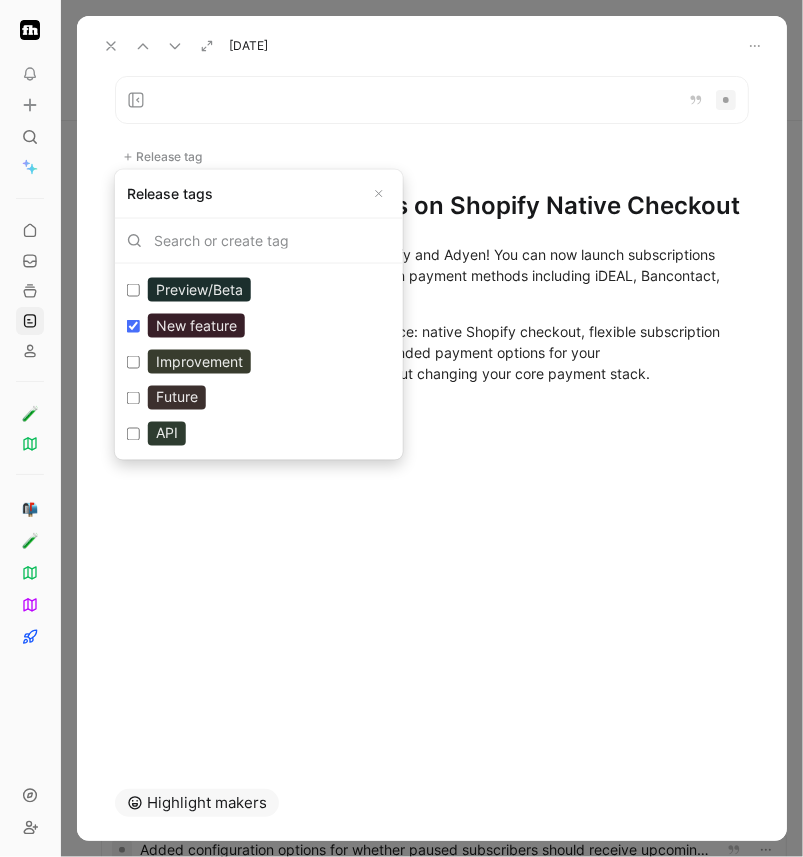 checkbox on "true" 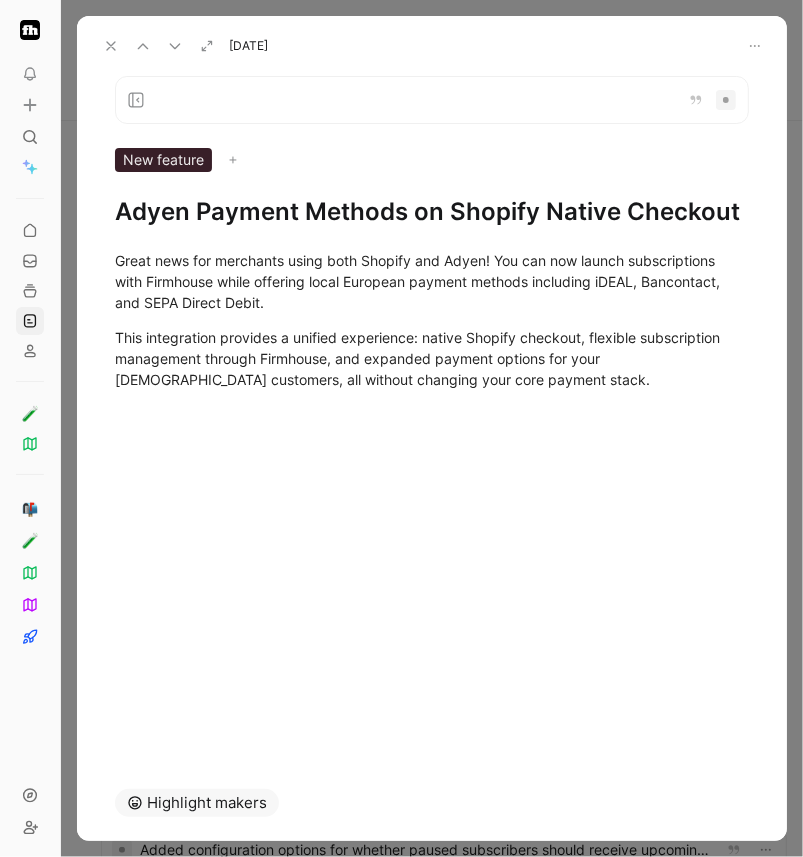 click 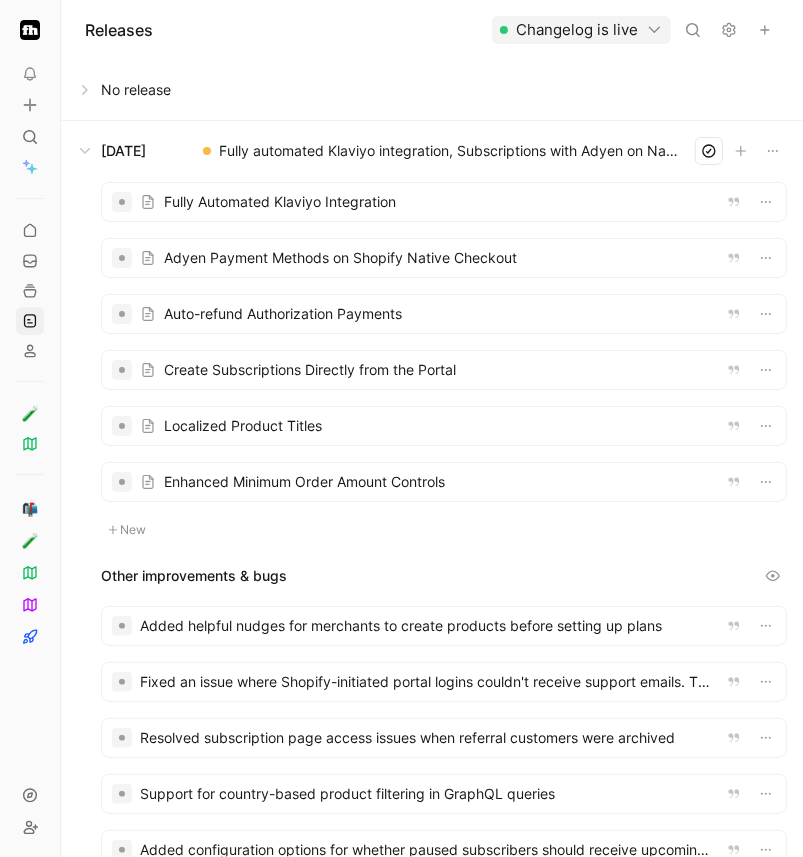 click at bounding box center (444, 202) 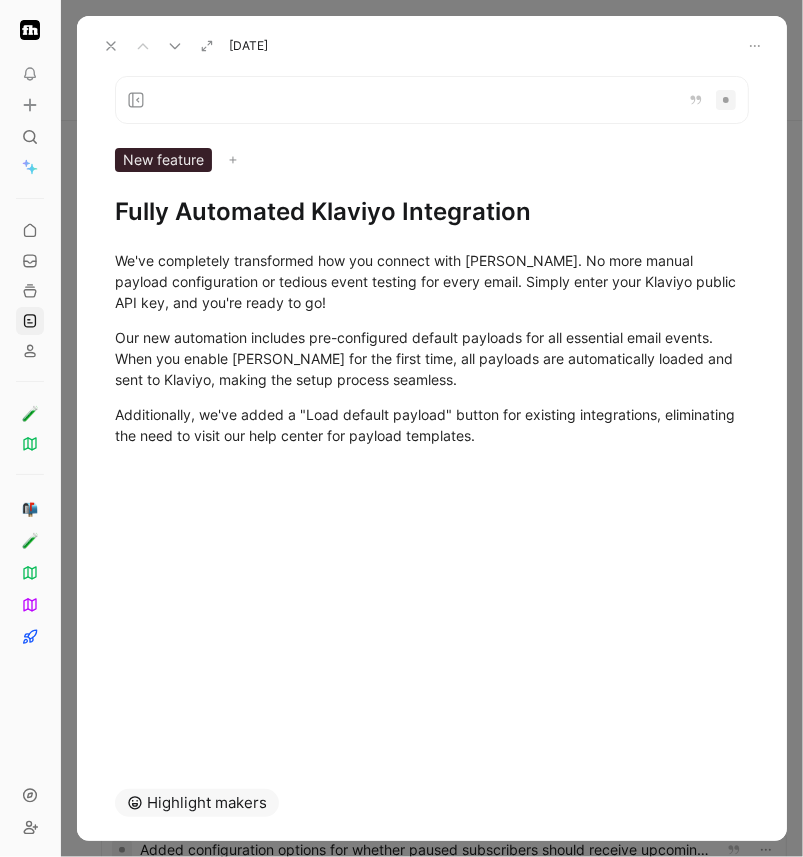 click on "New feature" at bounding box center (163, 160) 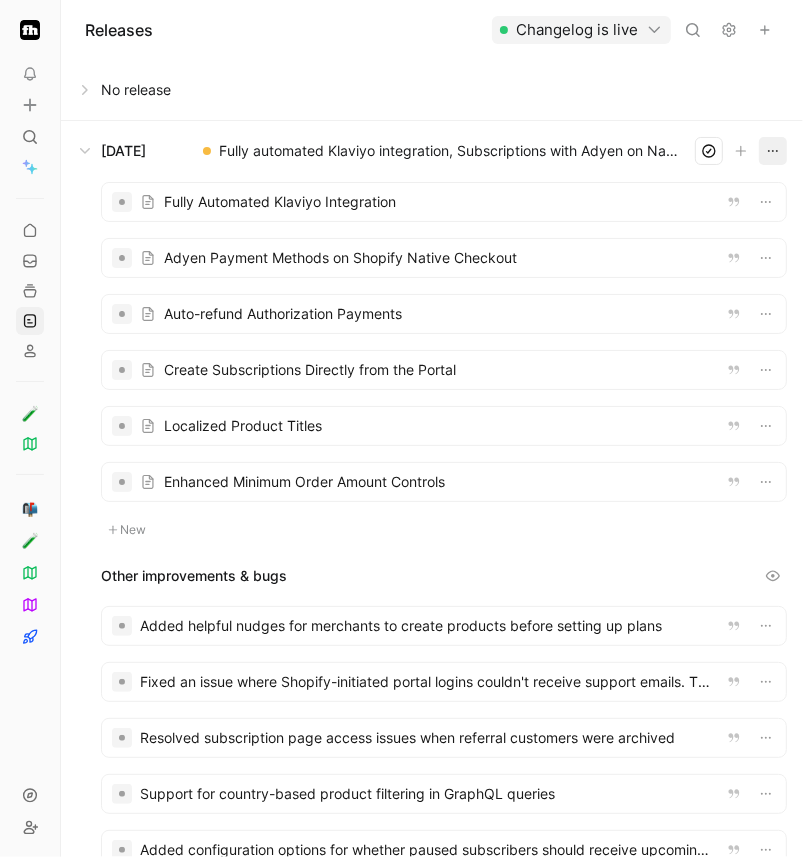 click 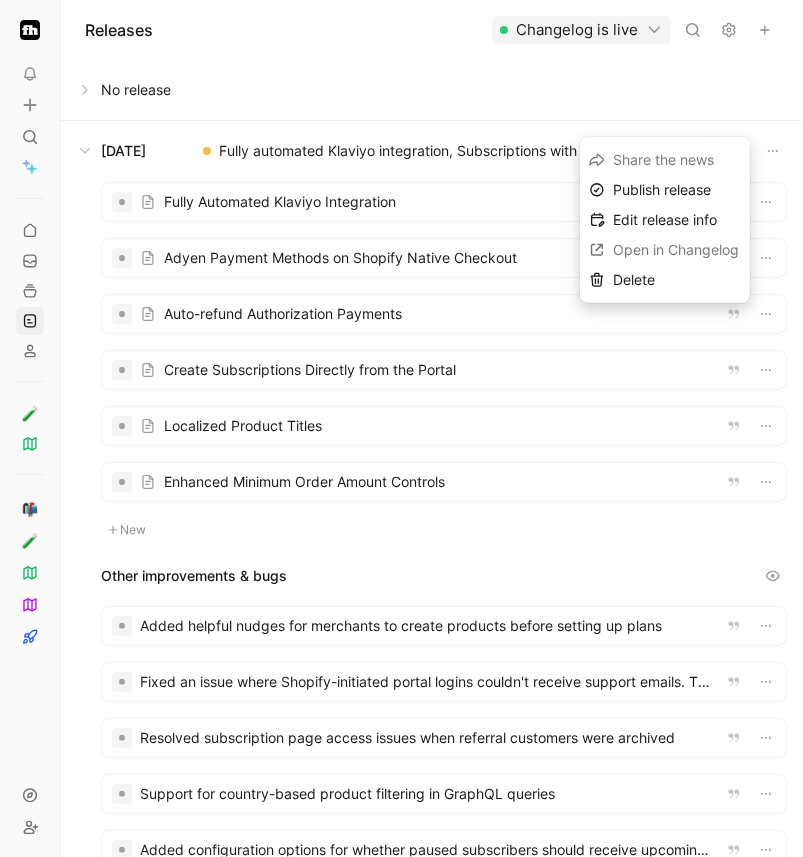 click on "Fully Automated Klaviyo Integration Adyen Payment Methods on Shopify Native Checkout Auto-refund Authorization Payments Create Subscriptions Directly from the Portal Localized Product Titles Enhanced Minimum Order Amount Controls New" at bounding box center [444, 362] 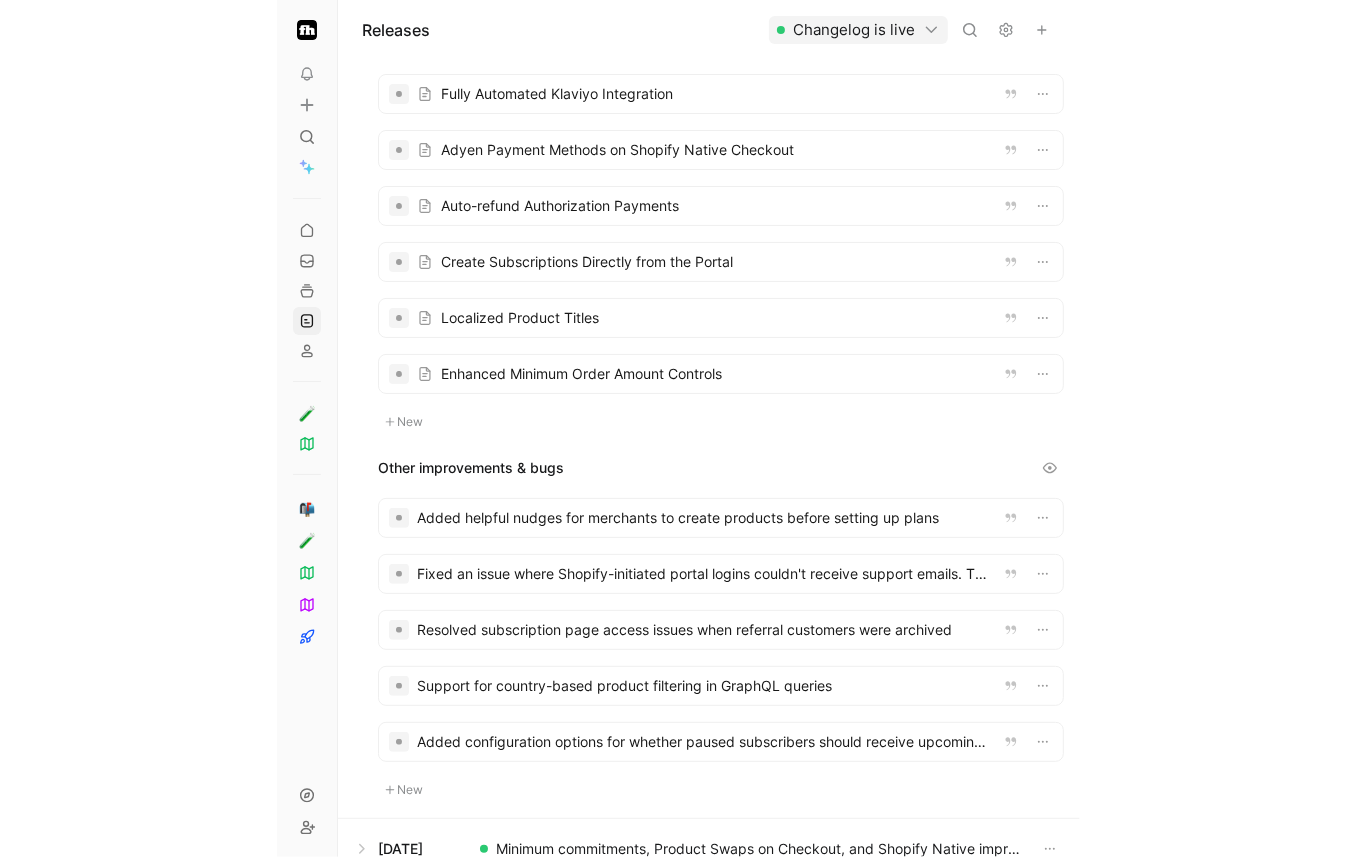 scroll, scrollTop: 0, scrollLeft: 0, axis: both 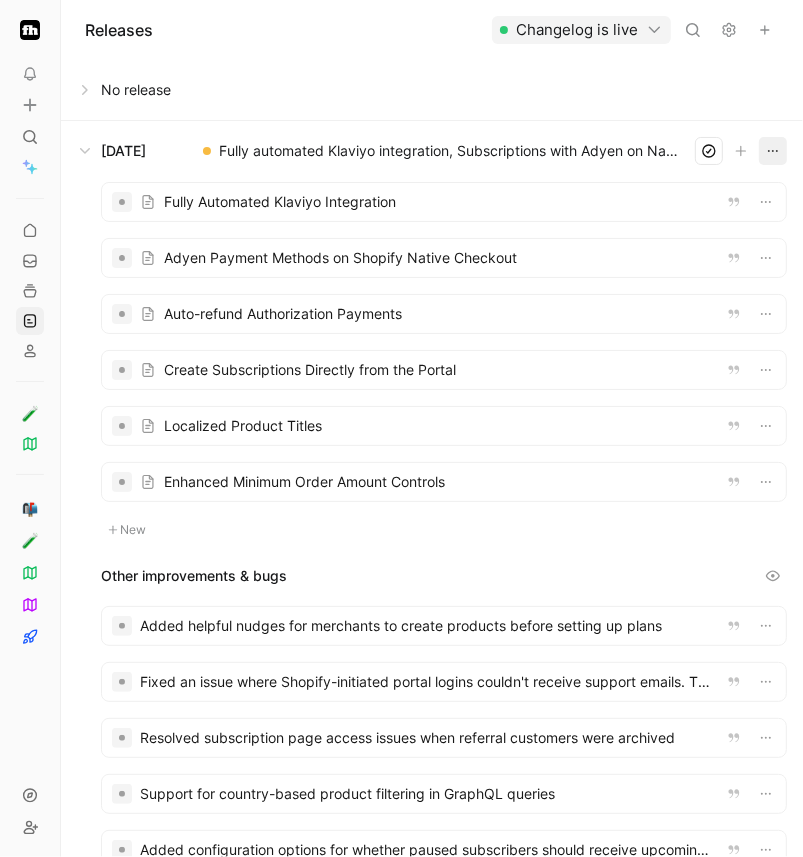 click 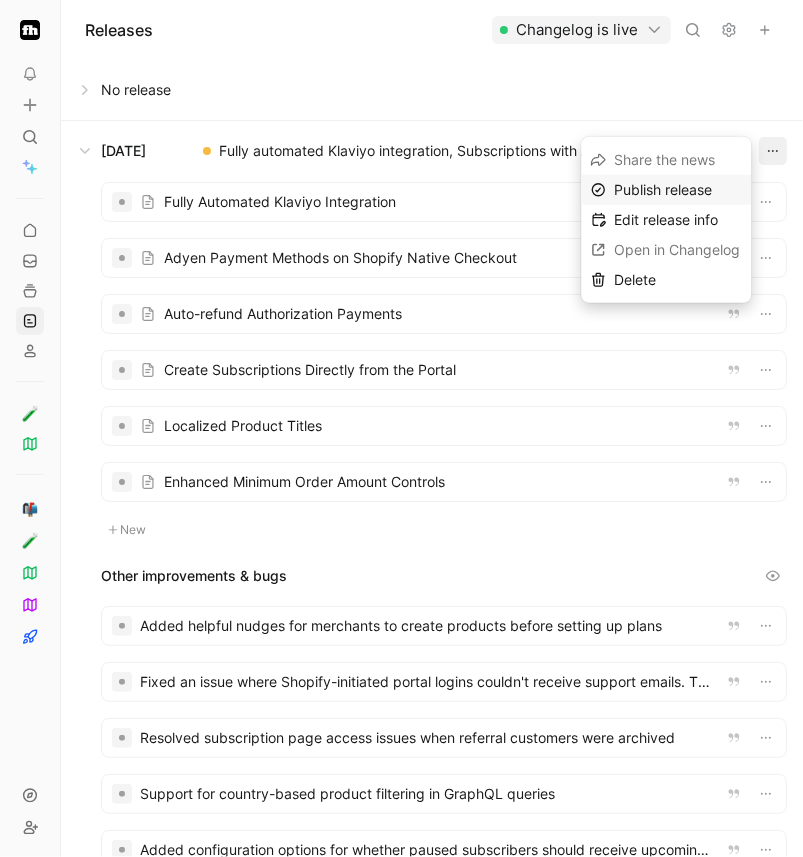 click on "Publish release" at bounding box center (678, 190) 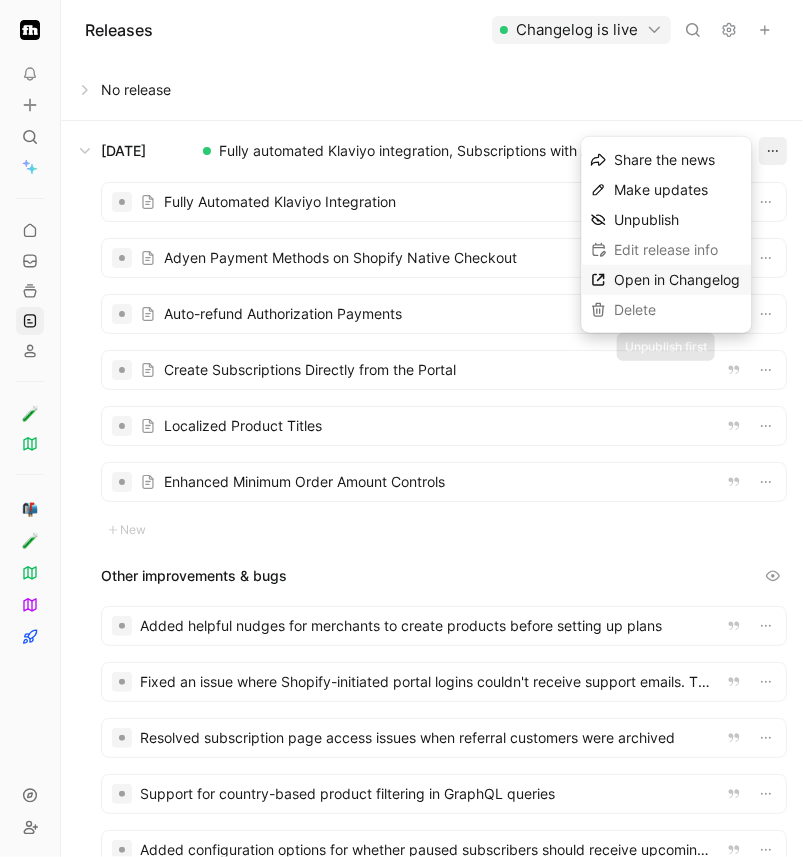click on "Open in Changelog" at bounding box center [677, 279] 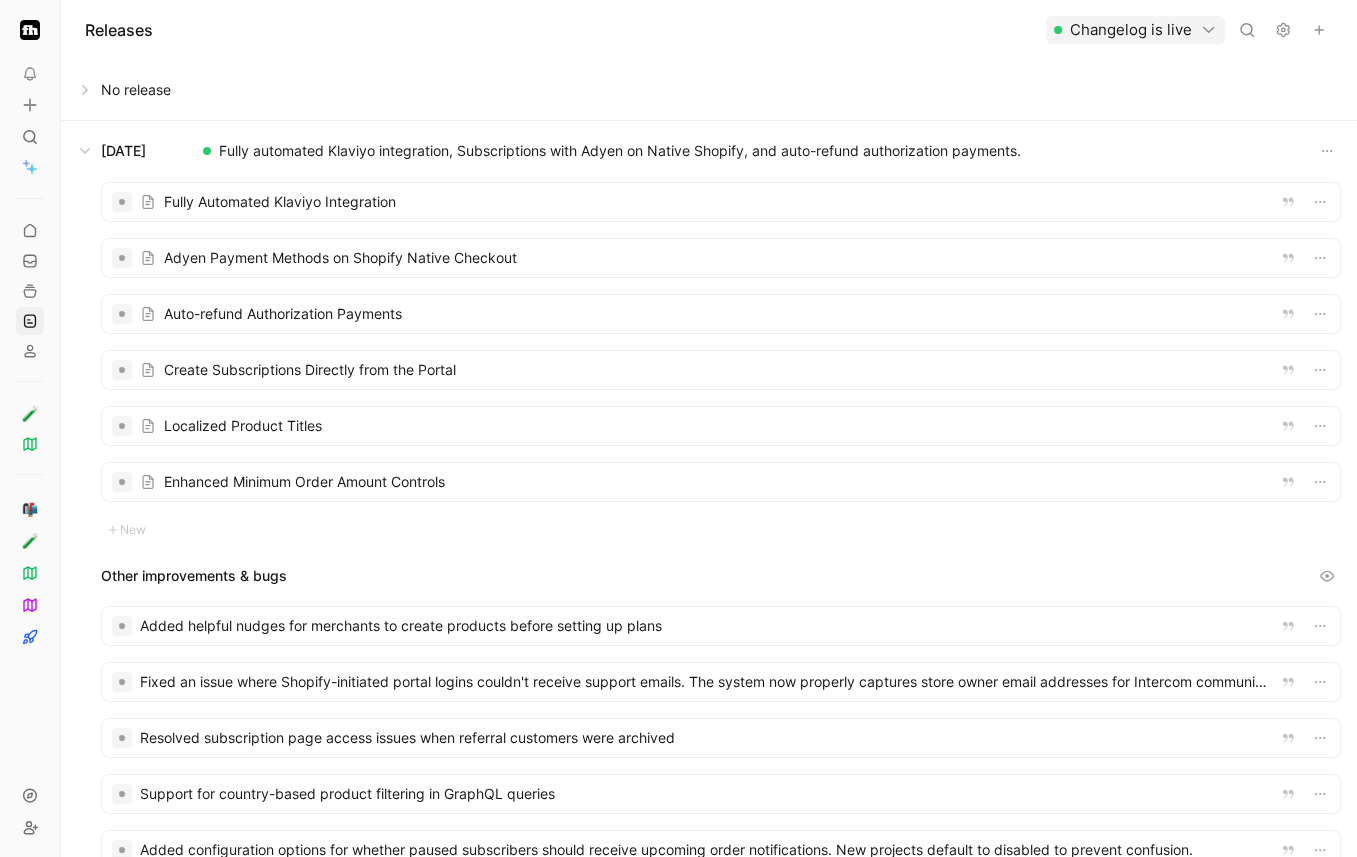 click at bounding box center (721, 258) 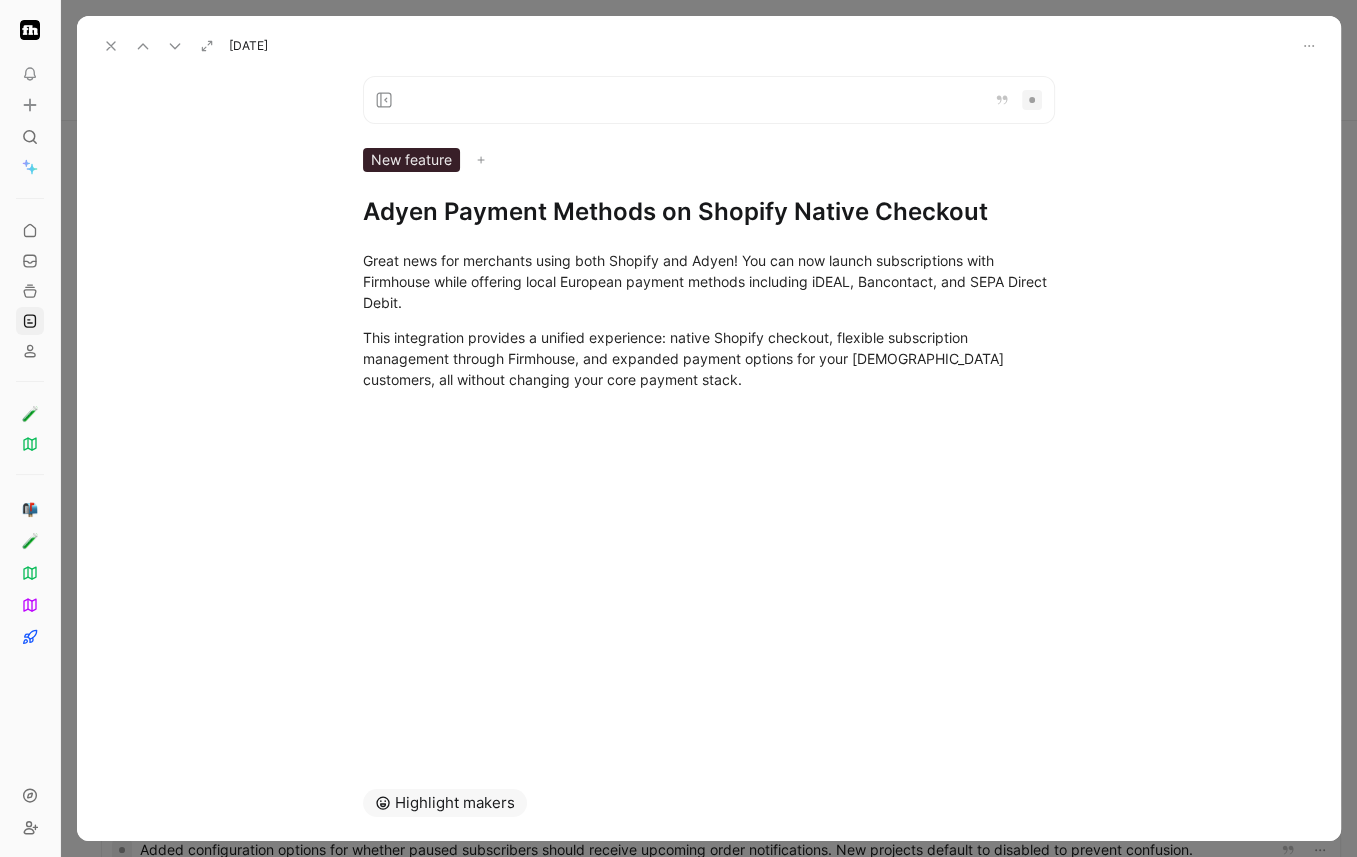 click on "Adyen Payment Methods on Shopify Native Checkout" at bounding box center (709, 212) 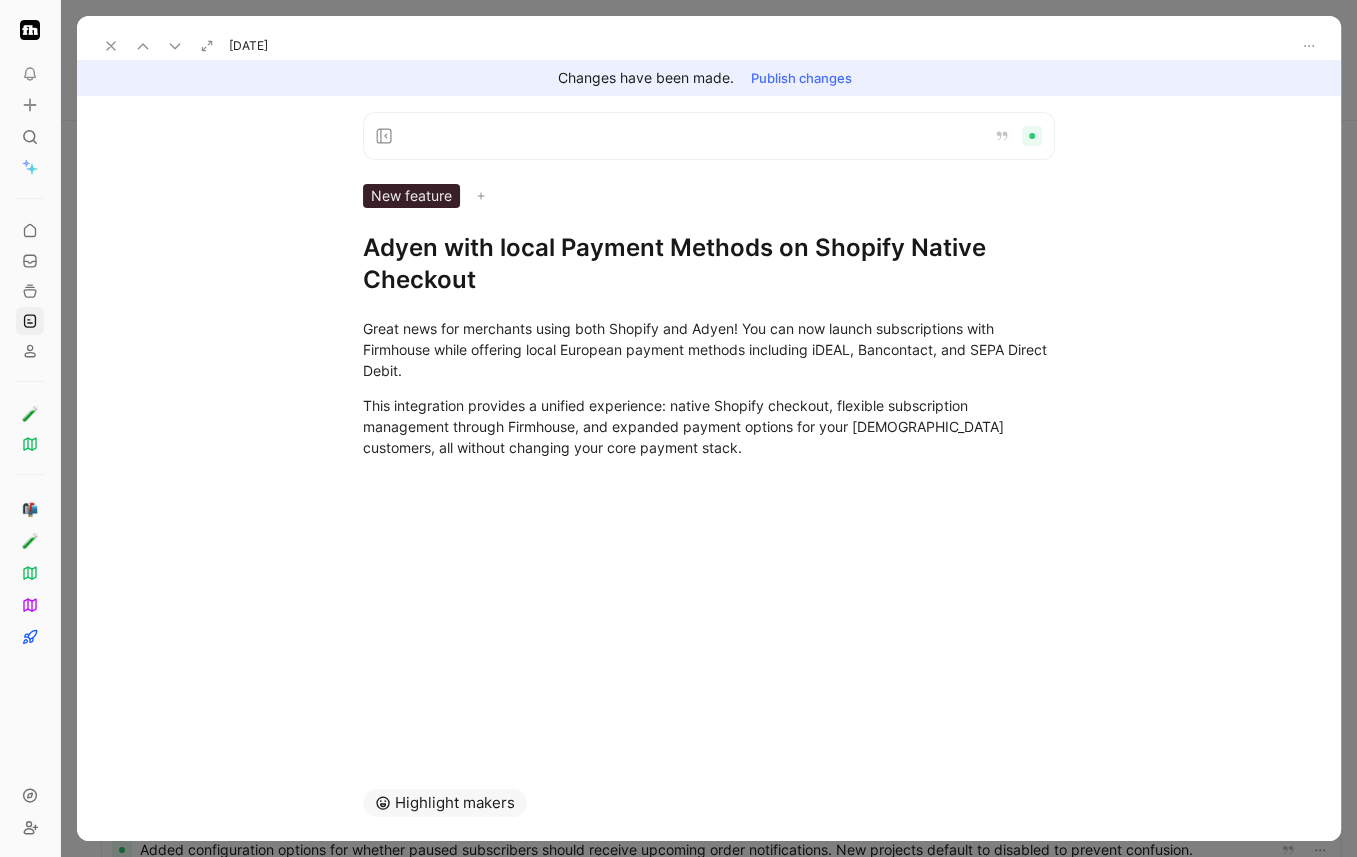 click on "Adyen with local Payment Methods on Shopify Native Checkout" at bounding box center [709, 264] 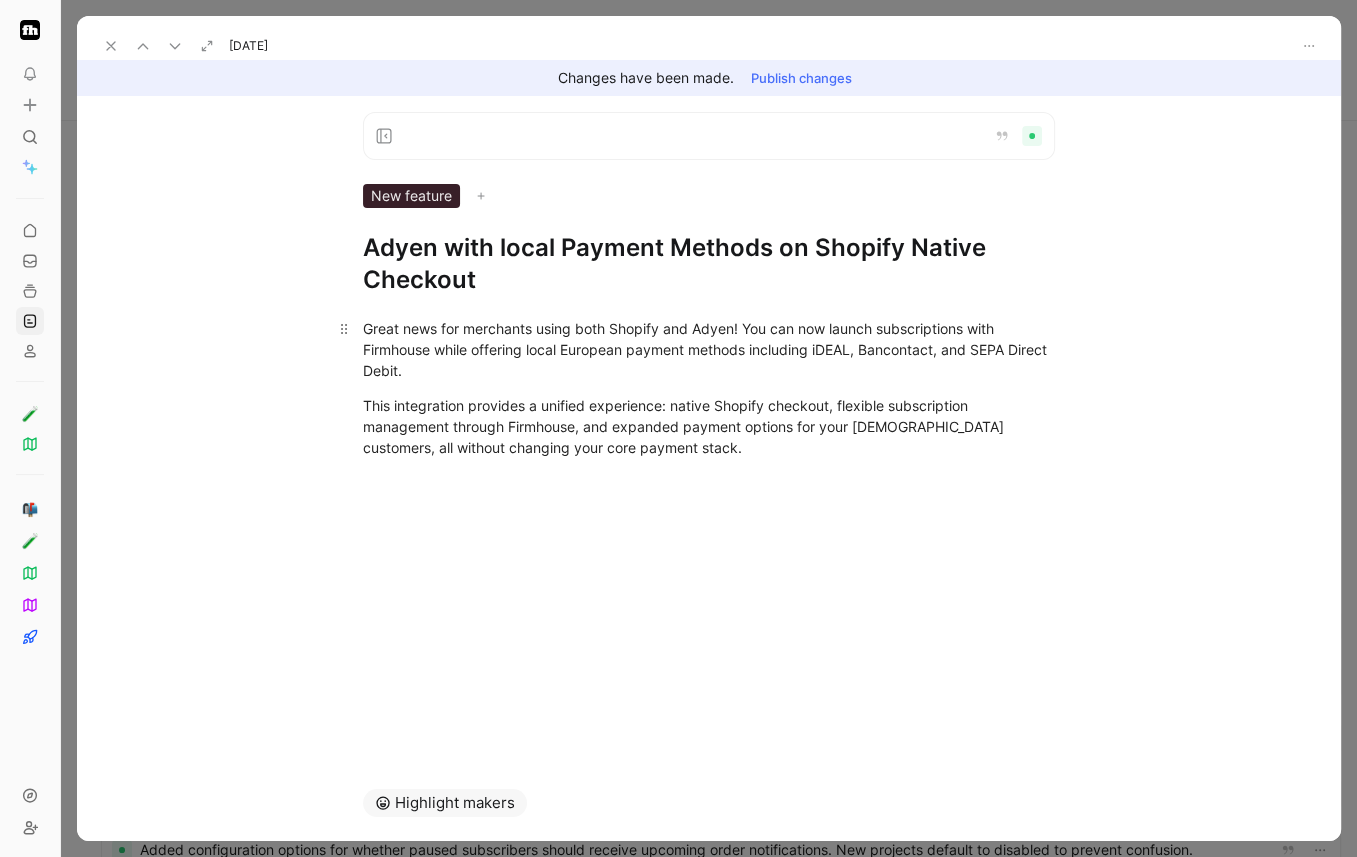 click on "Great news for merchants using both Shopify and Adyen! You can now launch subscriptions with Firmhouse while offering local European payment methods including iDEAL, Bancontact, and SEPA Direct Debit." at bounding box center [709, 349] 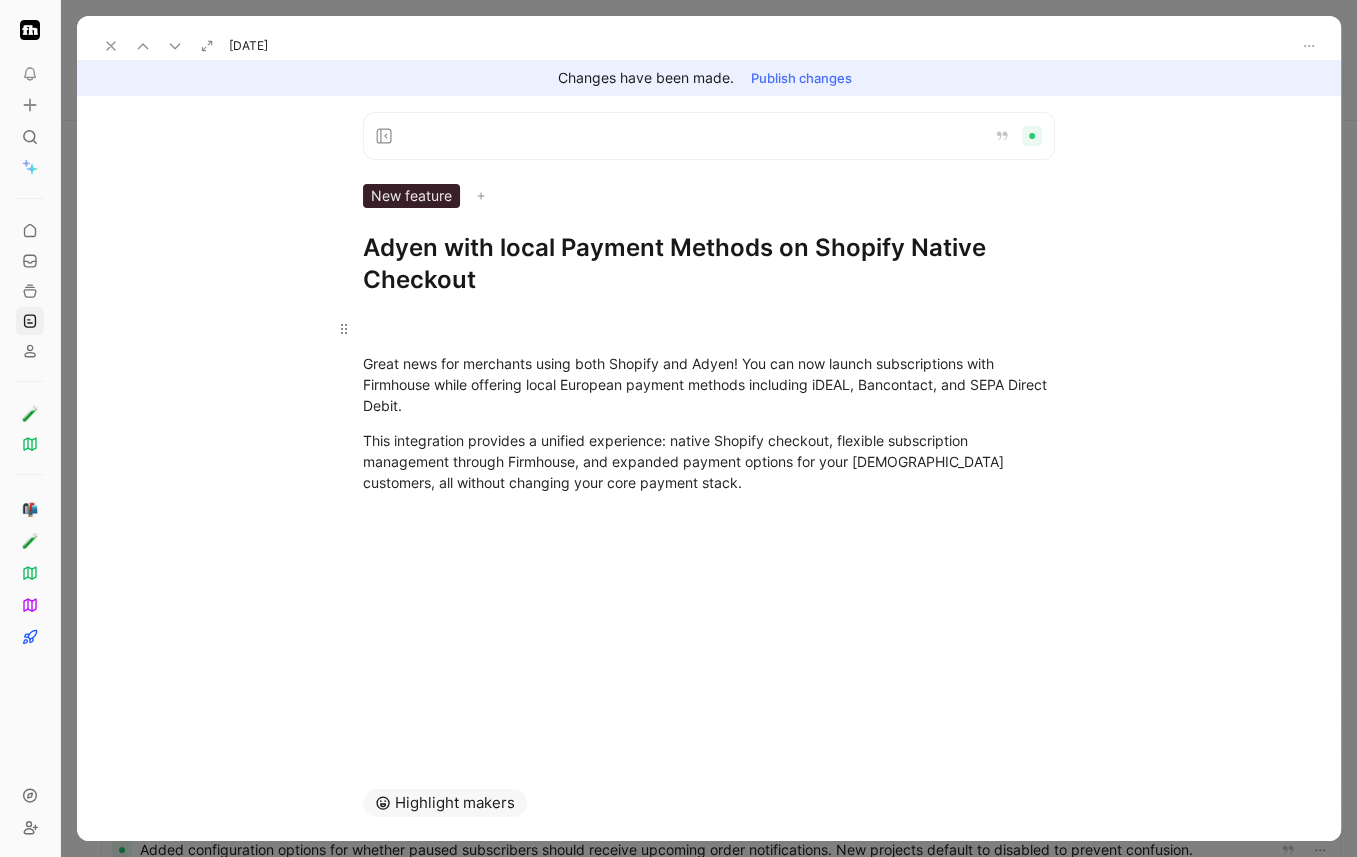click at bounding box center (709, 328) 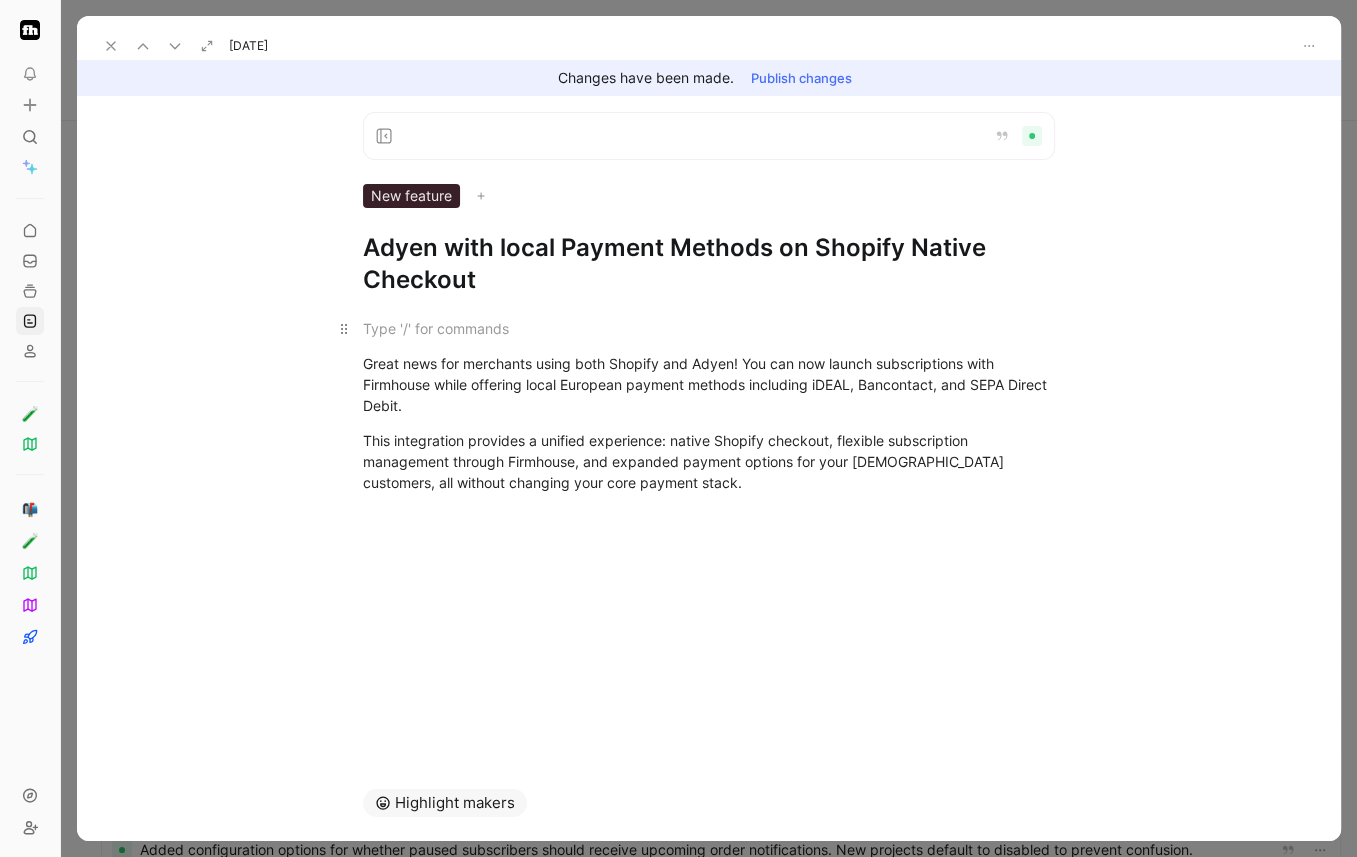 type 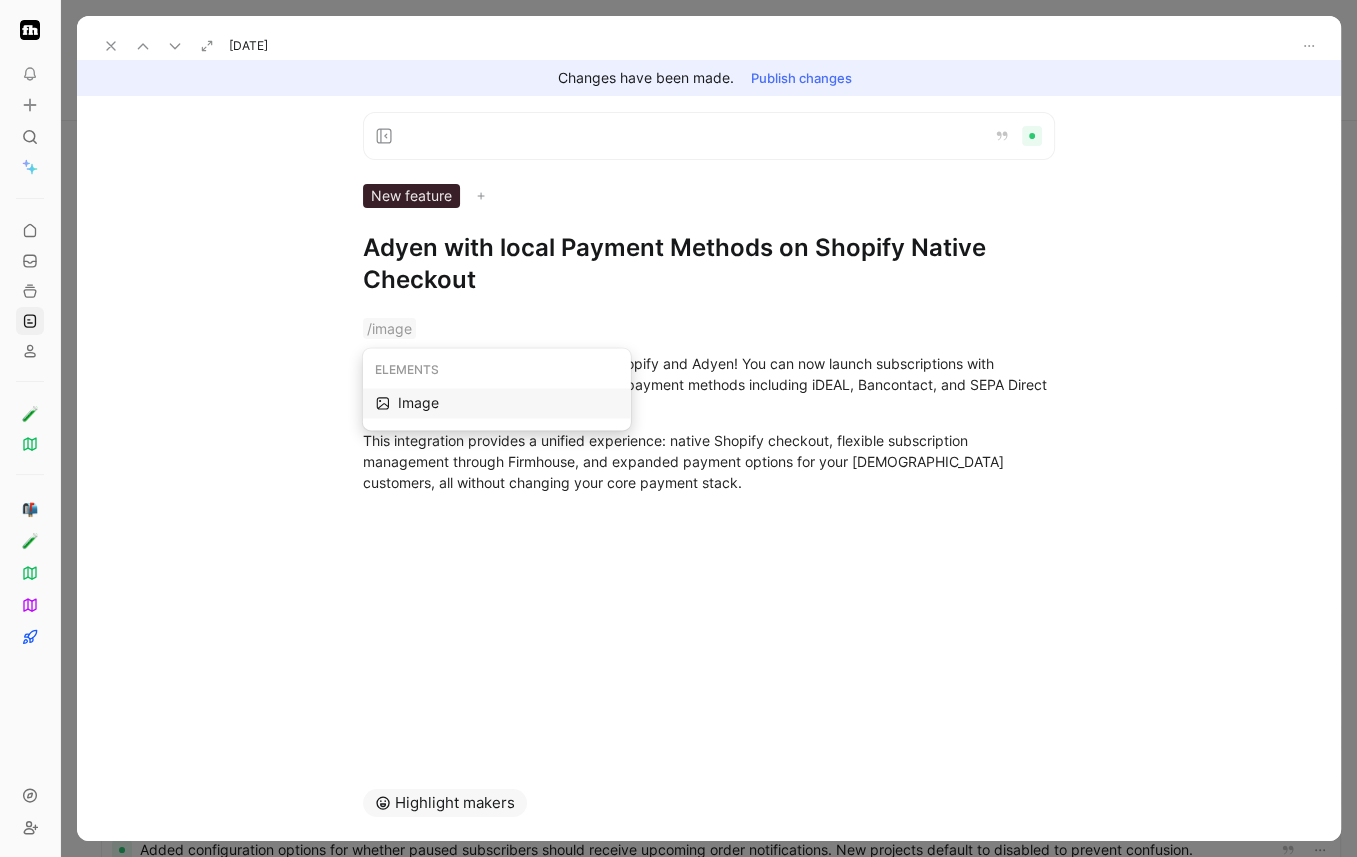 click on "Image" at bounding box center (508, 403) 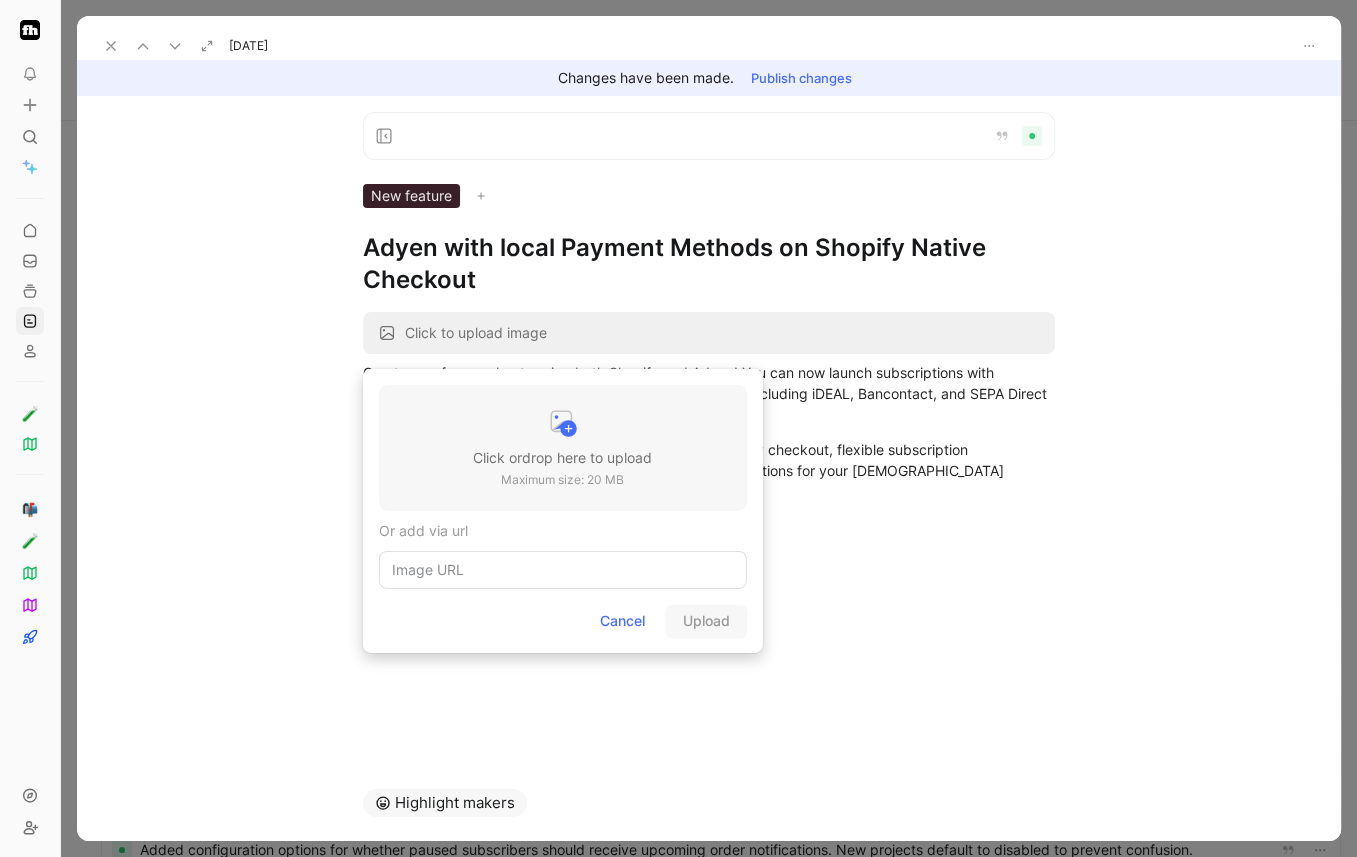 click on "Click or  drop here to upload" at bounding box center (562, 458) 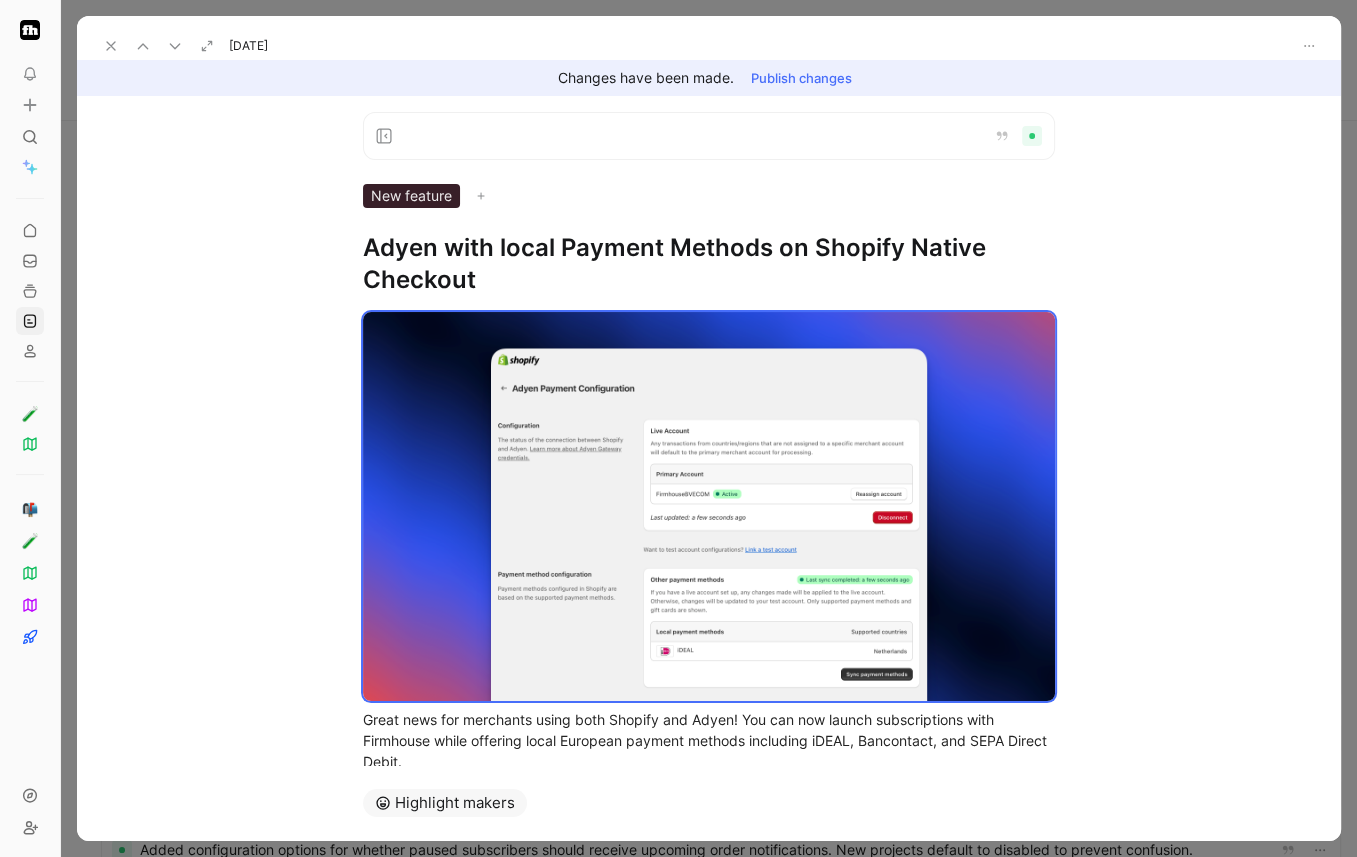 click on "Publish changes" at bounding box center (801, 78) 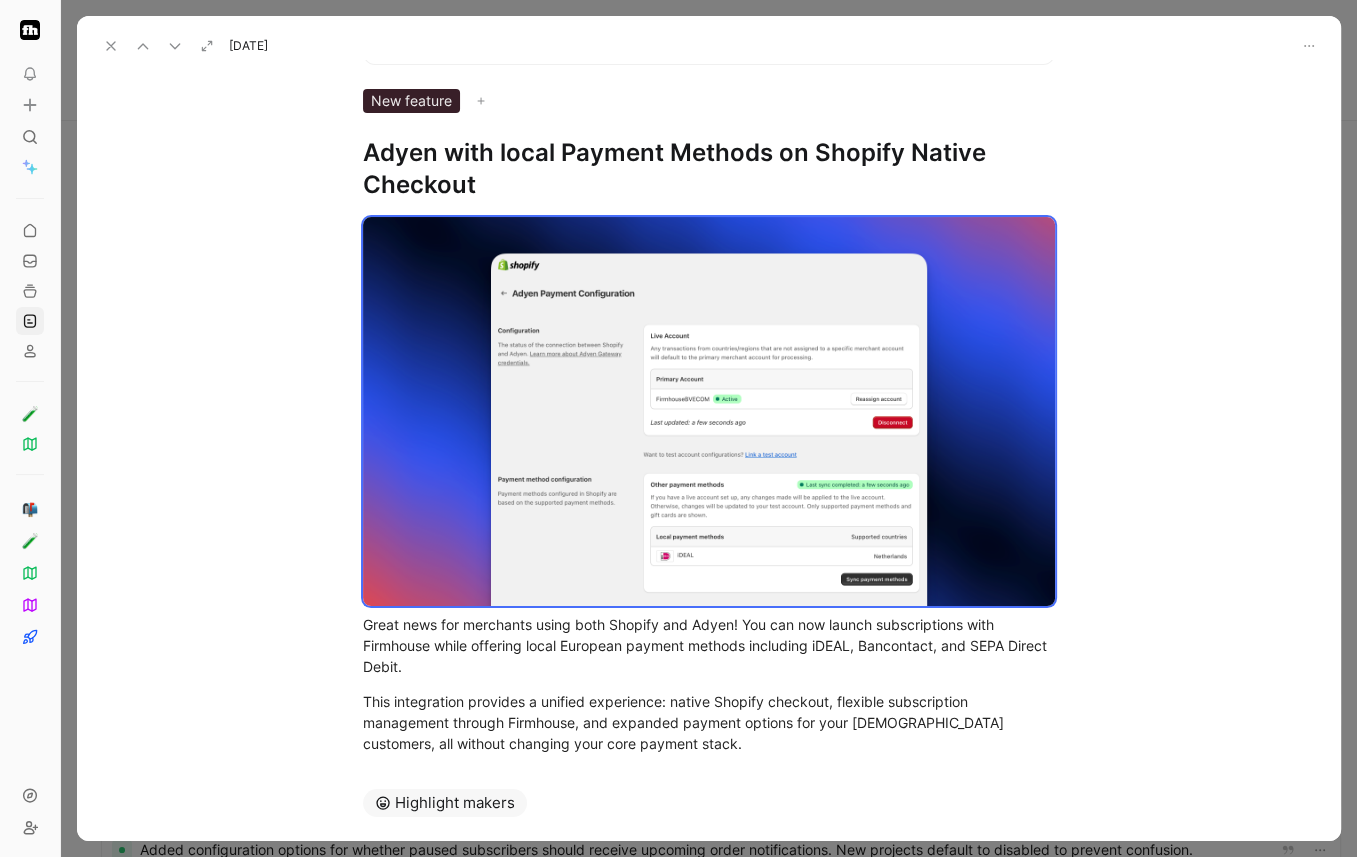 scroll, scrollTop: 94, scrollLeft: 0, axis: vertical 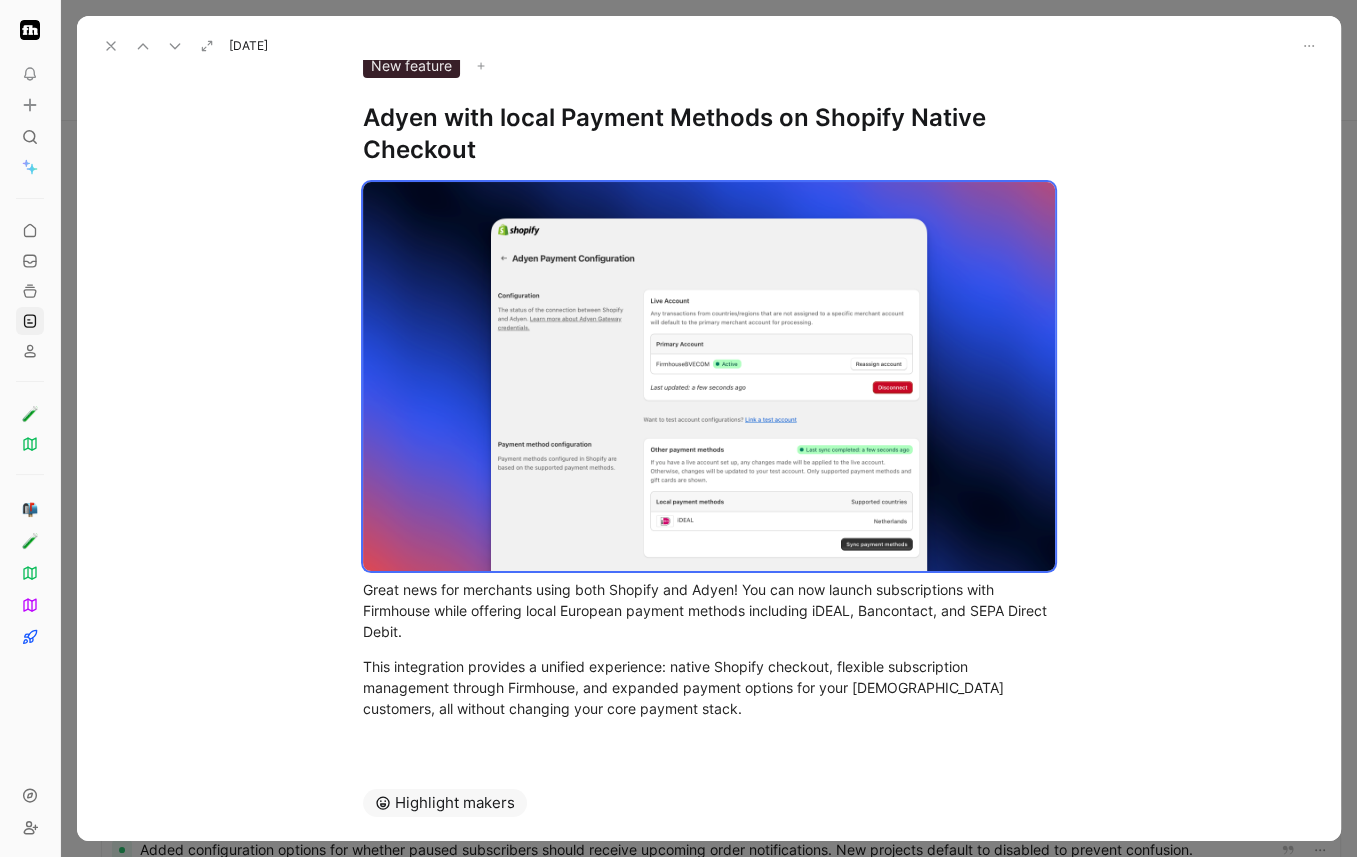 click at bounding box center [111, 46] 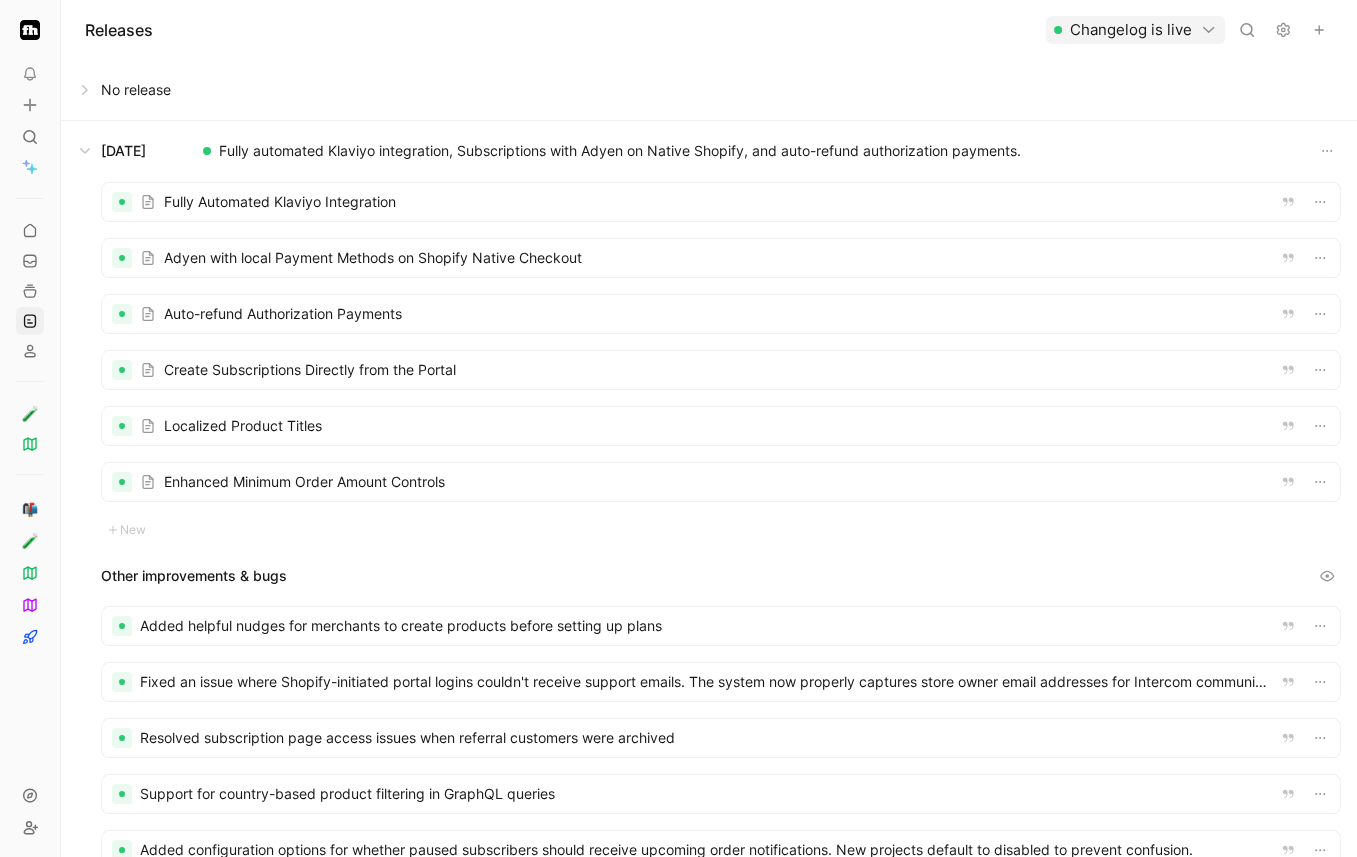 click on "Releases Changelog is live" at bounding box center [709, 30] 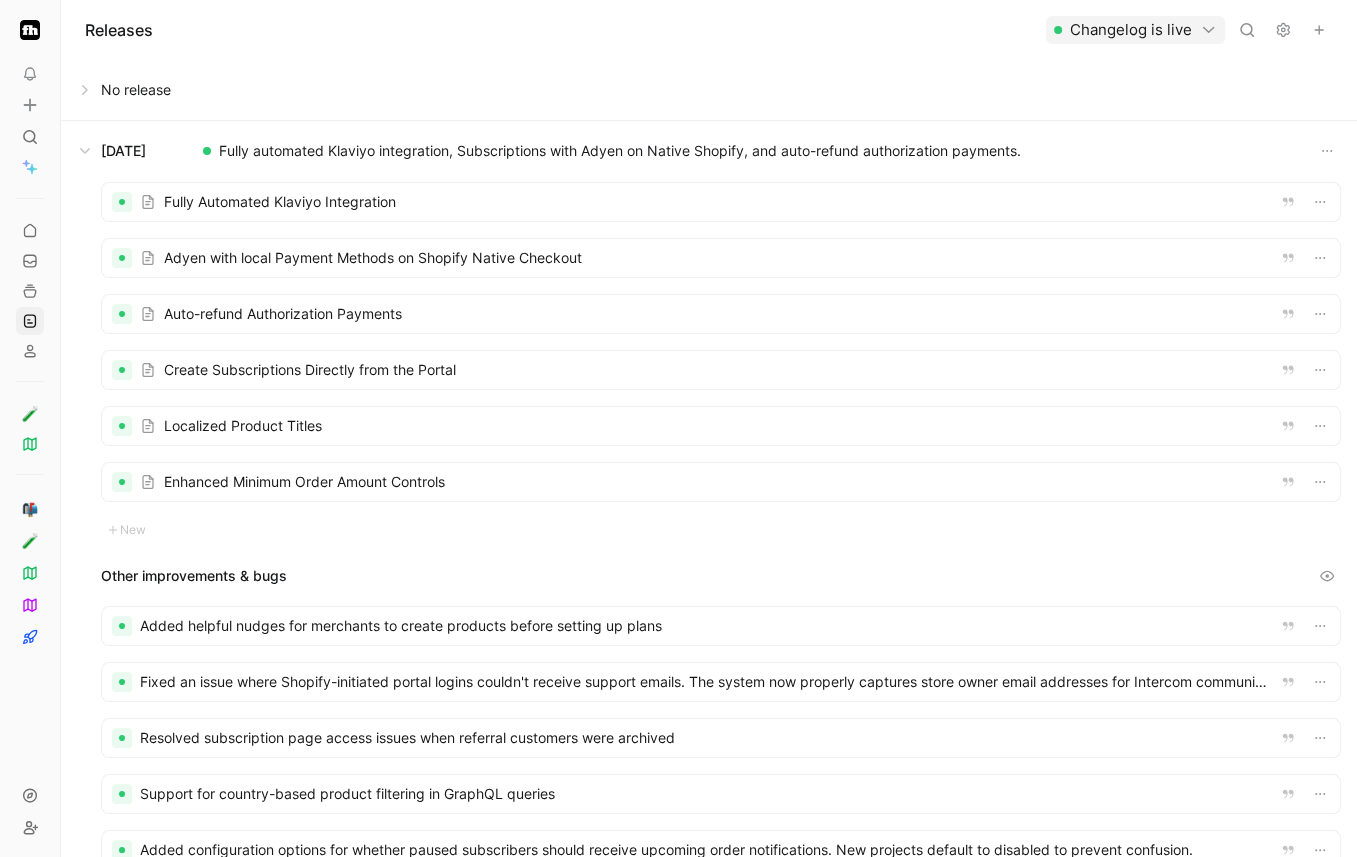 click at bounding box center [721, 314] 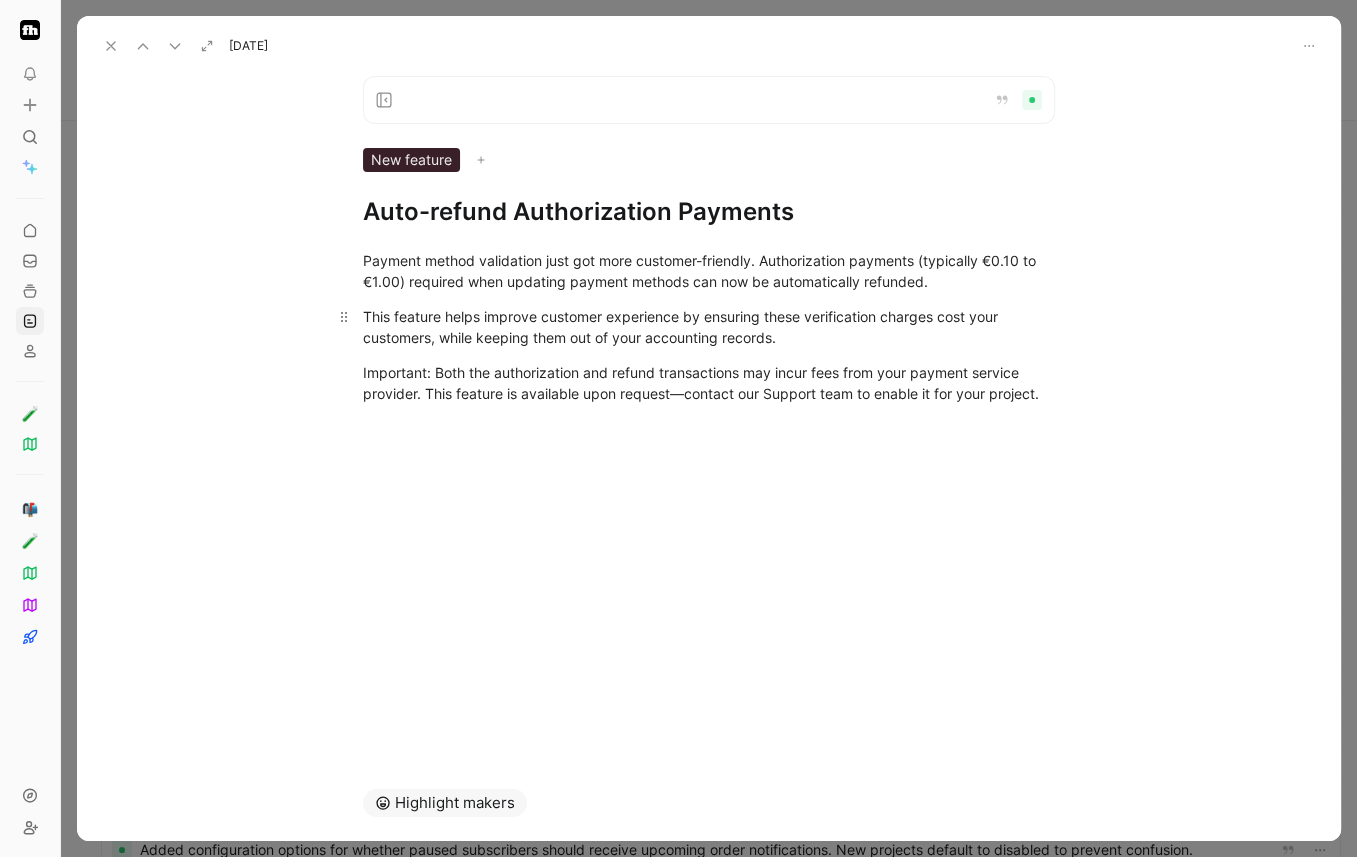click on "This feature helps improve customer experience by ensuring these verification charges cost your customers, while keeping them out of your accounting records." at bounding box center [709, 327] 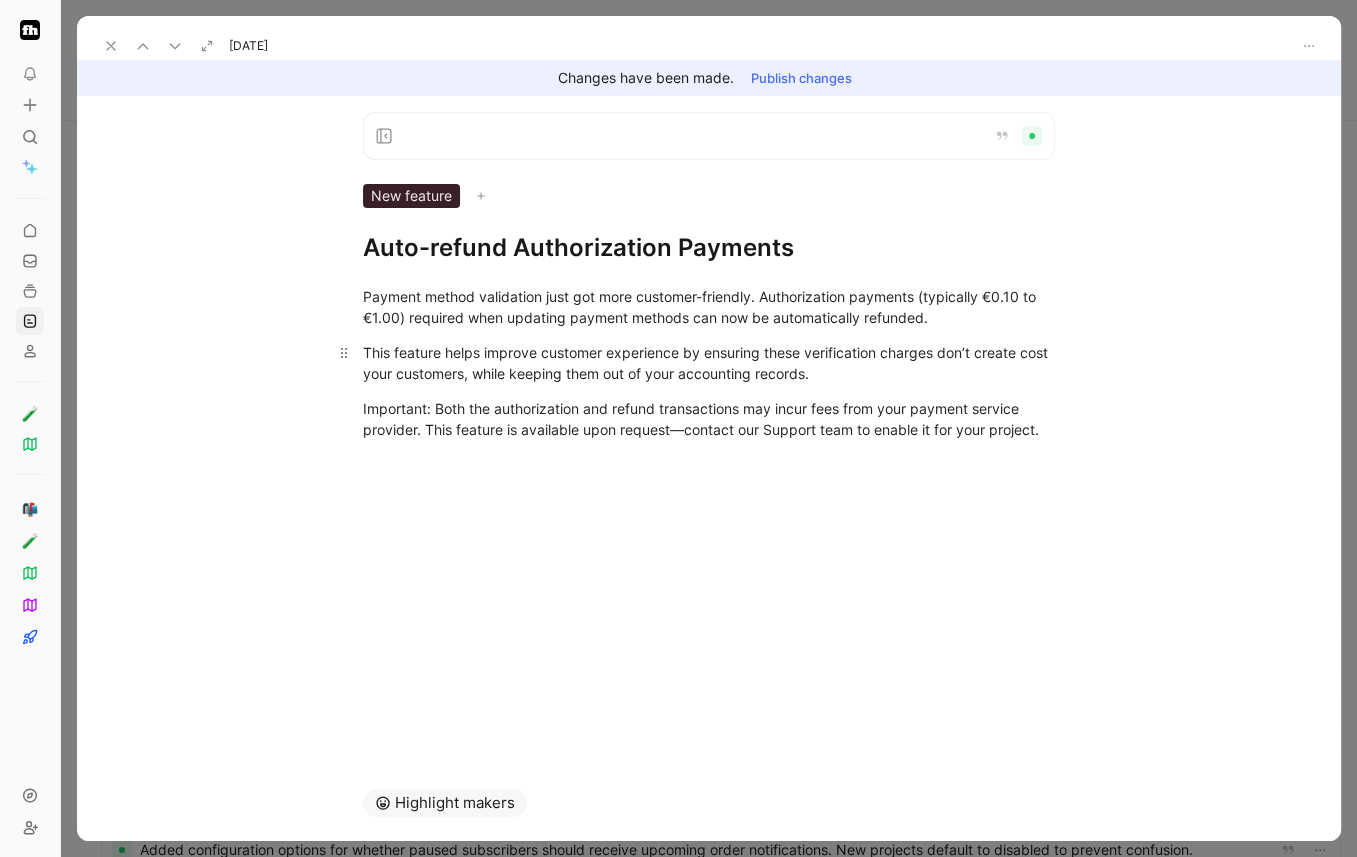 click on "This feature helps improve customer experience by ensuring these verification charges don’t create cost your customers, while keeping them out of your accounting records." at bounding box center (709, 363) 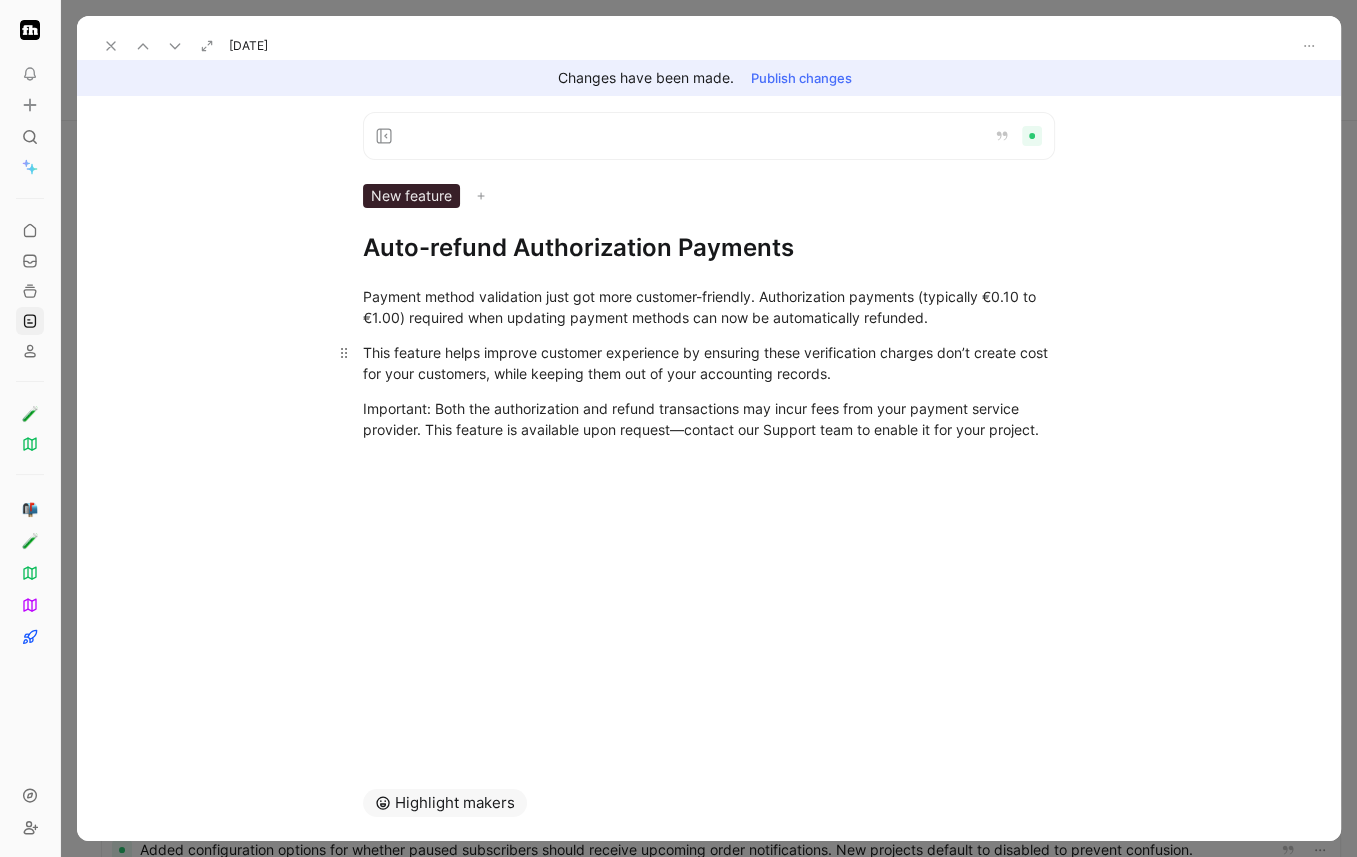 click on "This feature helps improve customer experience by ensuring these verification charges don’t create cost for your customers, while keeping them out of your accounting records." at bounding box center [709, 363] 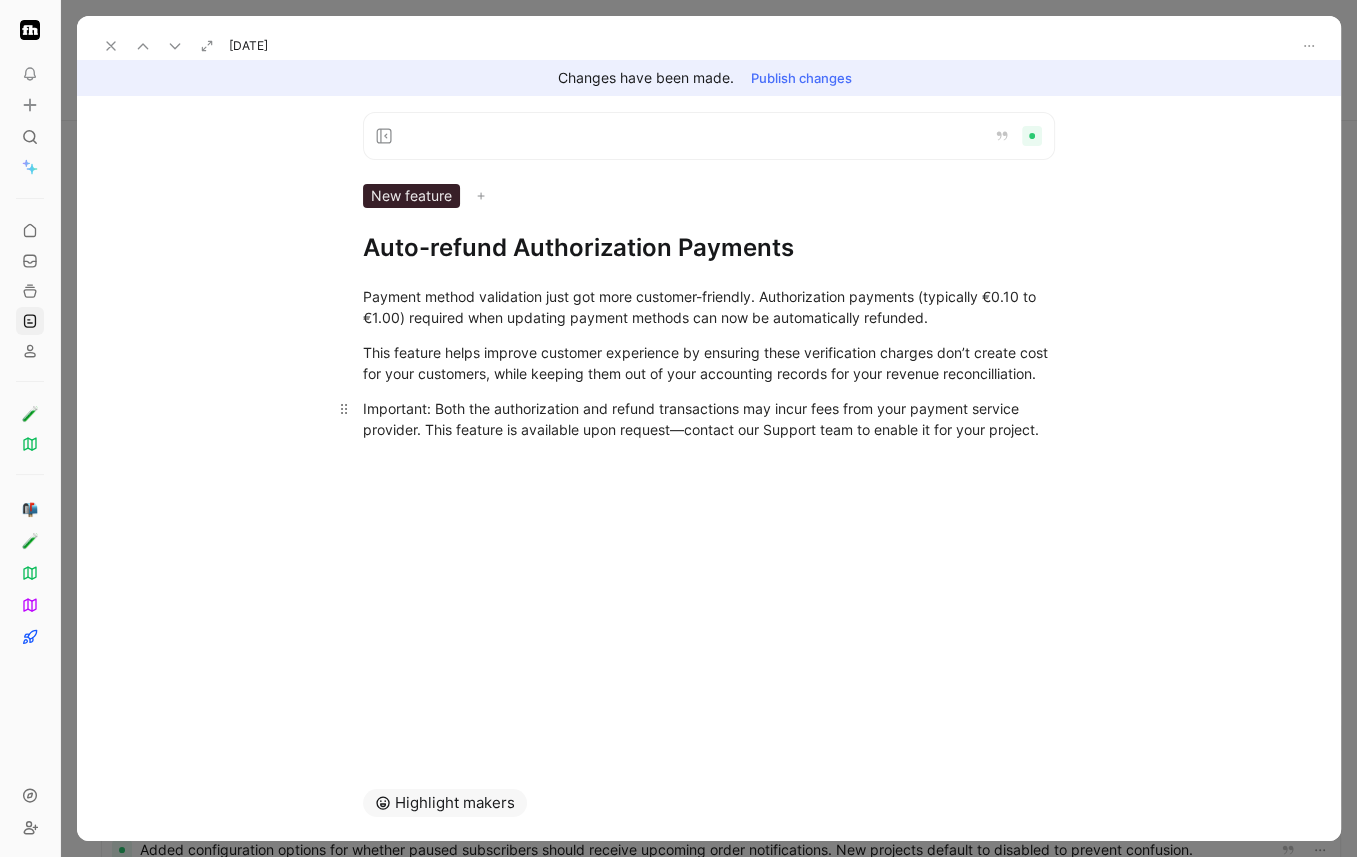 click on "Important: Both the authorization and refund transactions may incur fees from your payment service provider. This feature is available upon request—contact our Support team to enable it for your project." at bounding box center (709, 419) 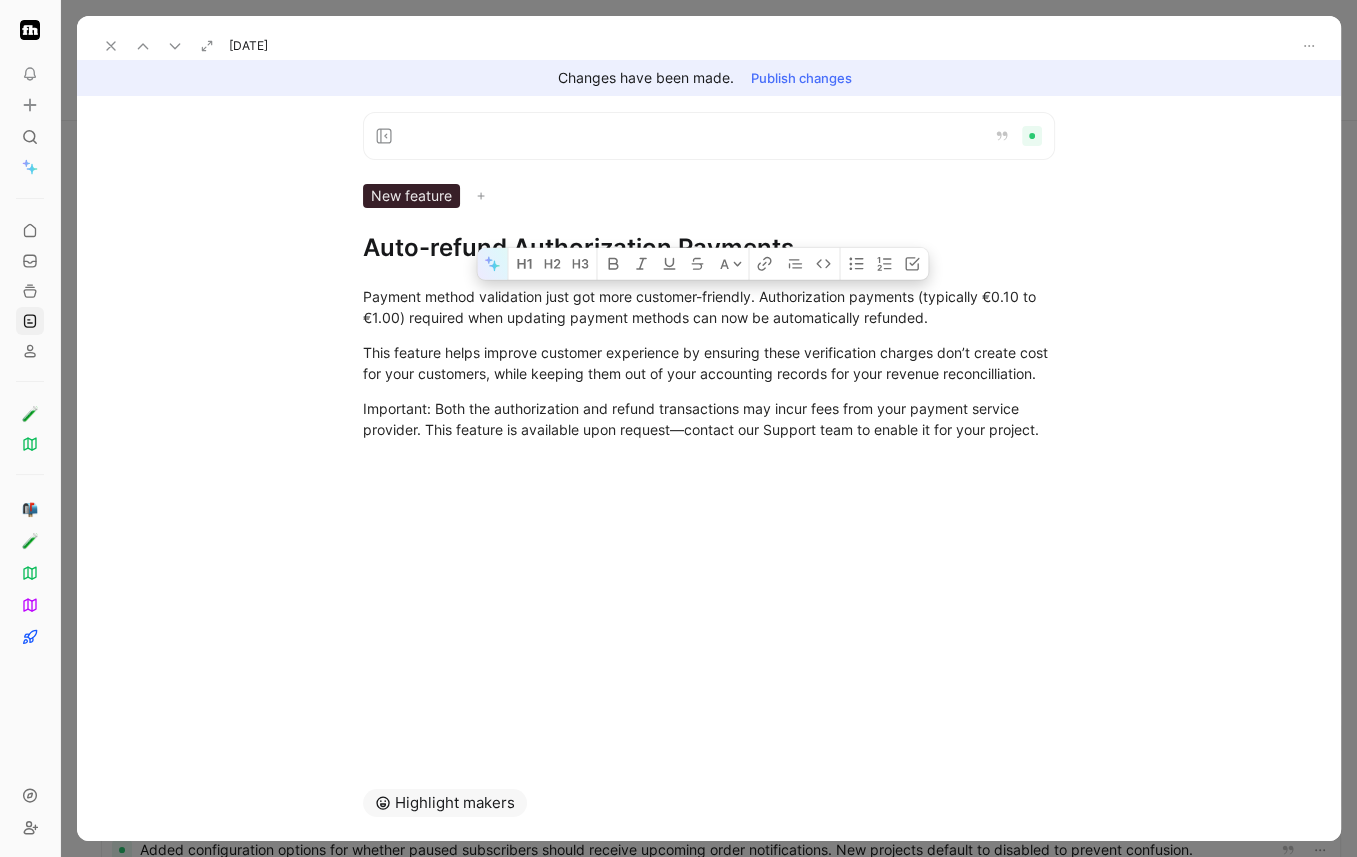 click 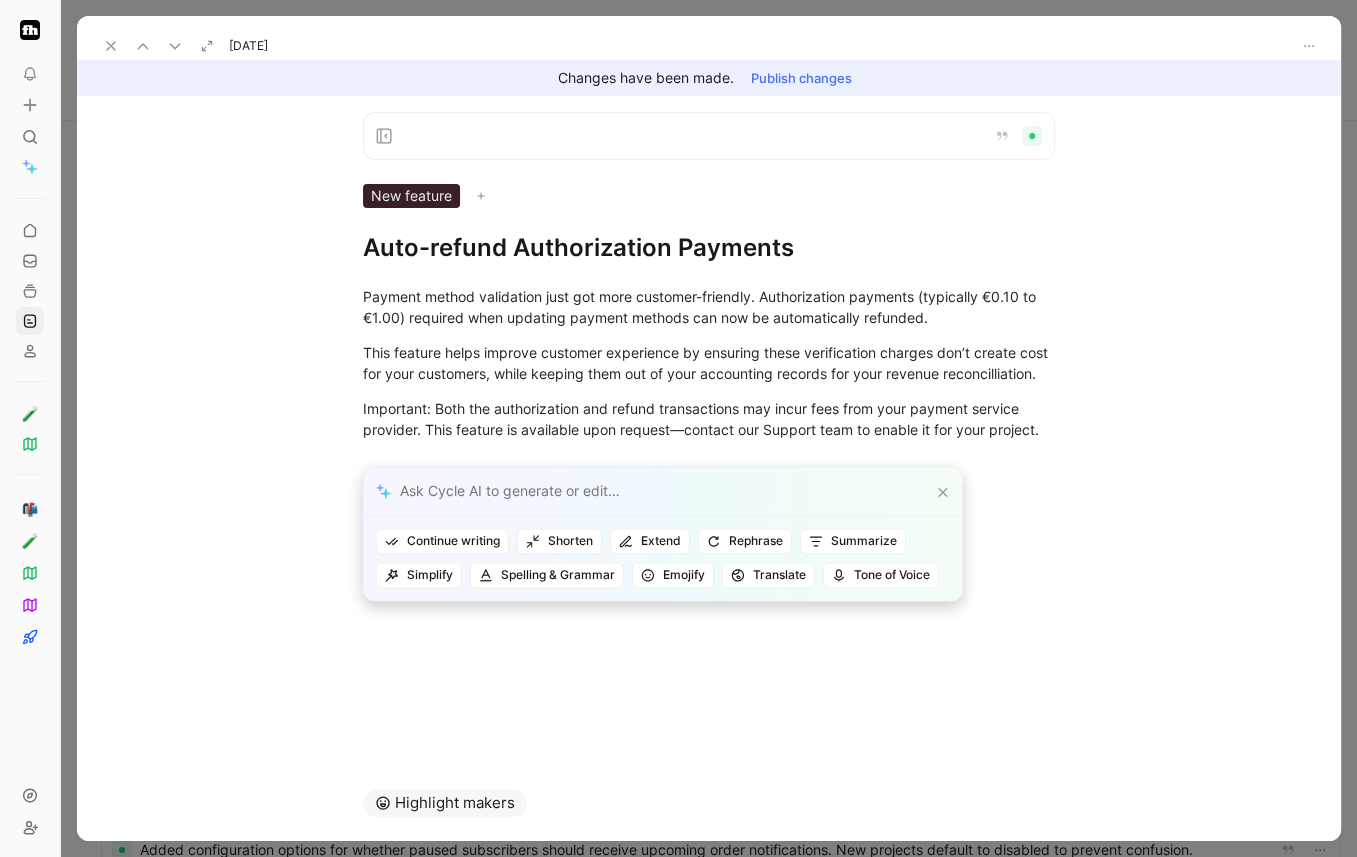 click at bounding box center [663, 491] 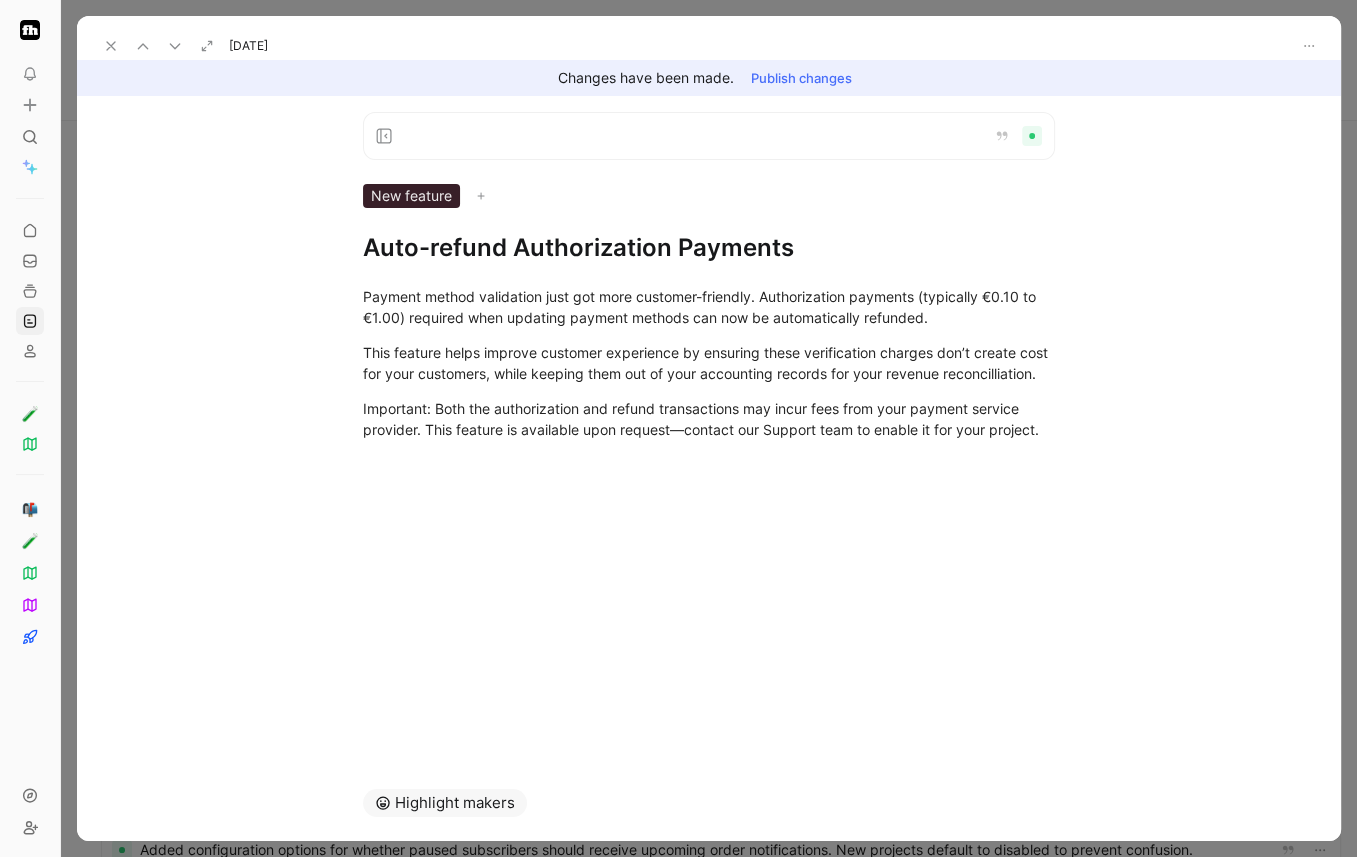 click on "Payment method validation just got more customer-friendly. Authorization payments (typically €0.10 to €1.00) required when updating payment methods can now be automatically refunded. This feature helps improve customer experience by ensuring these verification charges don’t create cost for your customers, while keeping them out of your accounting records for your revenue reconcilliation. Important: Both the authorization and refund transactions may incur fees from your payment service provider. This feature is available upon request—contact our Support team to enable it for your project." at bounding box center [709, 363] 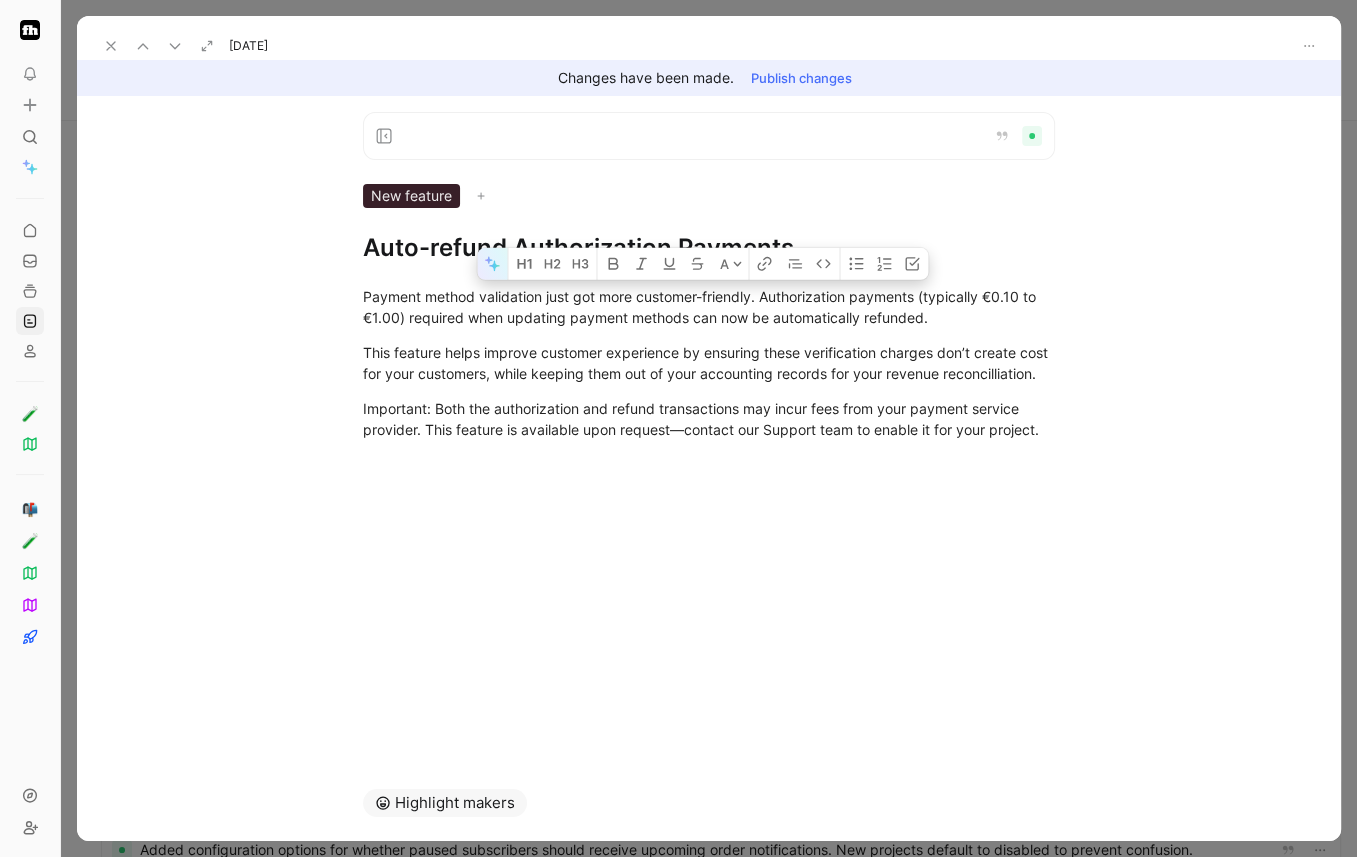 click at bounding box center (492, 264) 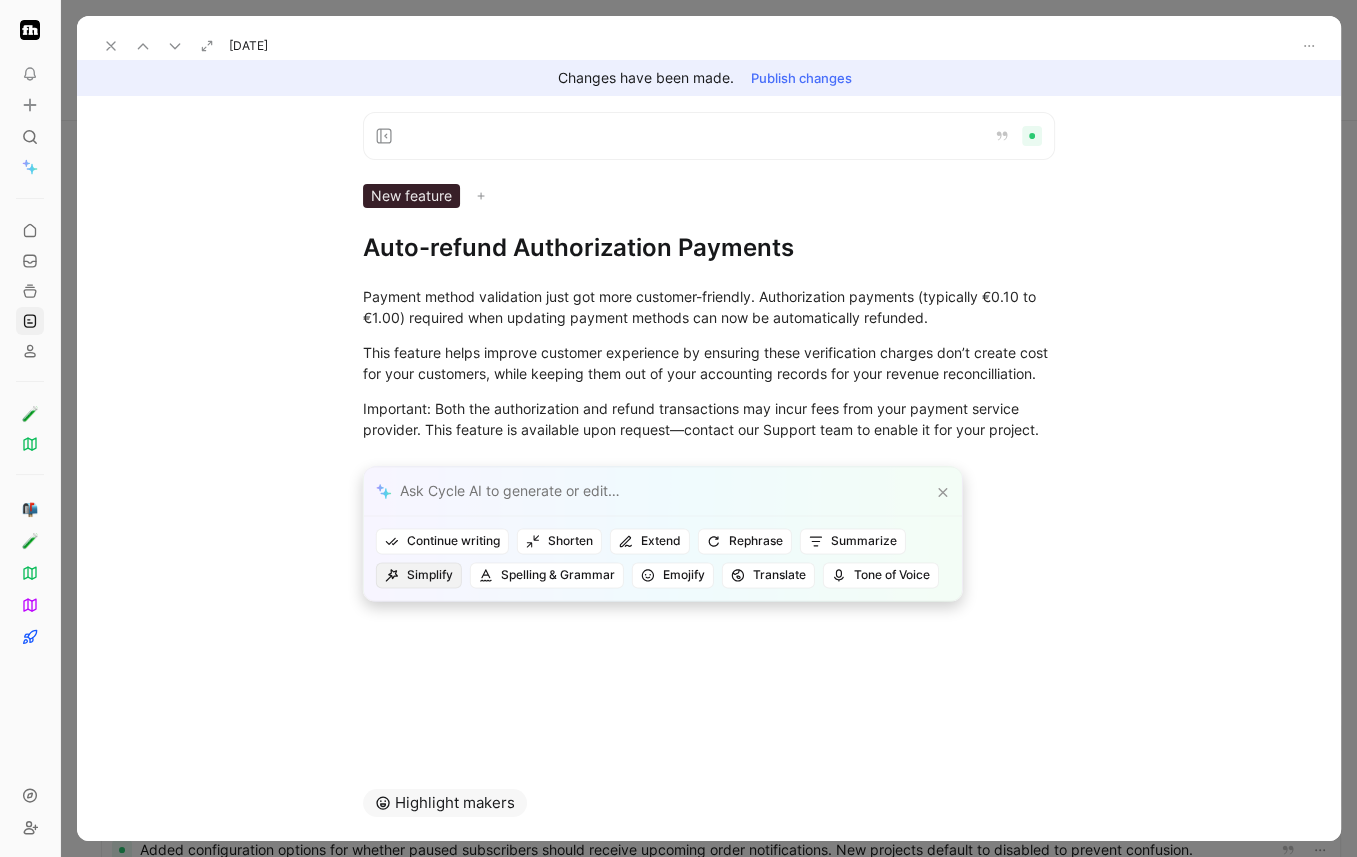 click on "Simplify" at bounding box center (419, 575) 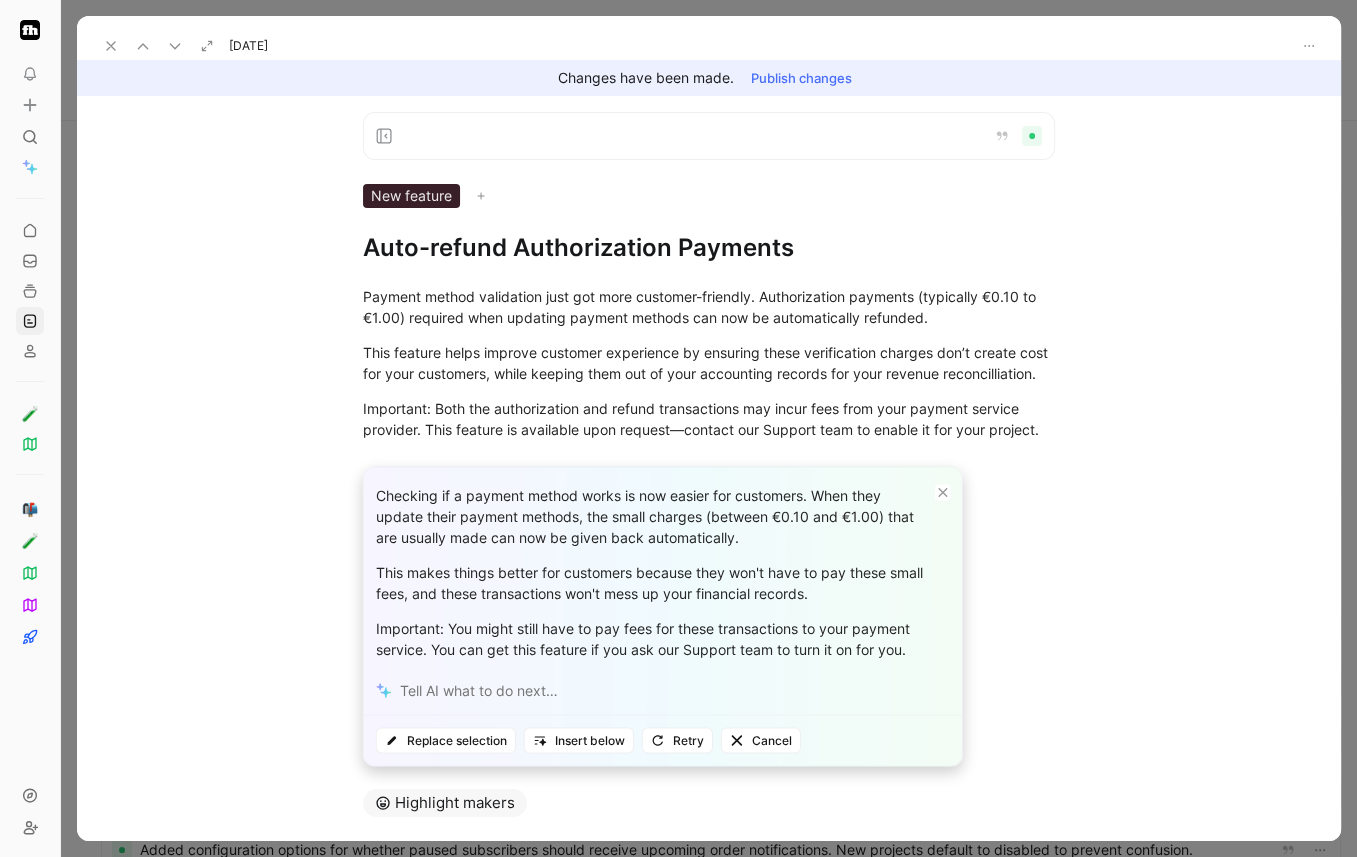 click 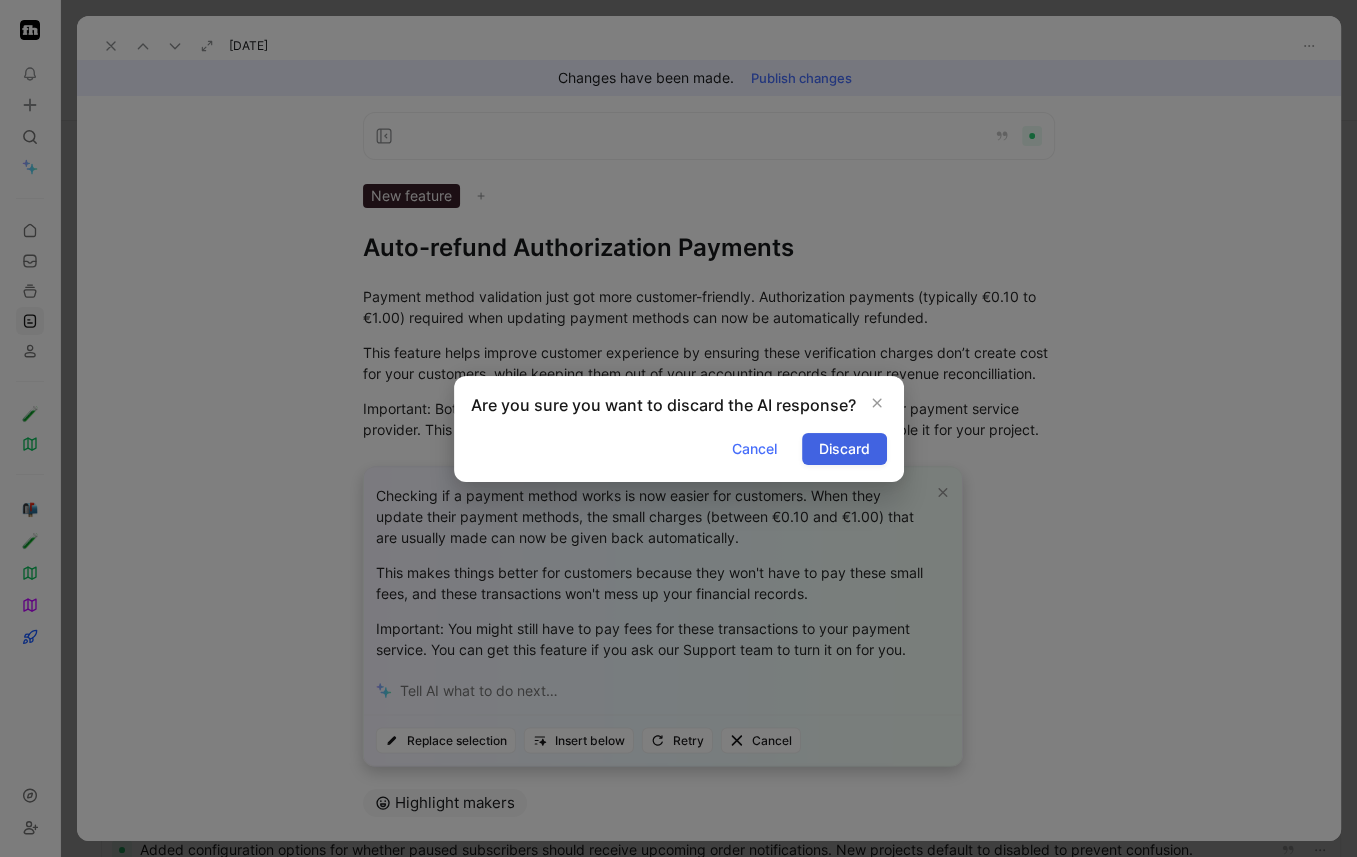 click on "Discard" at bounding box center [844, 449] 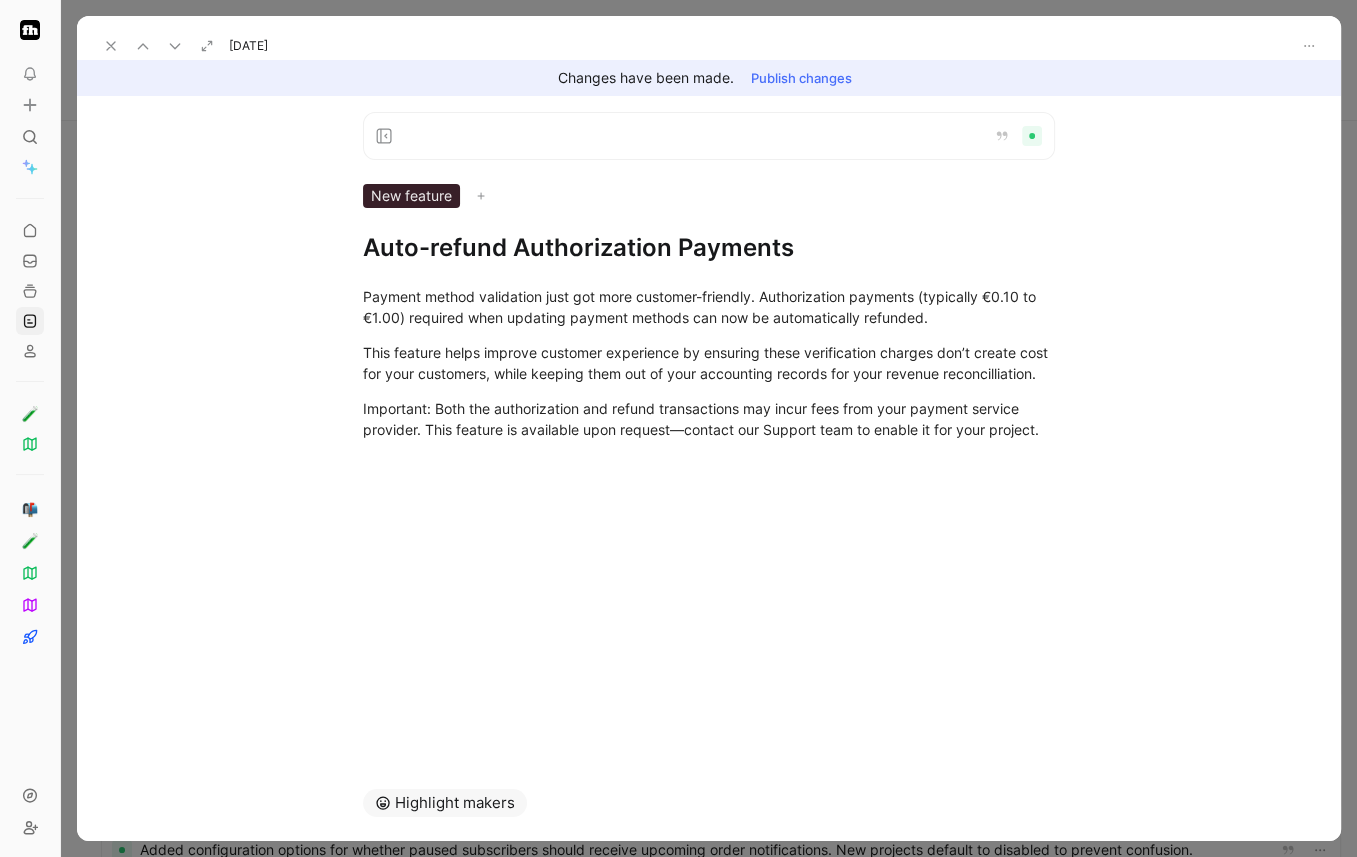 click on "Payment method validation just got more customer-friendly. Authorization payments (typically €0.10 to €1.00) required when updating payment methods can now be automatically refunded. This feature helps improve customer experience by ensuring these verification charges don’t create cost for your customers, while keeping them out of your accounting records for your revenue reconcilliation. Important: Both the authorization and refund transactions may incur fees from your payment service provider. This feature is available upon request—contact our Support team to enable it for your project." at bounding box center [709, 363] 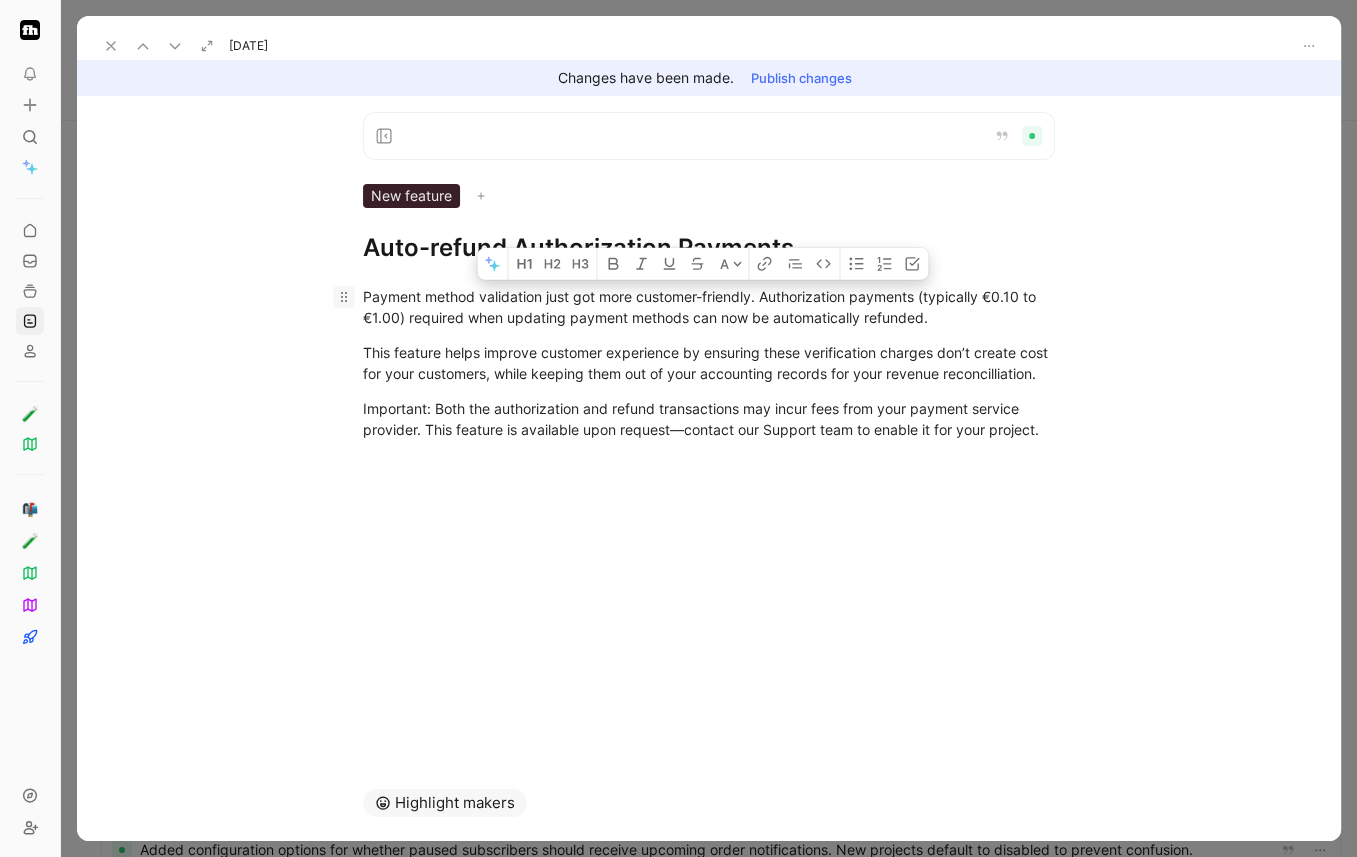 drag, startPoint x: 1052, startPoint y: 451, endPoint x: 334, endPoint y: 286, distance: 736.715 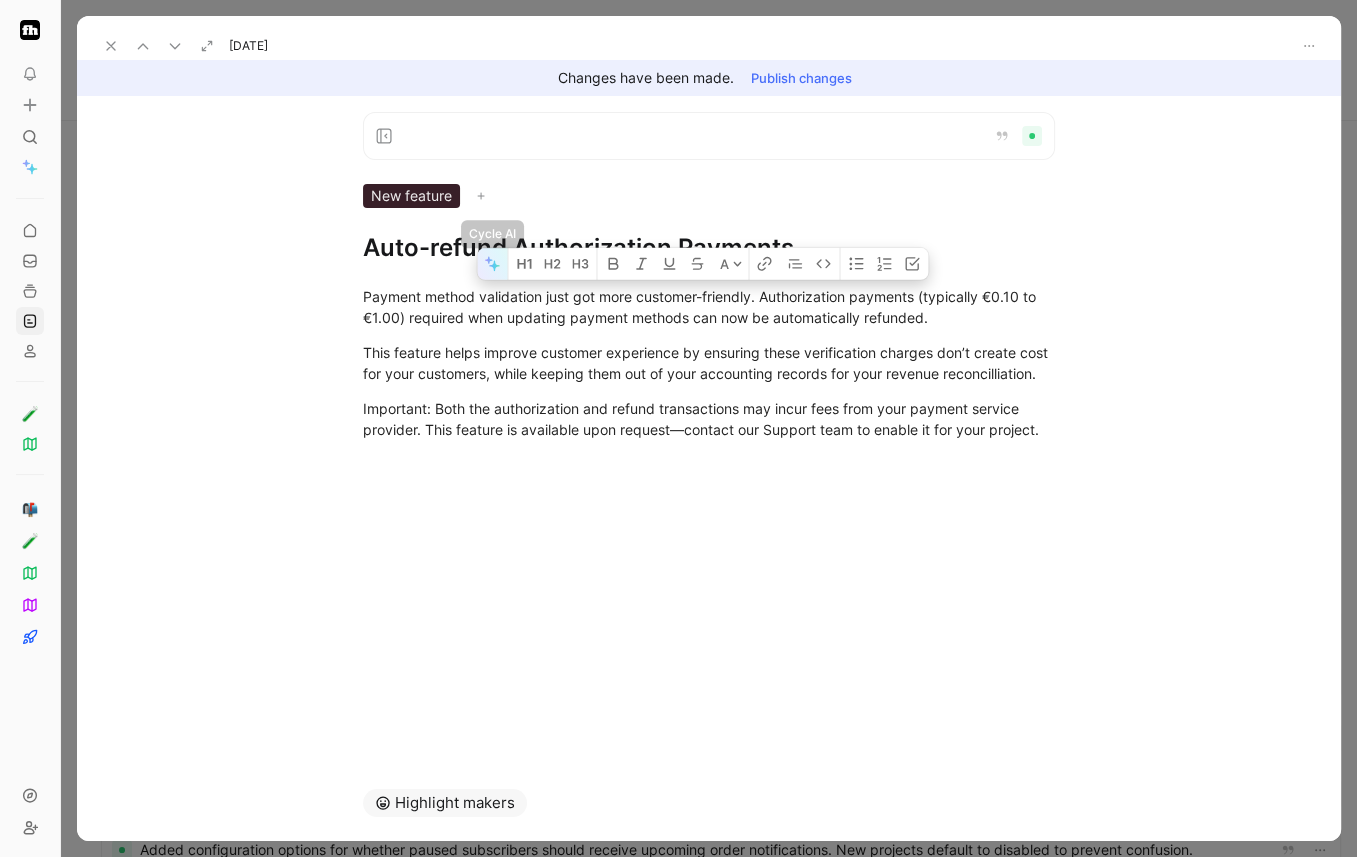 click 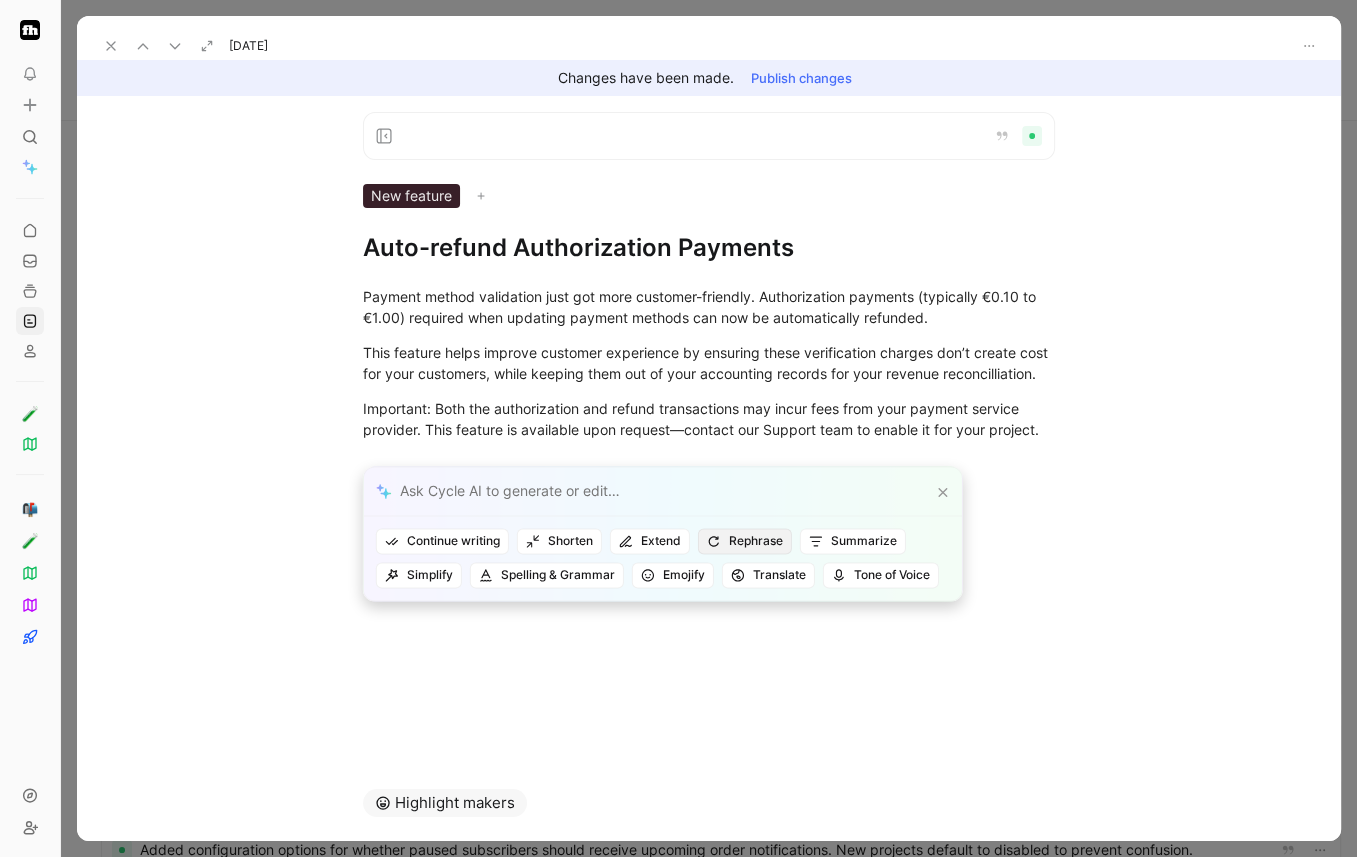 click on "Rephrase" at bounding box center (745, 541) 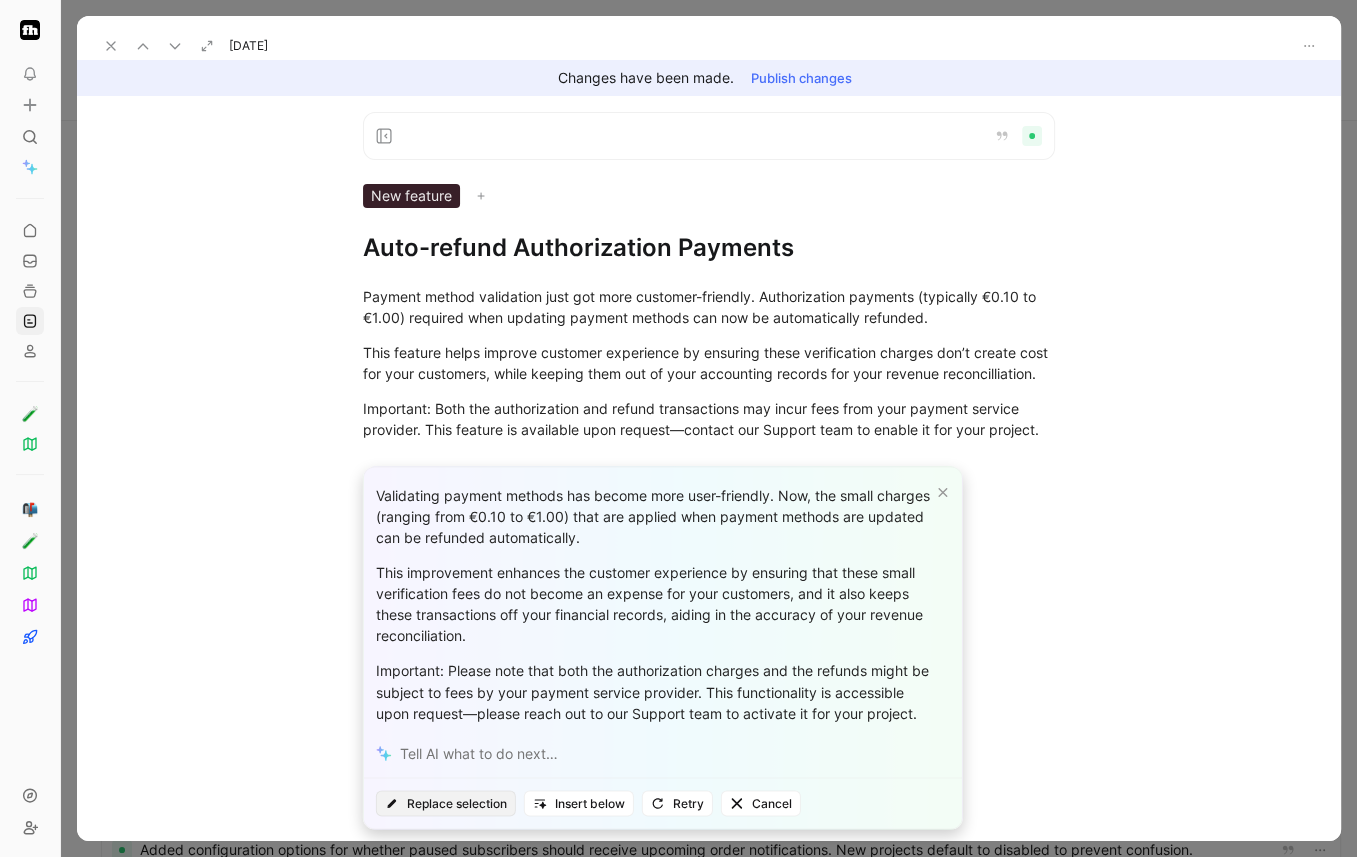 click on "Replace selection" at bounding box center (446, 803) 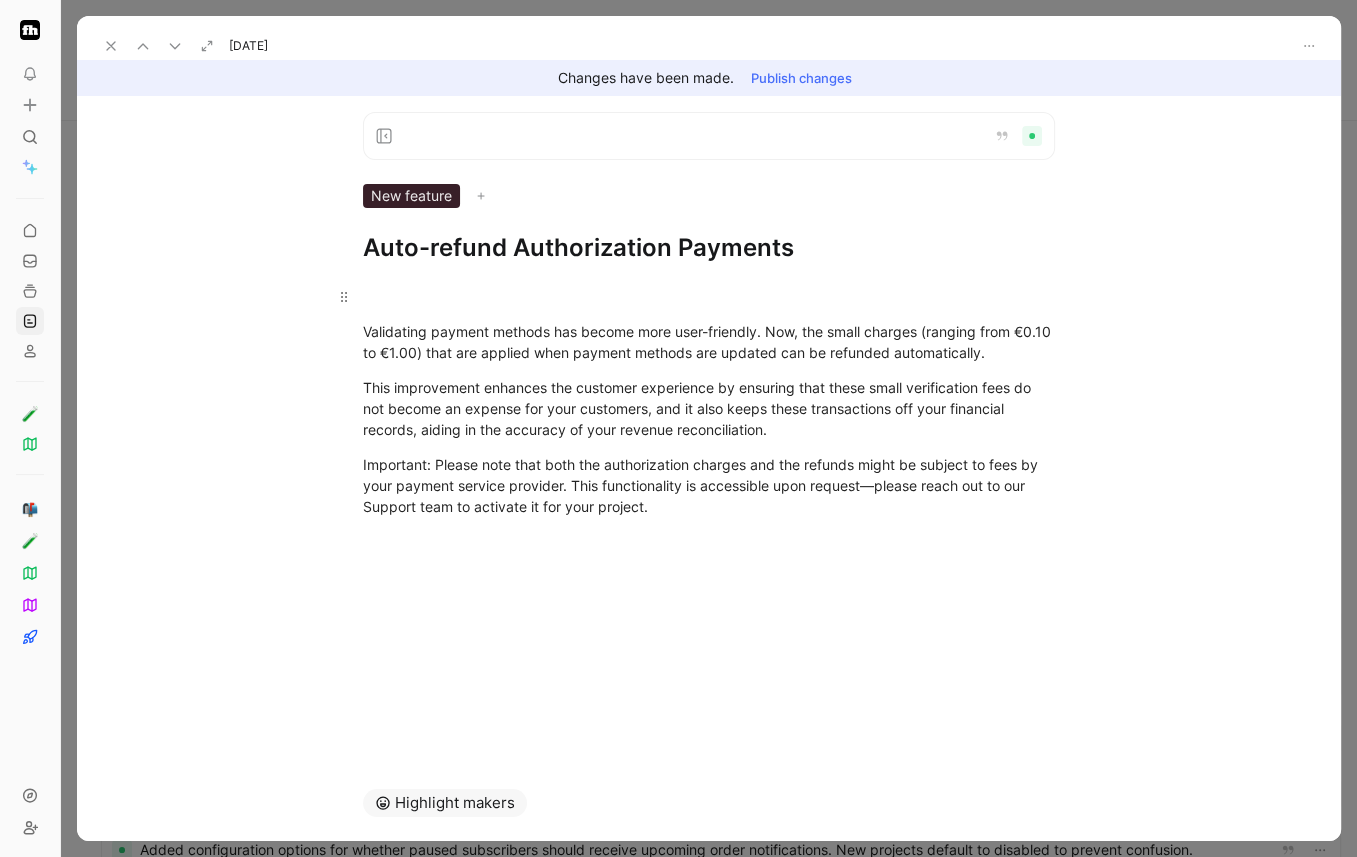 click at bounding box center (709, 296) 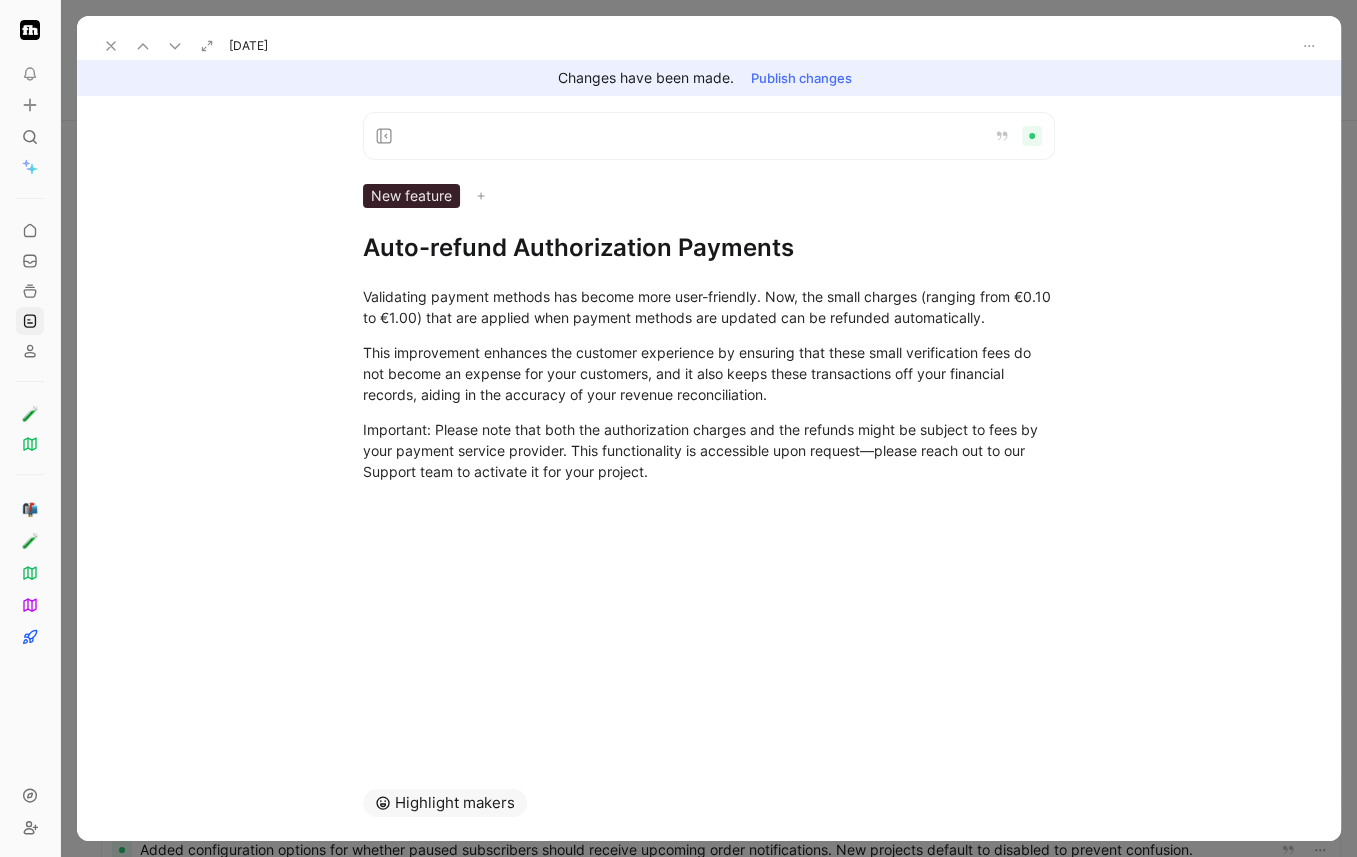 click on "New feature Auto-refund Authorization Payments Validating payment methods has become more user-friendly. Now, the small charges (ranging from €0.10 to €1.00) that are applied when payment methods are updated can be refunded automatically. This improvement enhances the customer experience by ensuring that these small verification fees do not become an expense for your customers, and it also keeps these transactions off your financial records, aiding in the accuracy of your revenue reconciliation. Important: Please note that both the authorization charges and the refunds might be subject to fees by your payment service provider. This functionality is accessible upon request—please reach out to our Support team to activate it for your project." at bounding box center [709, 430] 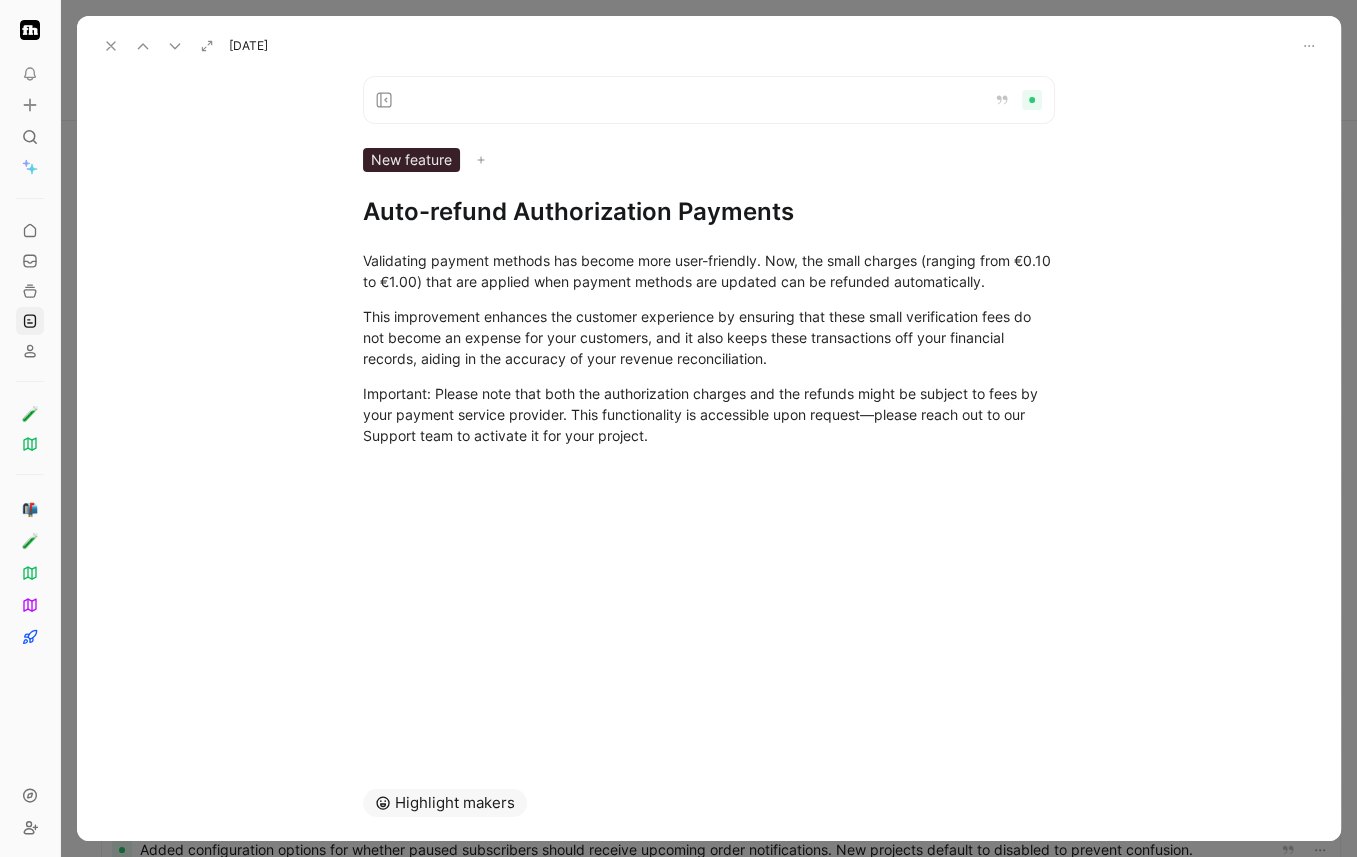 click at bounding box center (111, 46) 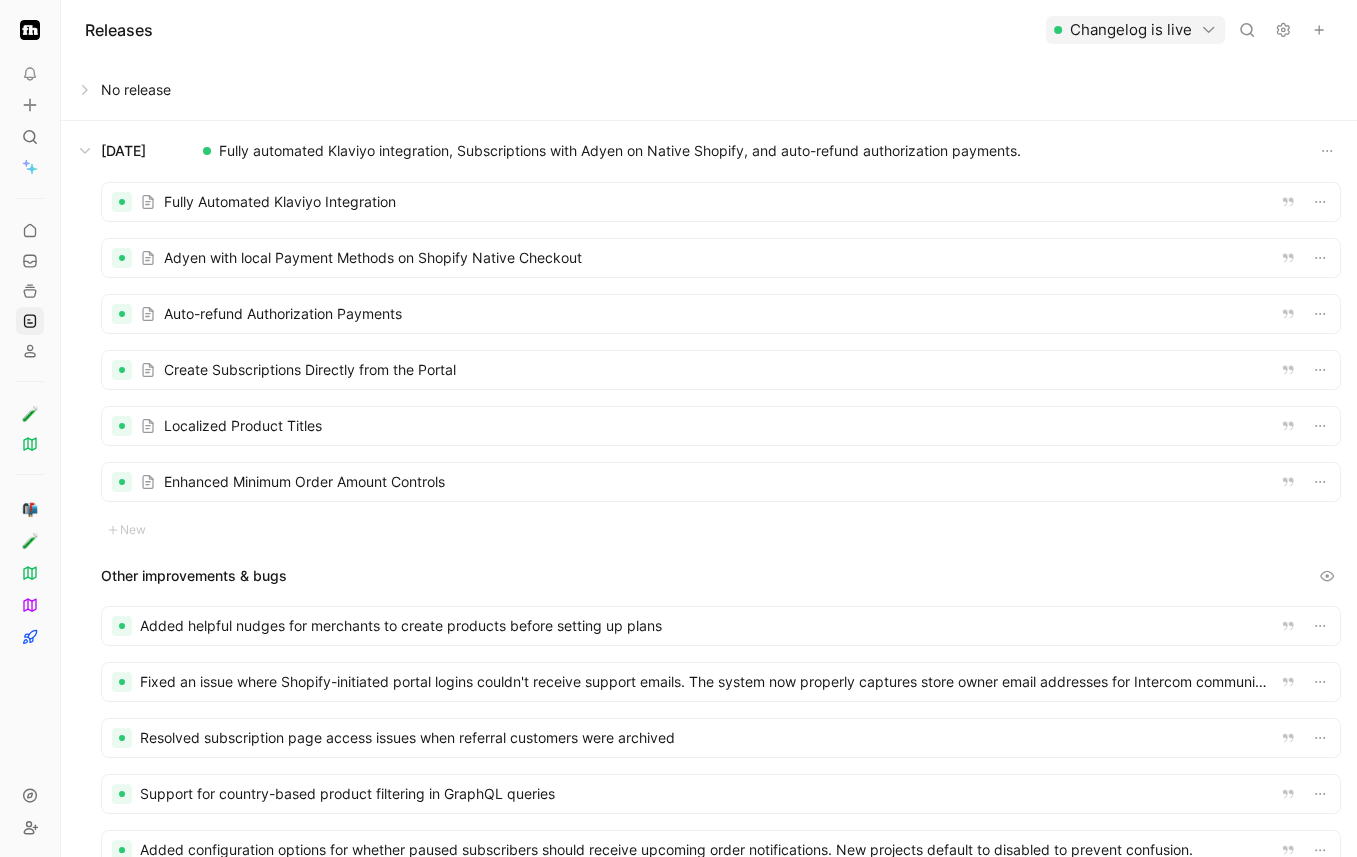 click at bounding box center (721, 202) 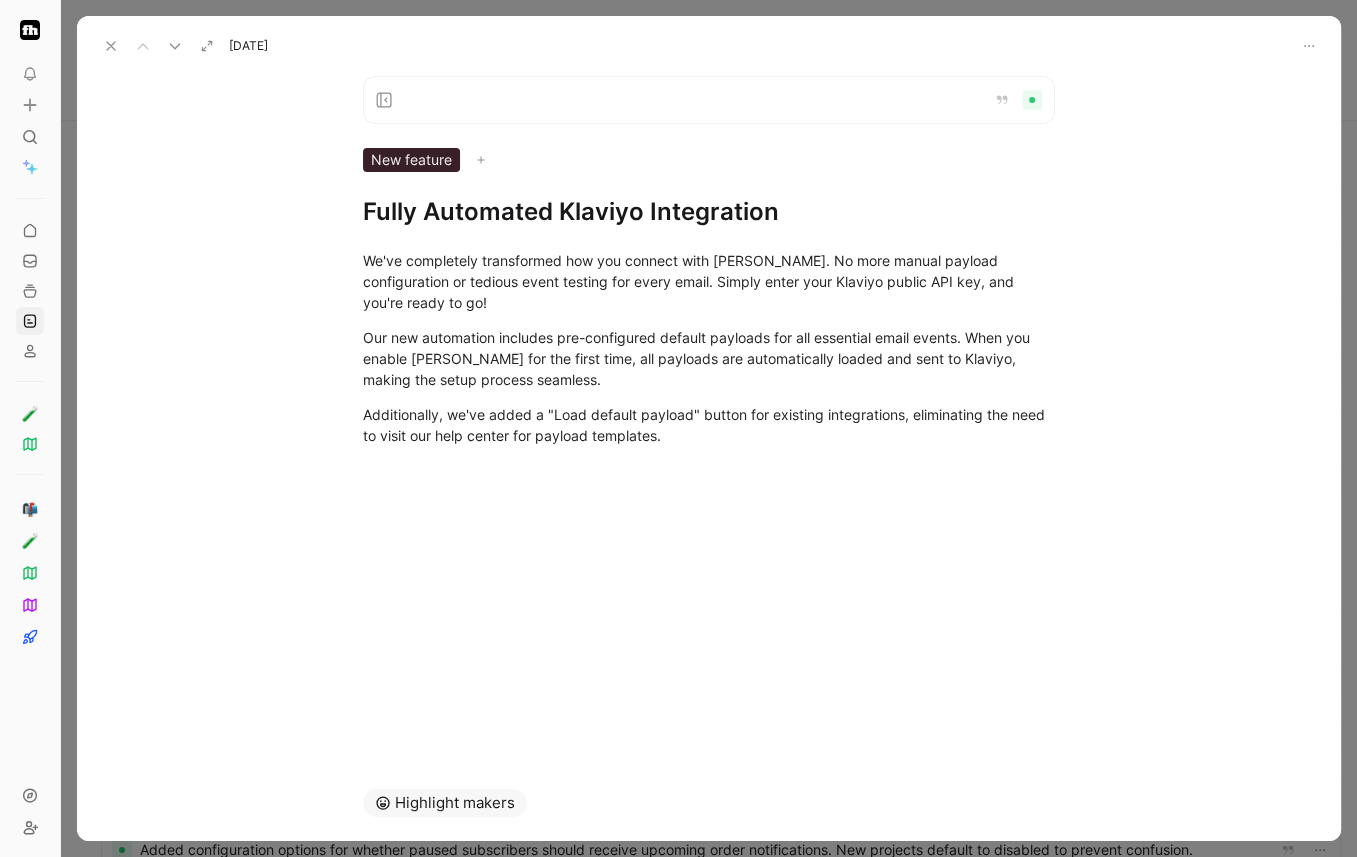 click on "To pick up a draggable item, press the space bar.
While dragging, use the arrow keys to move the item.
Press space again to drop the item in its new position, or press escape to cancel." at bounding box center [30, 479] 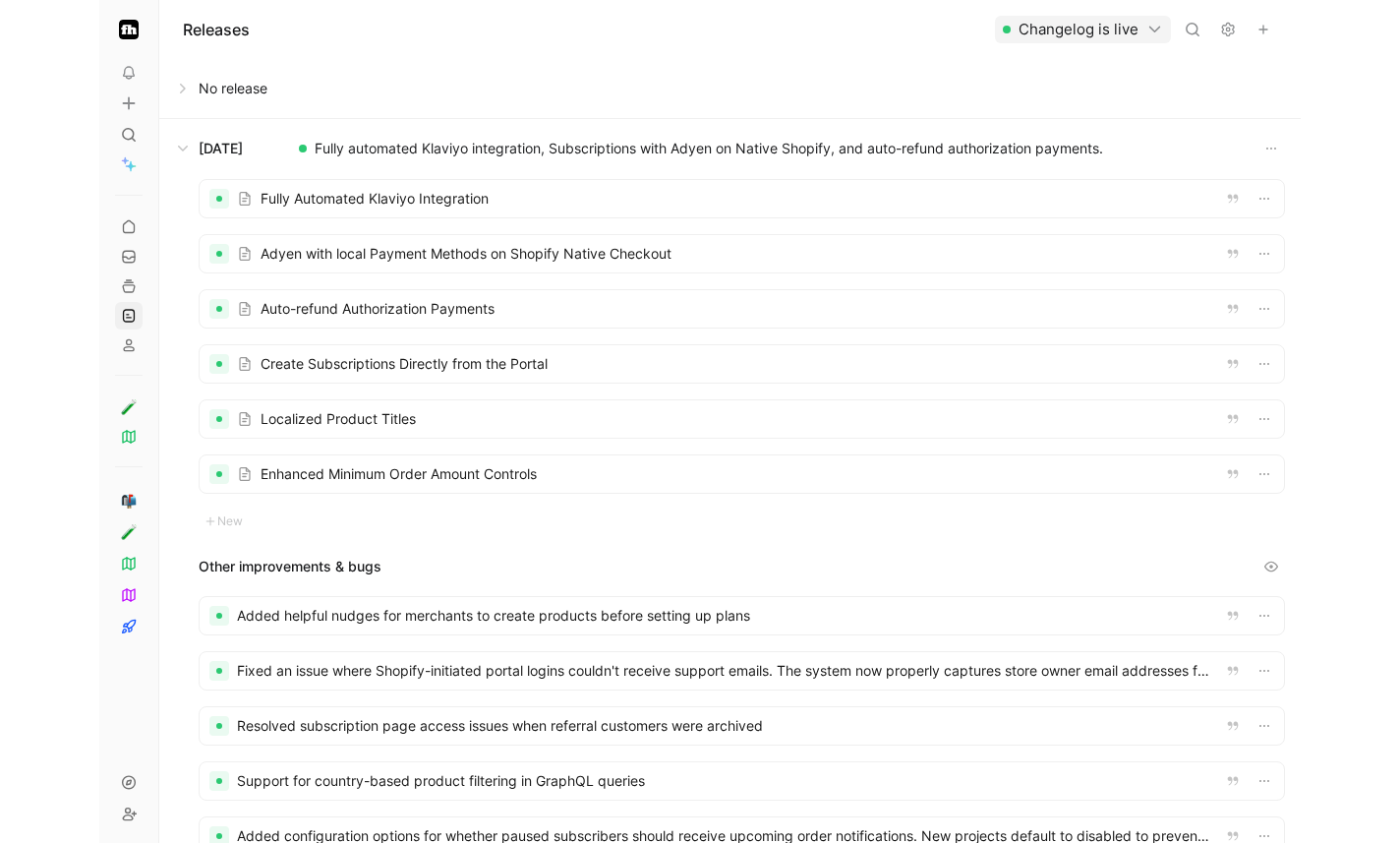 scroll, scrollTop: 0, scrollLeft: 0, axis: both 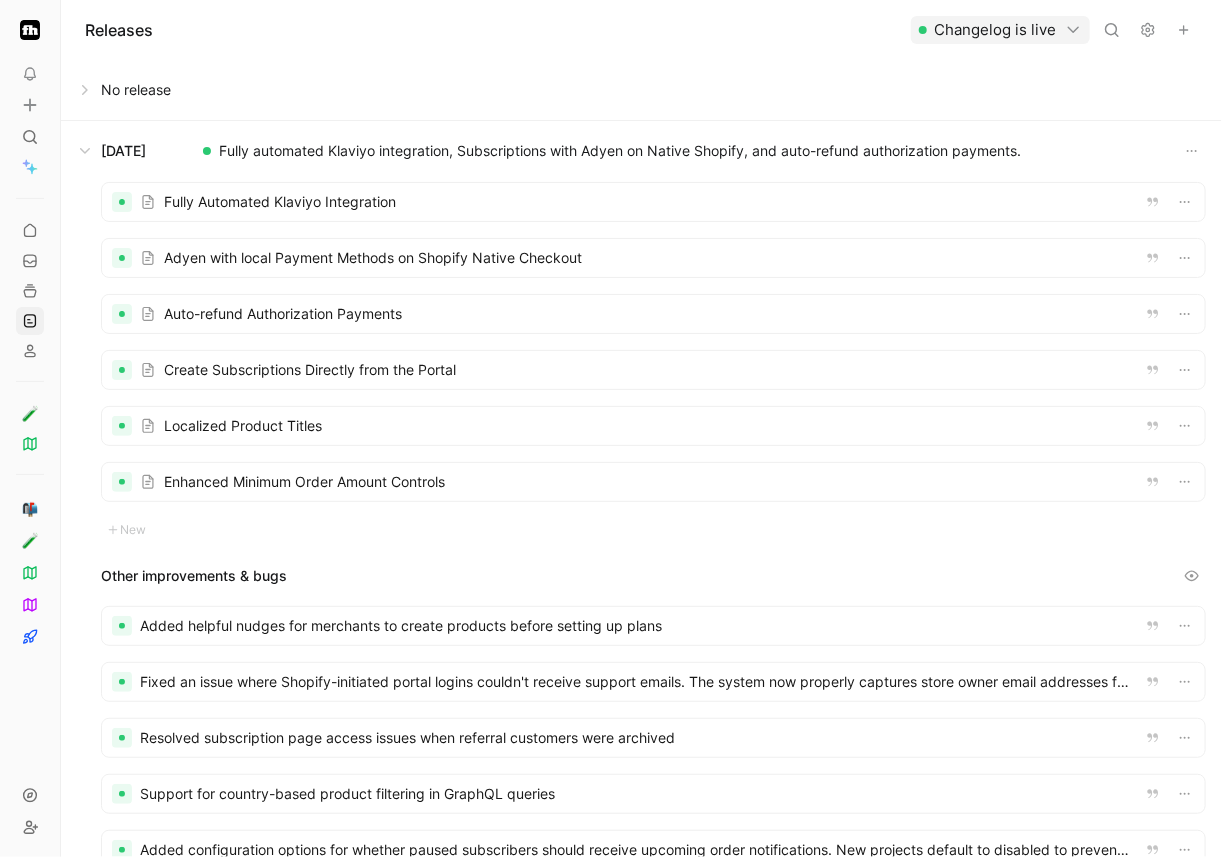 click at bounding box center [653, 370] 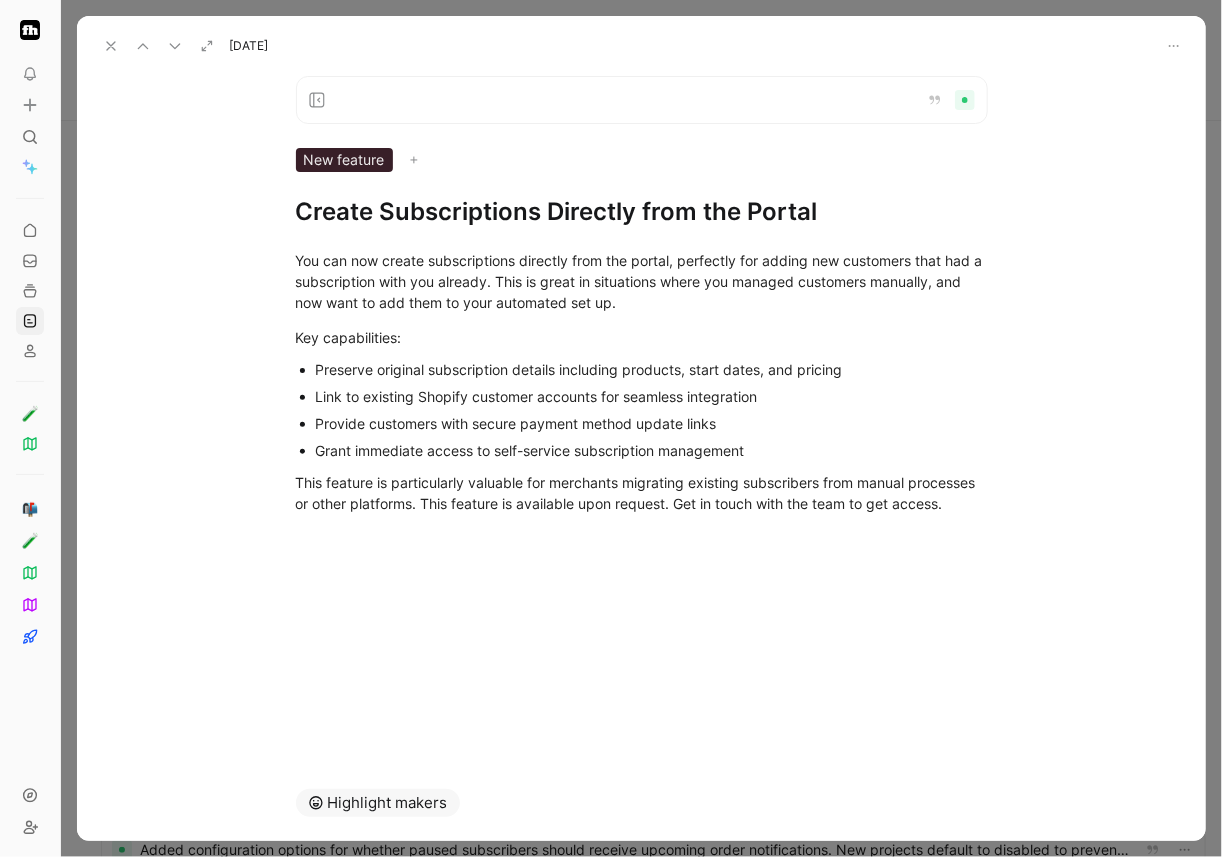 click on "Create Subscriptions Directly from the Portal" at bounding box center (642, 212) 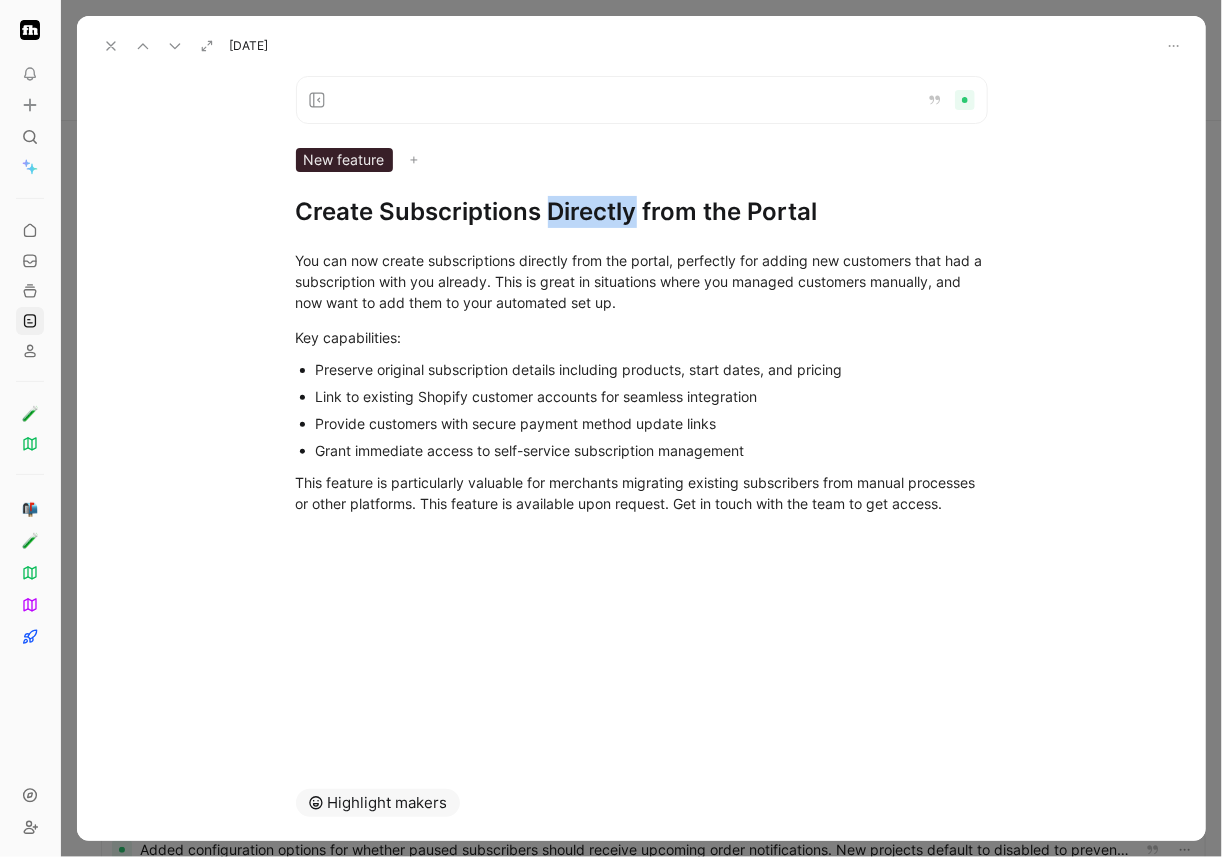 click on "Create Subscriptions Directly from the Portal" at bounding box center [642, 212] 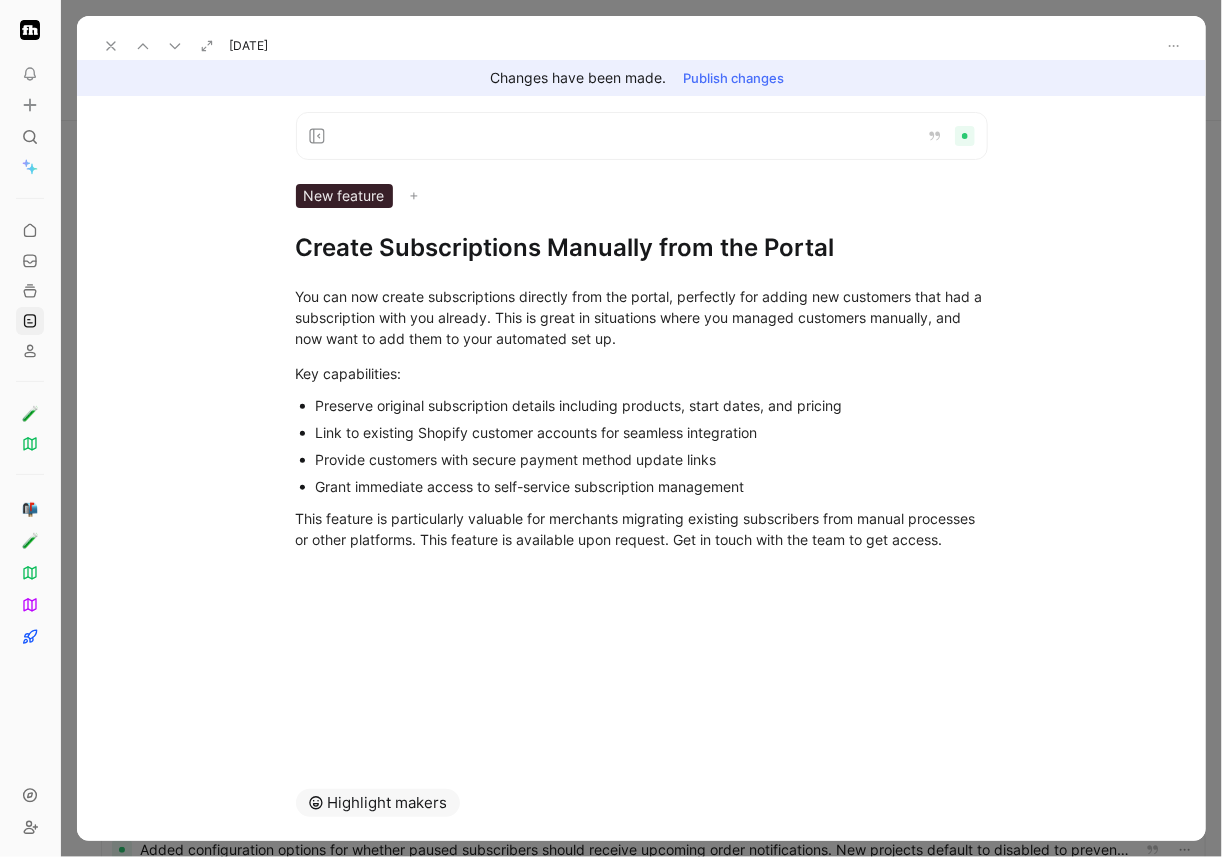click on "Create Subscriptions Manually from the Portal" at bounding box center [642, 248] 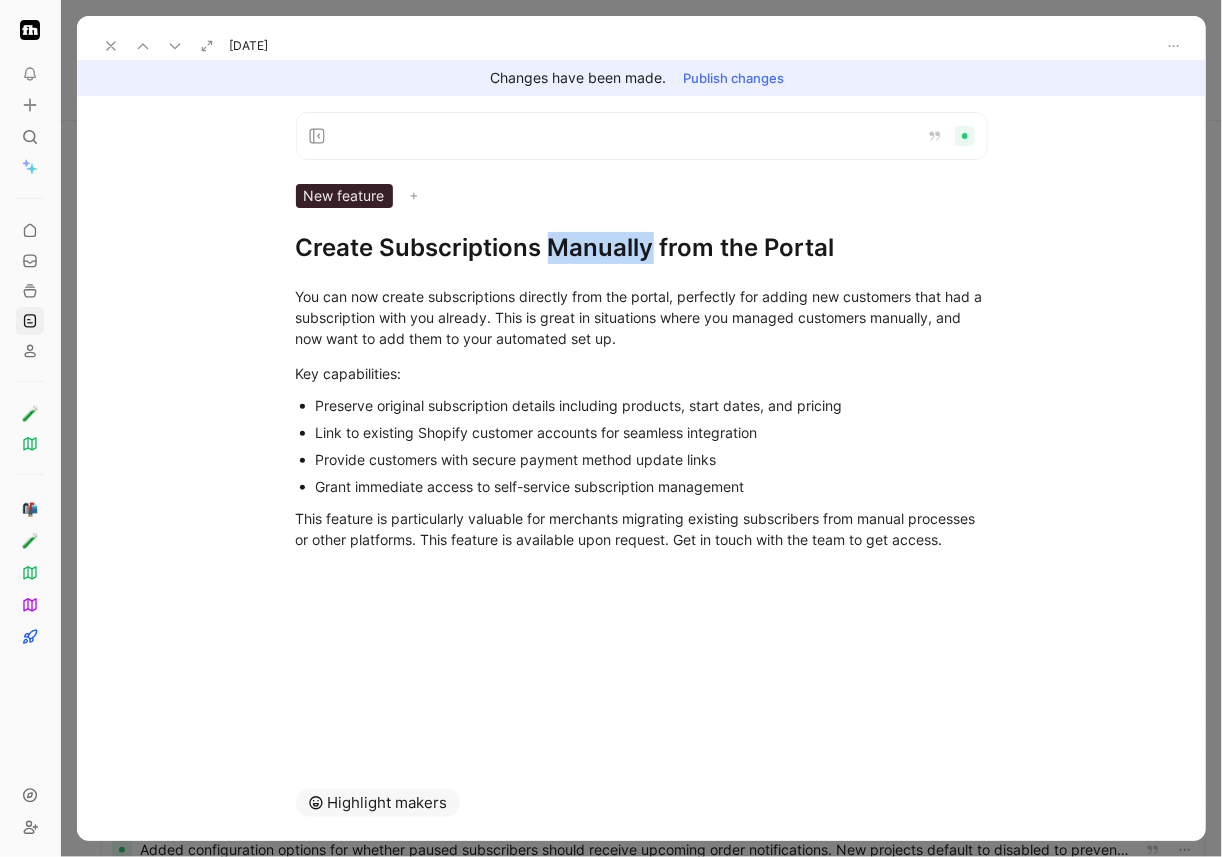 click on "Create Subscriptions Manually from the Portal" at bounding box center (642, 248) 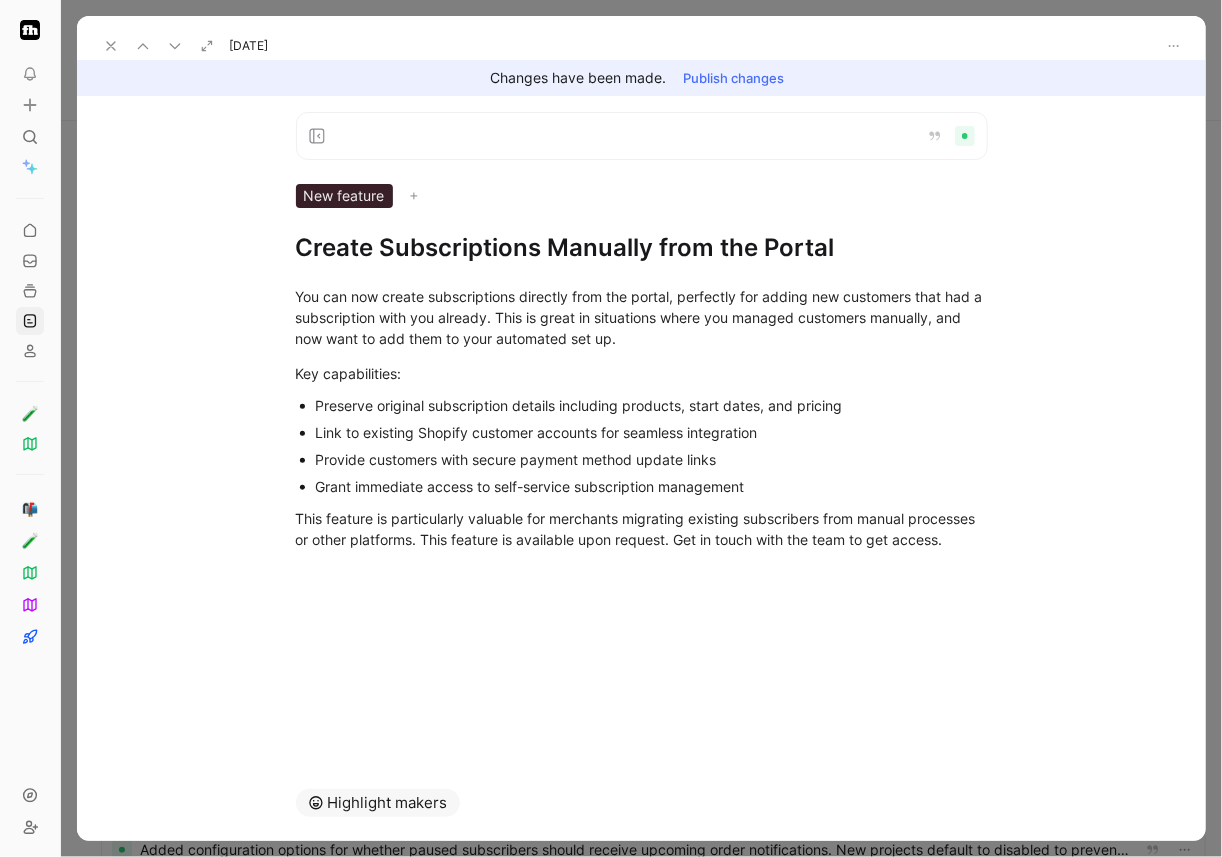 click on "Create Subscriptions Manually from the Portal" at bounding box center (642, 248) 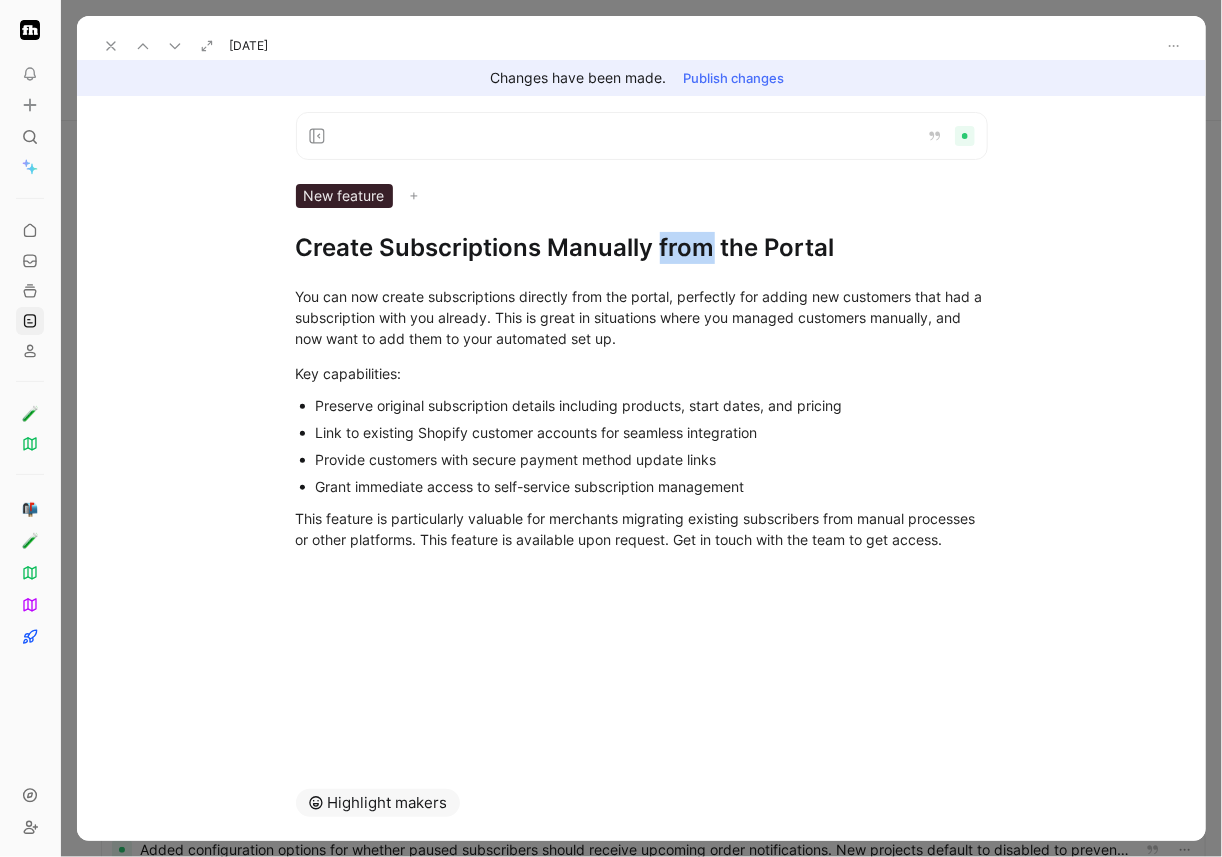 click on "Create Subscriptions Manually from the Portal" at bounding box center [642, 248] 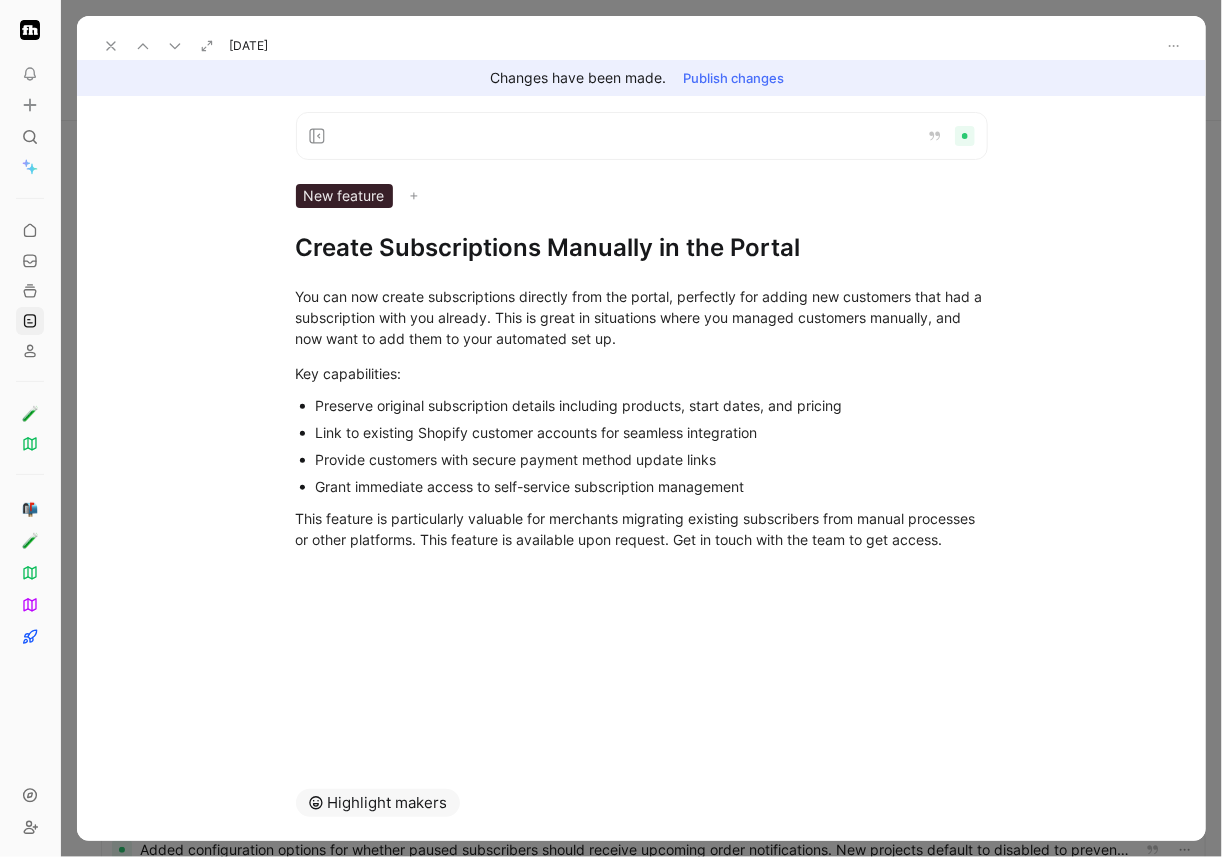 click on "Create Subscriptions Manually in the Portal" at bounding box center (642, 248) 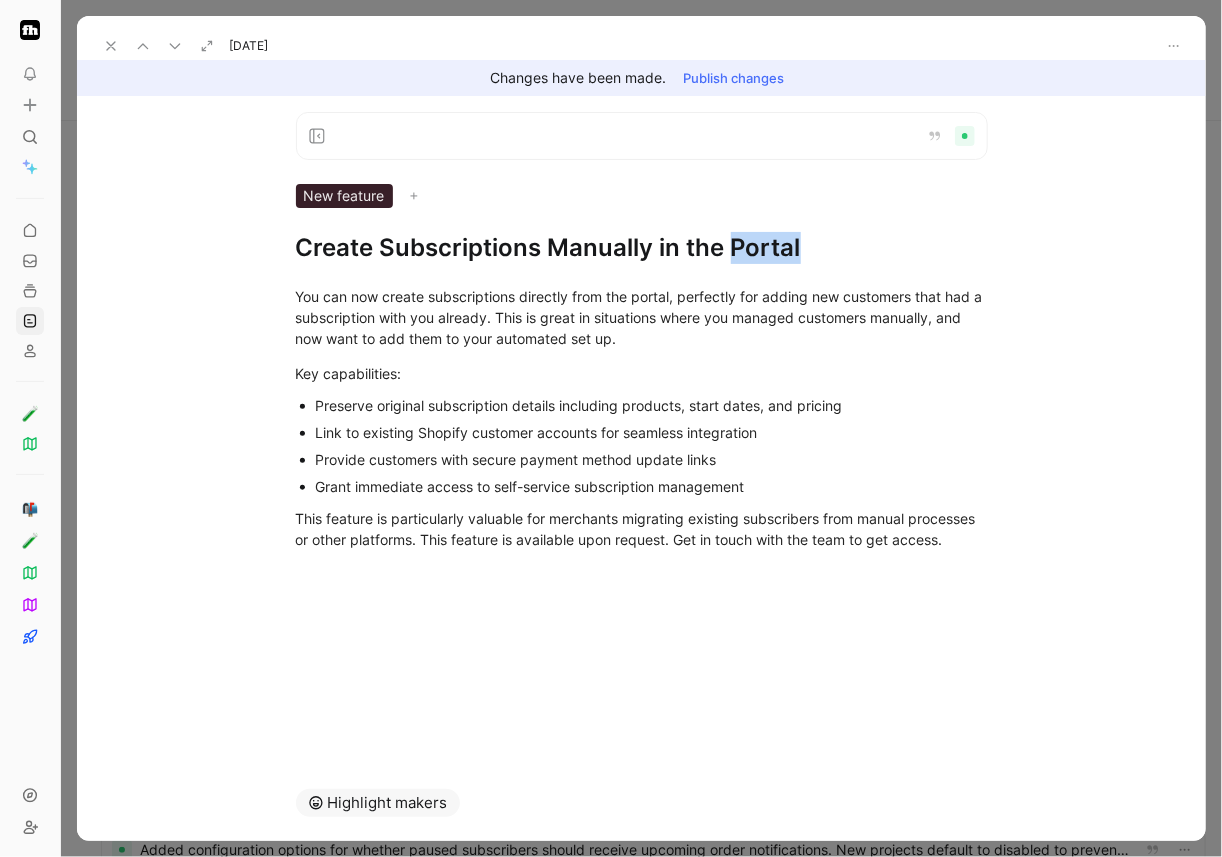 click on "Create Subscriptions Manually in the Portal" at bounding box center [642, 248] 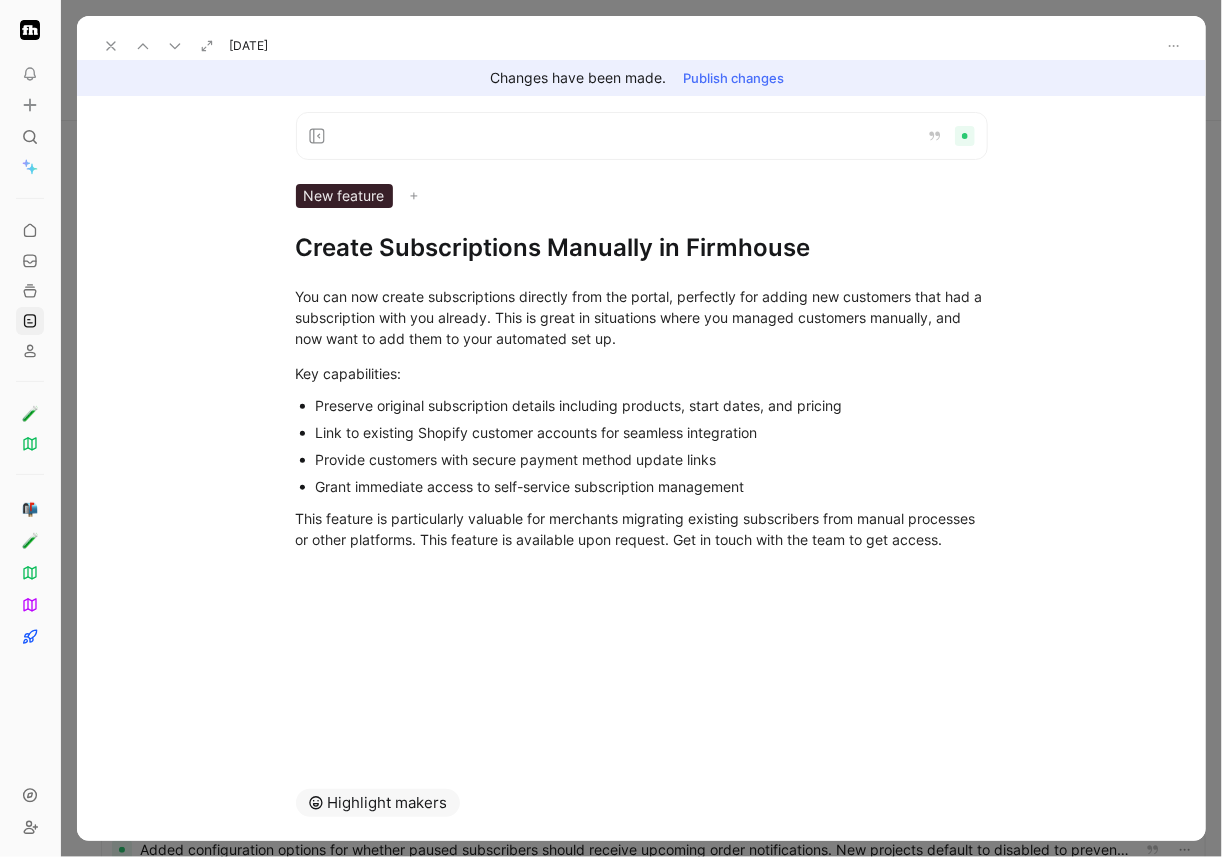 click on "Link to existing Shopify customer accounts for seamless integration" at bounding box center (652, 432) 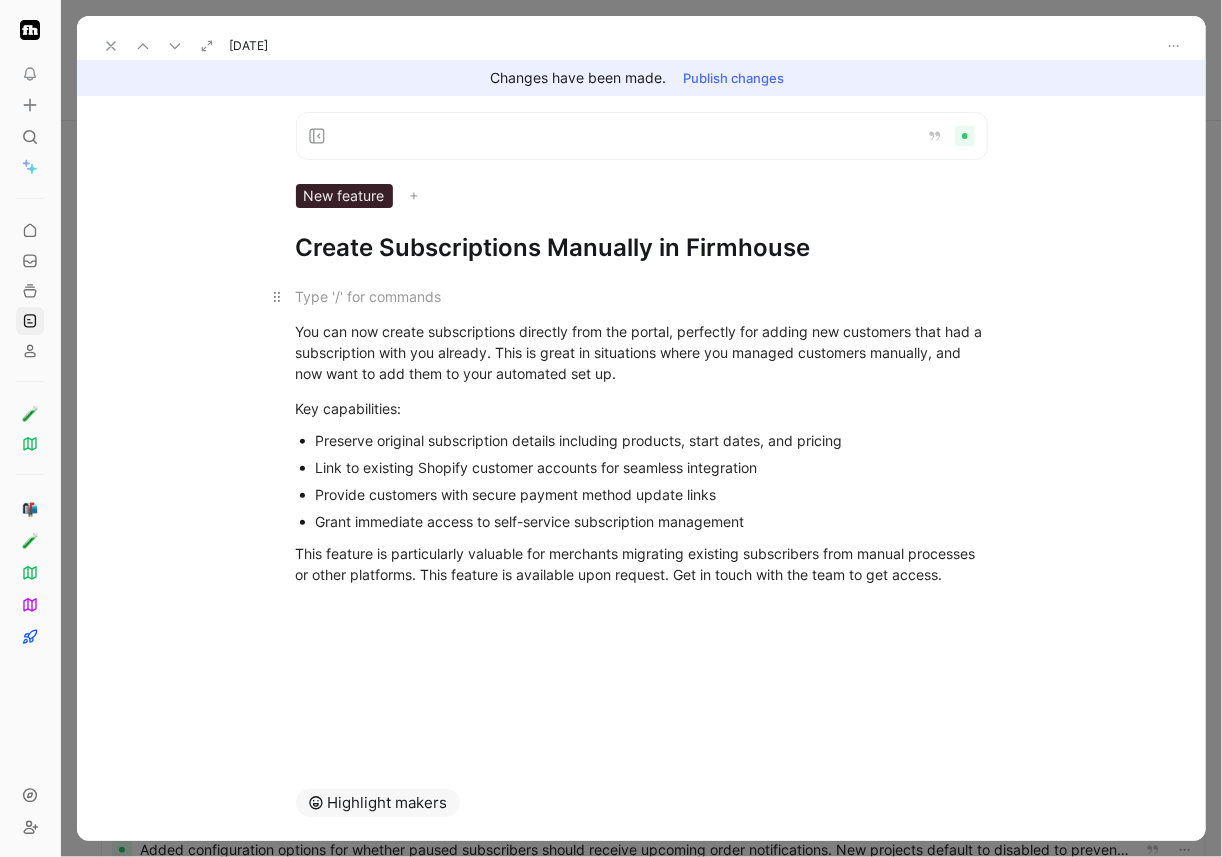 type 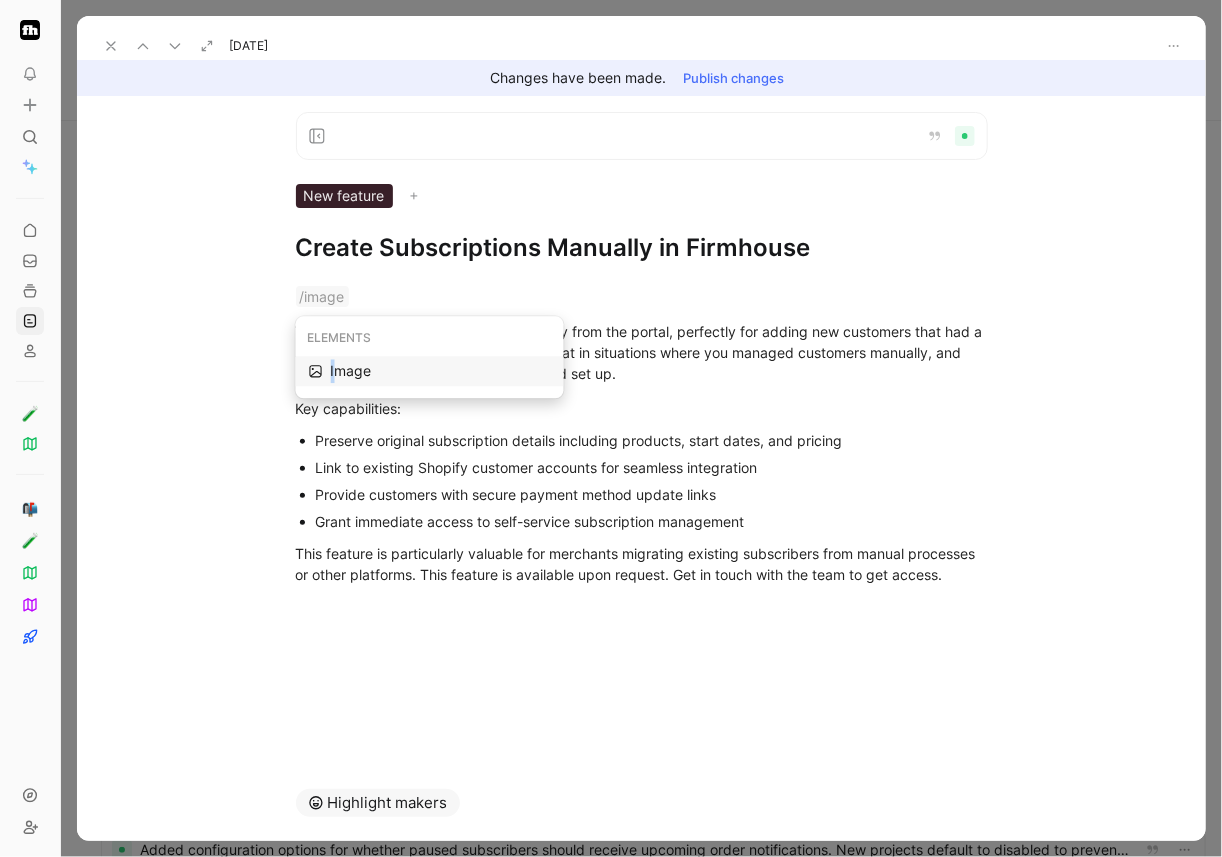 click on "Image" at bounding box center (441, 371) 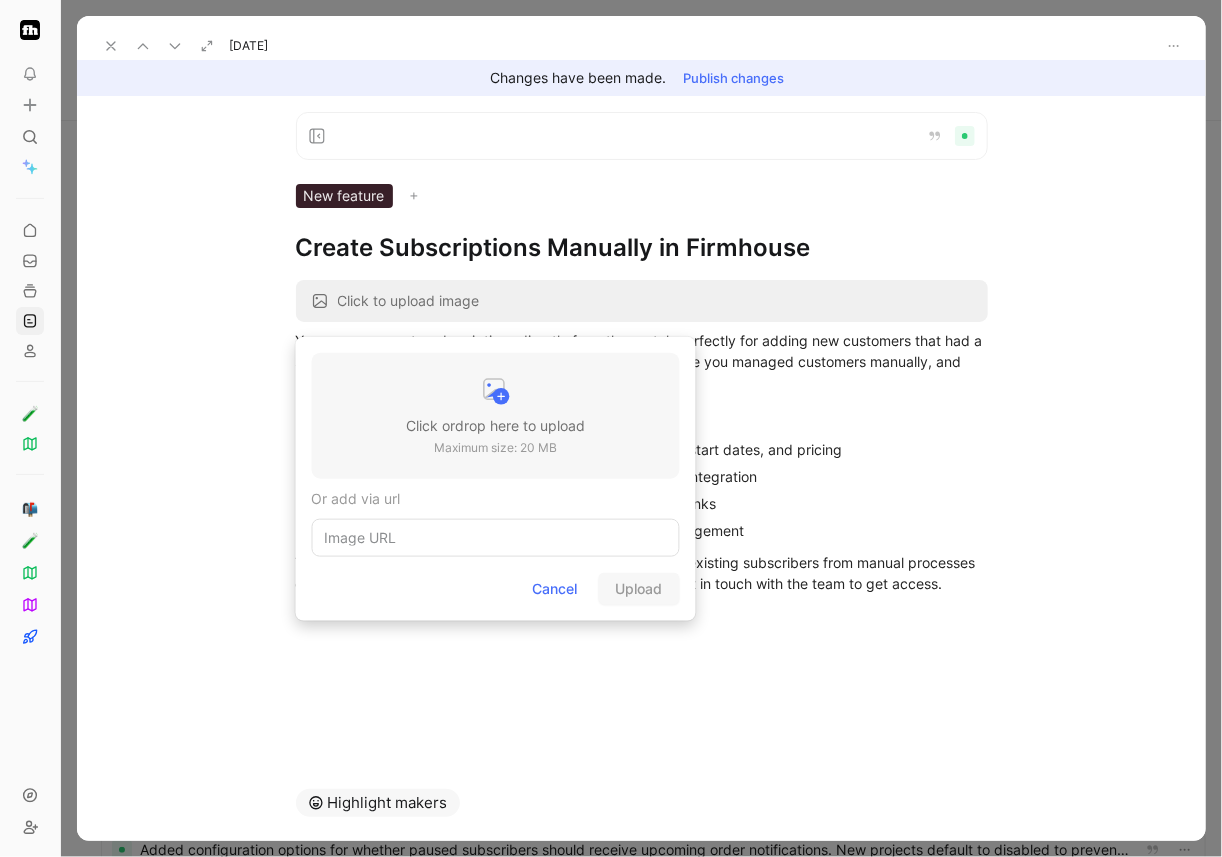 click on "Click or  drop here to upload Maximum size:   20 MB" at bounding box center (496, 416) 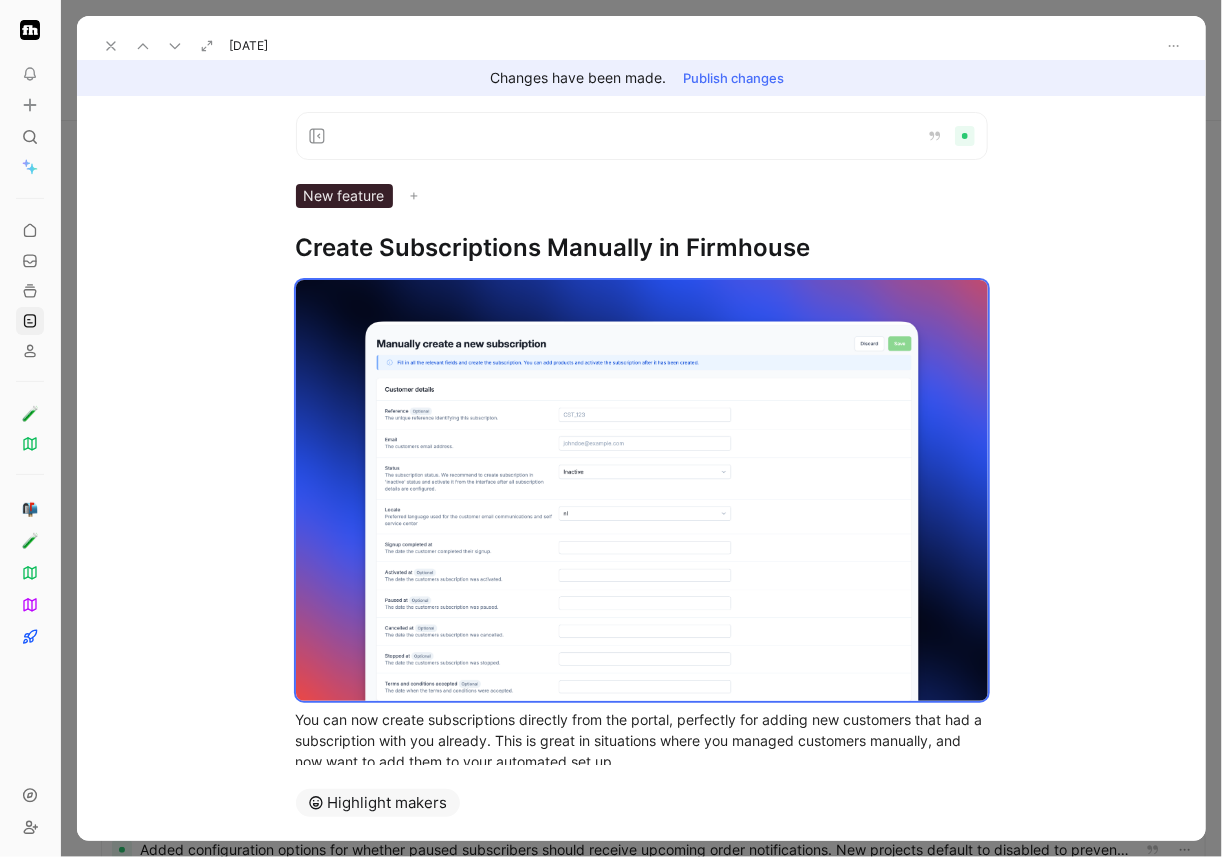 click 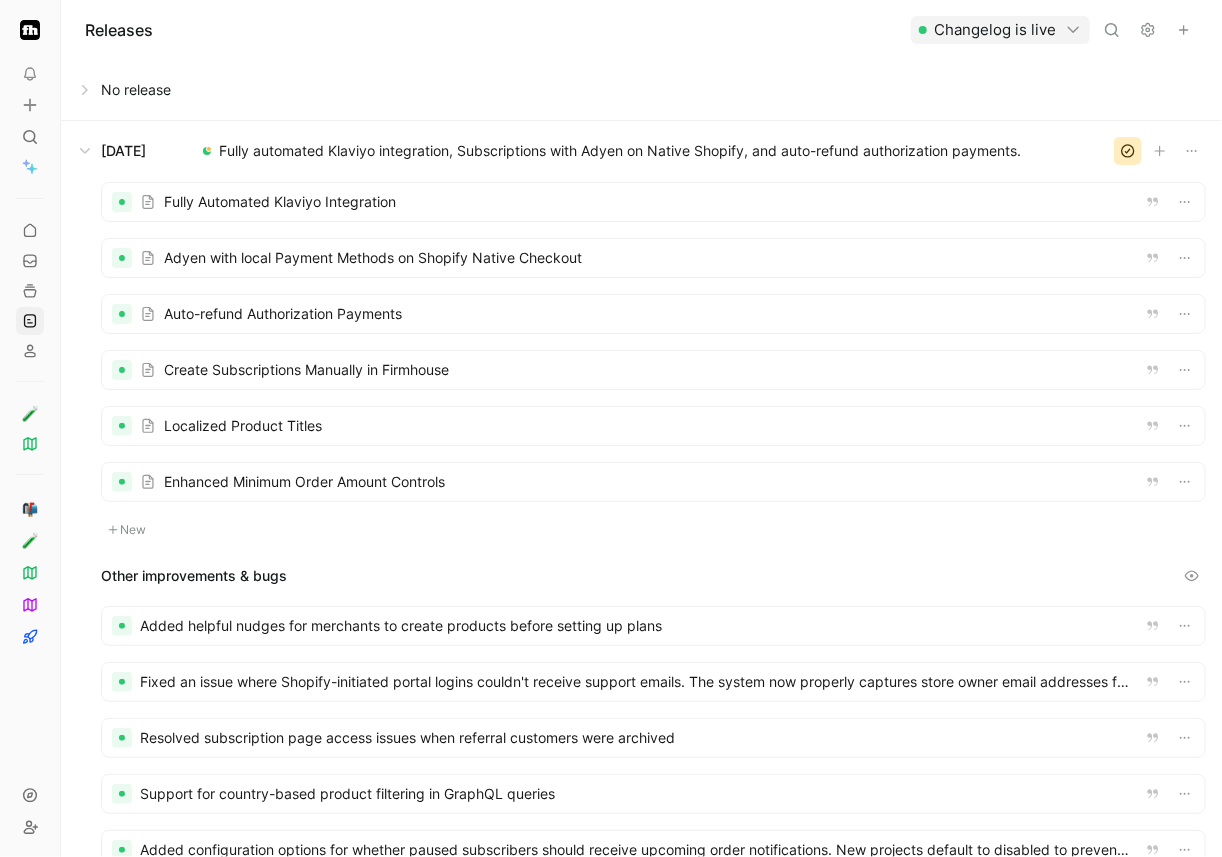 click at bounding box center (653, 202) 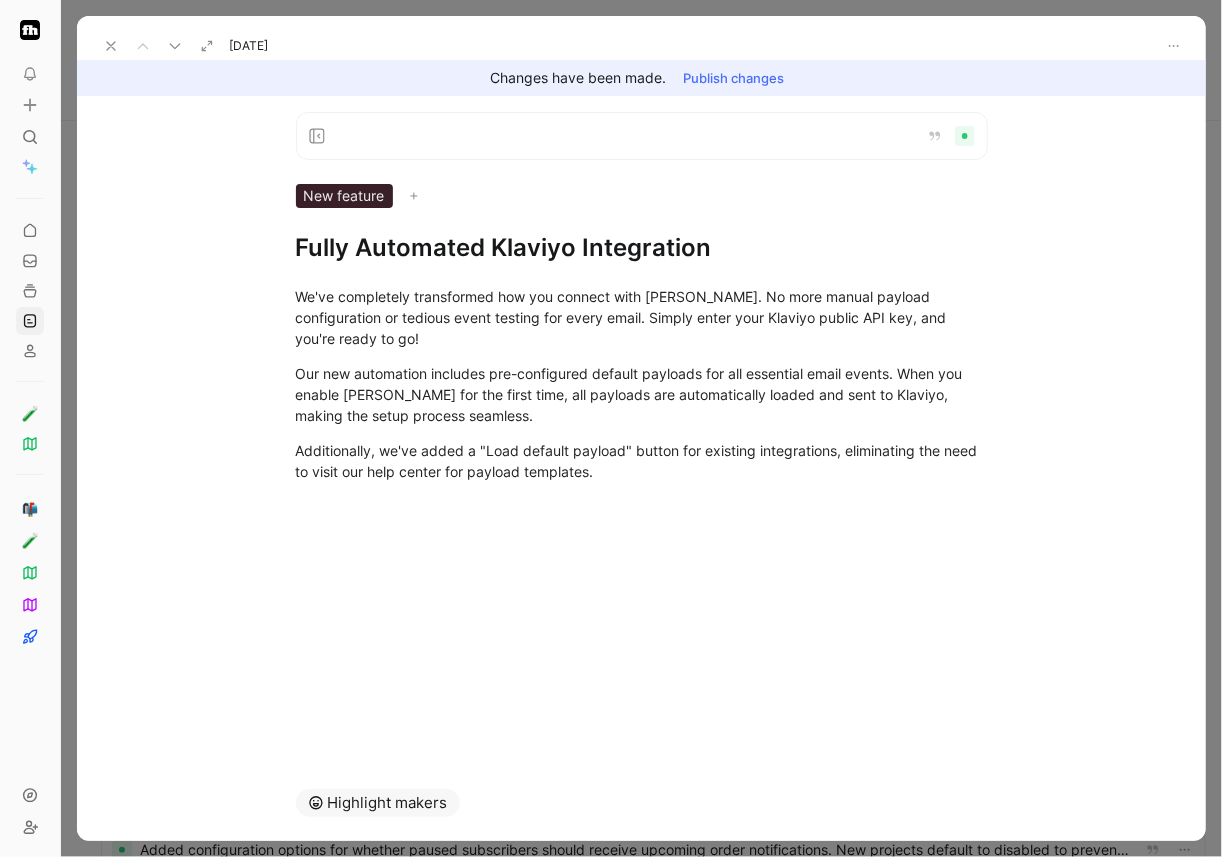 click 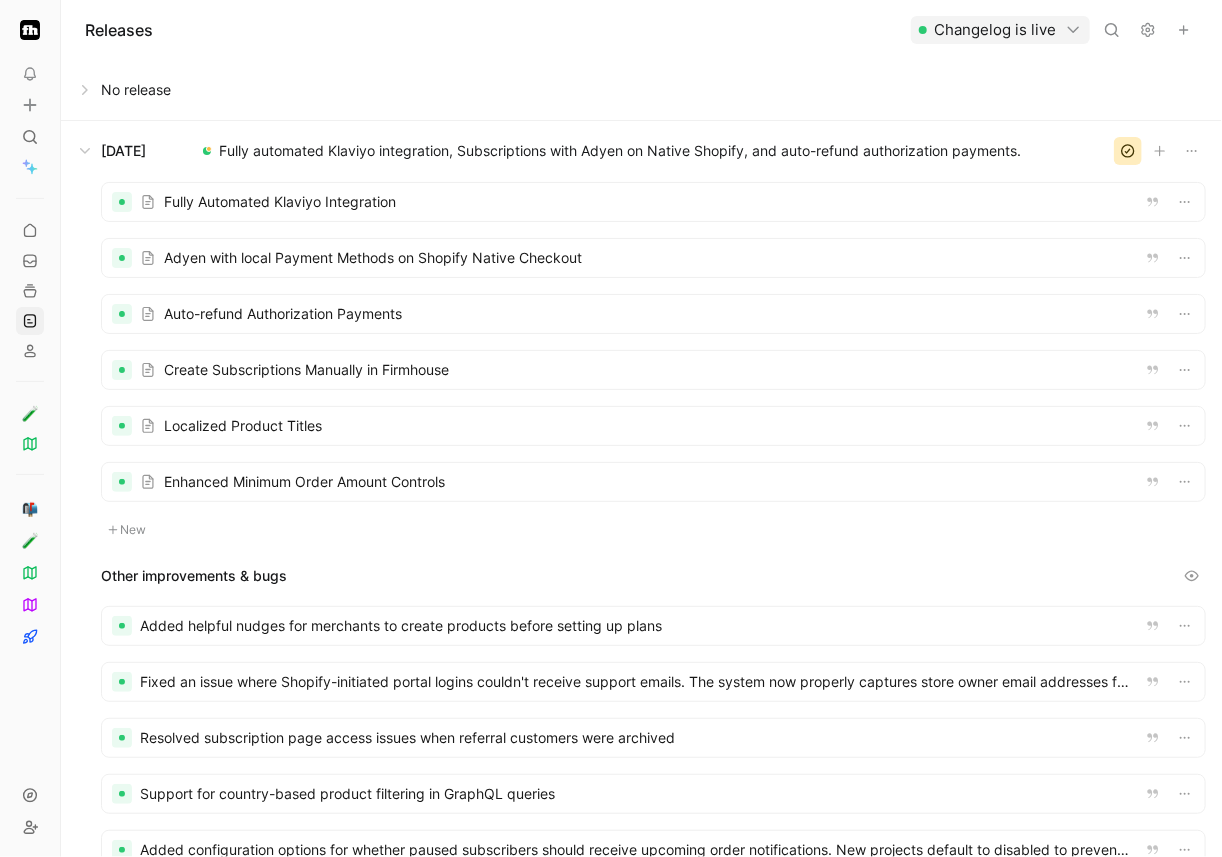 drag, startPoint x: 398, startPoint y: 181, endPoint x: 398, endPoint y: 203, distance: 22 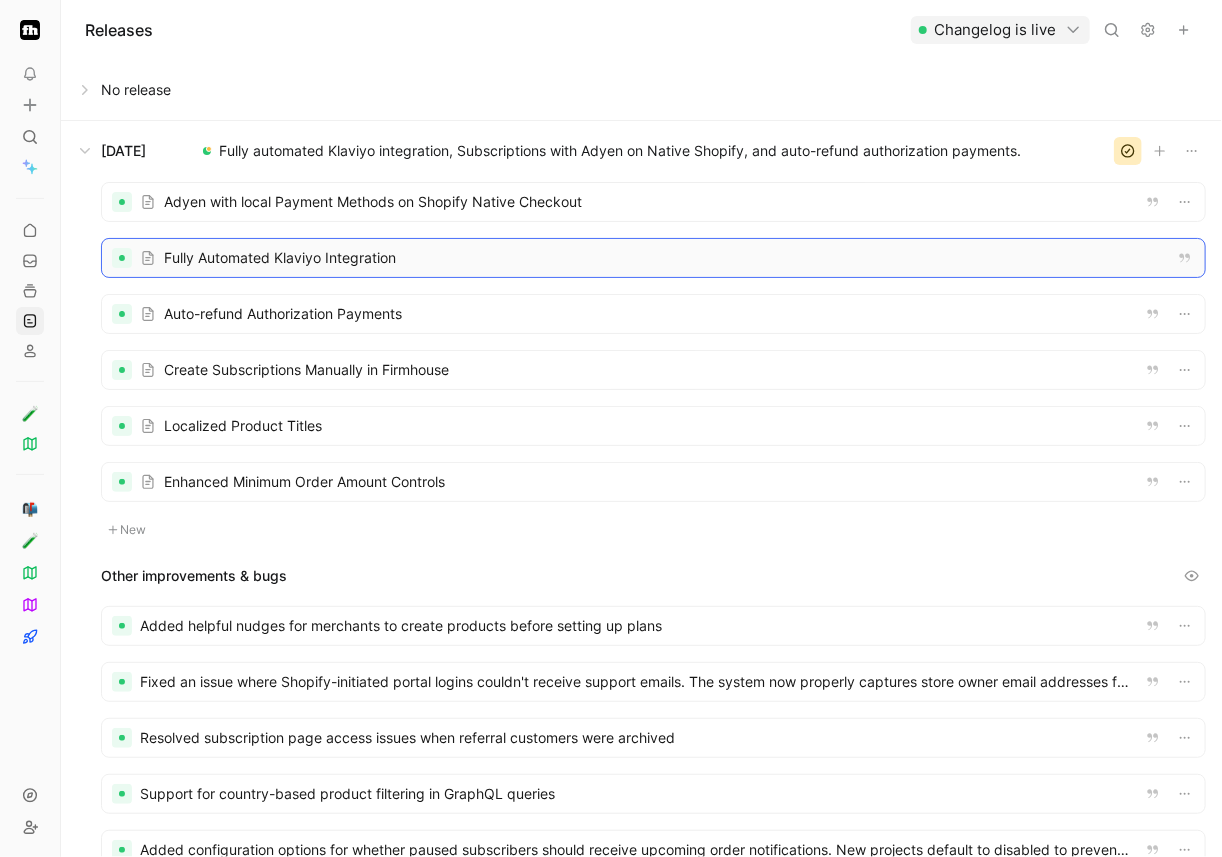 drag, startPoint x: 413, startPoint y: 202, endPoint x: 413, endPoint y: 274, distance: 72 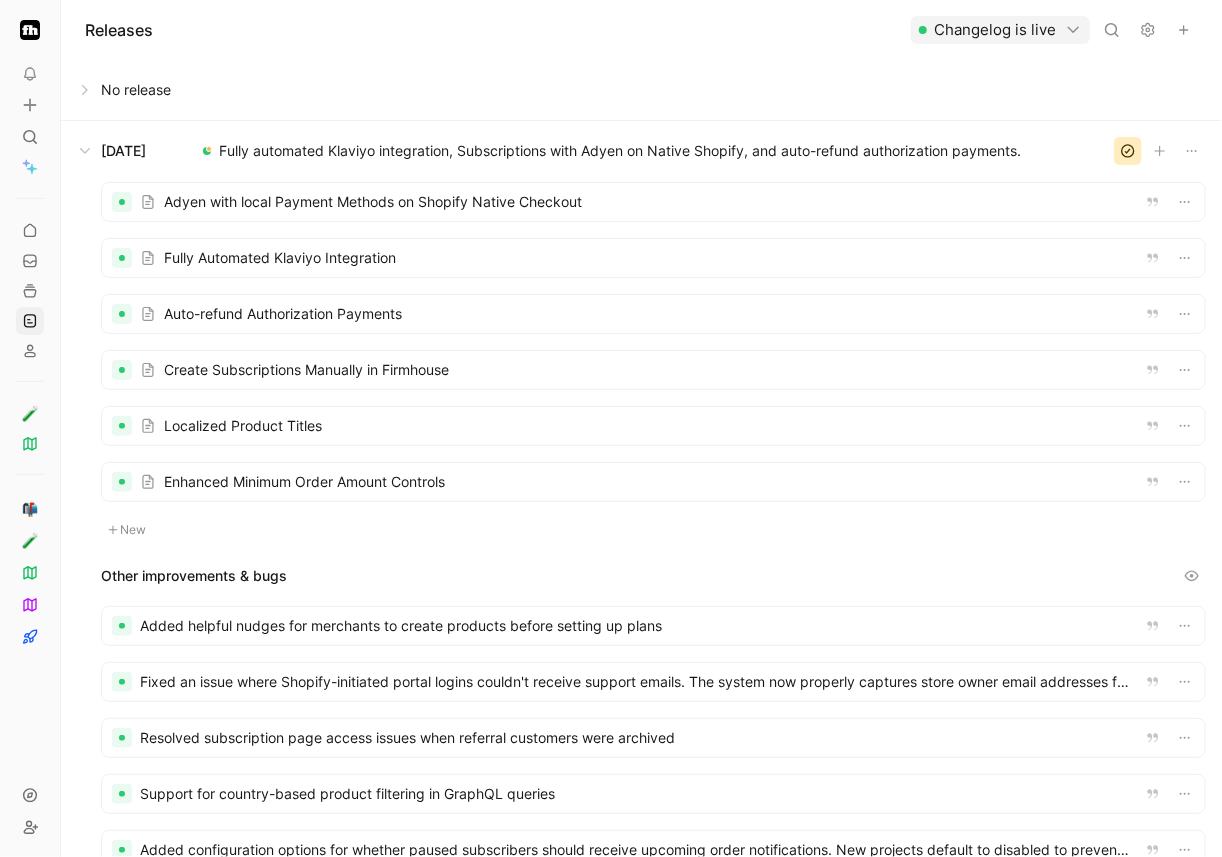 click at bounding box center [653, 258] 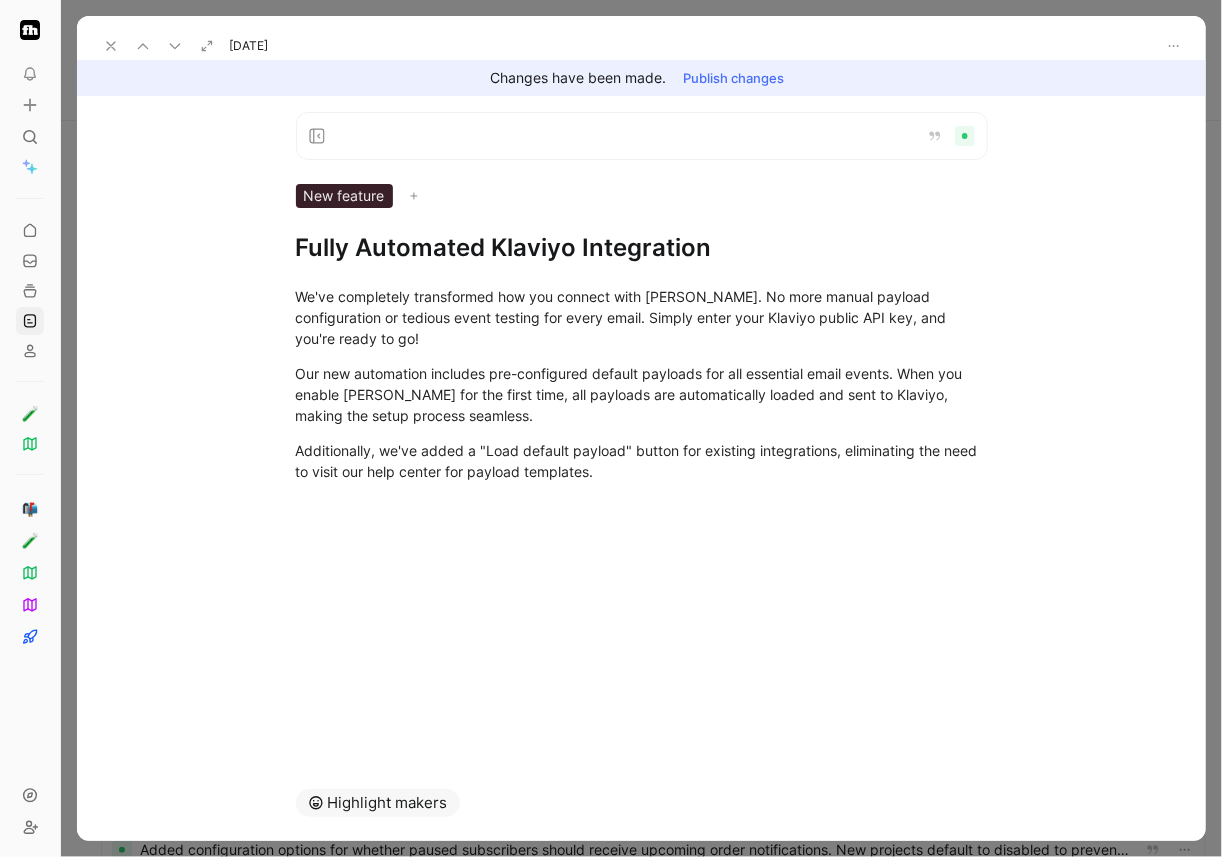 click 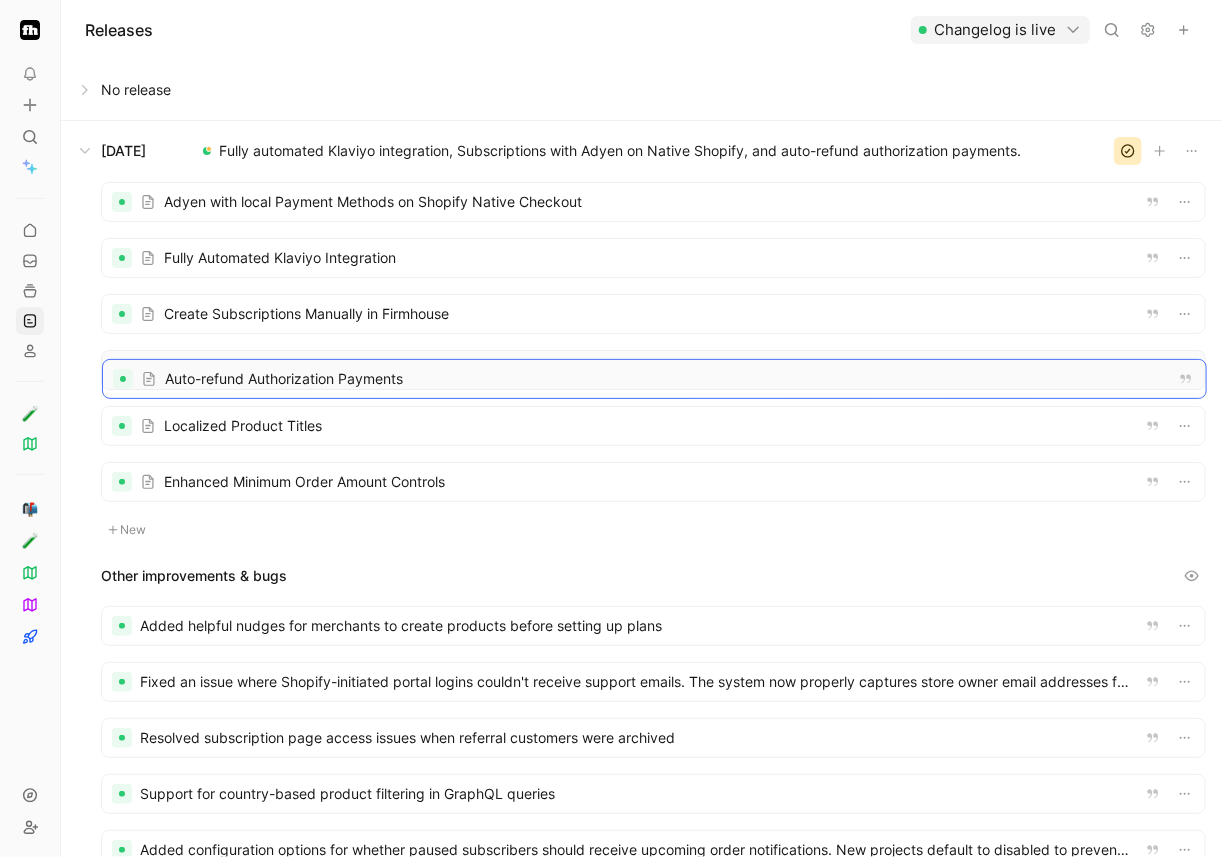 drag, startPoint x: 306, startPoint y: 300, endPoint x: 306, endPoint y: 363, distance: 63 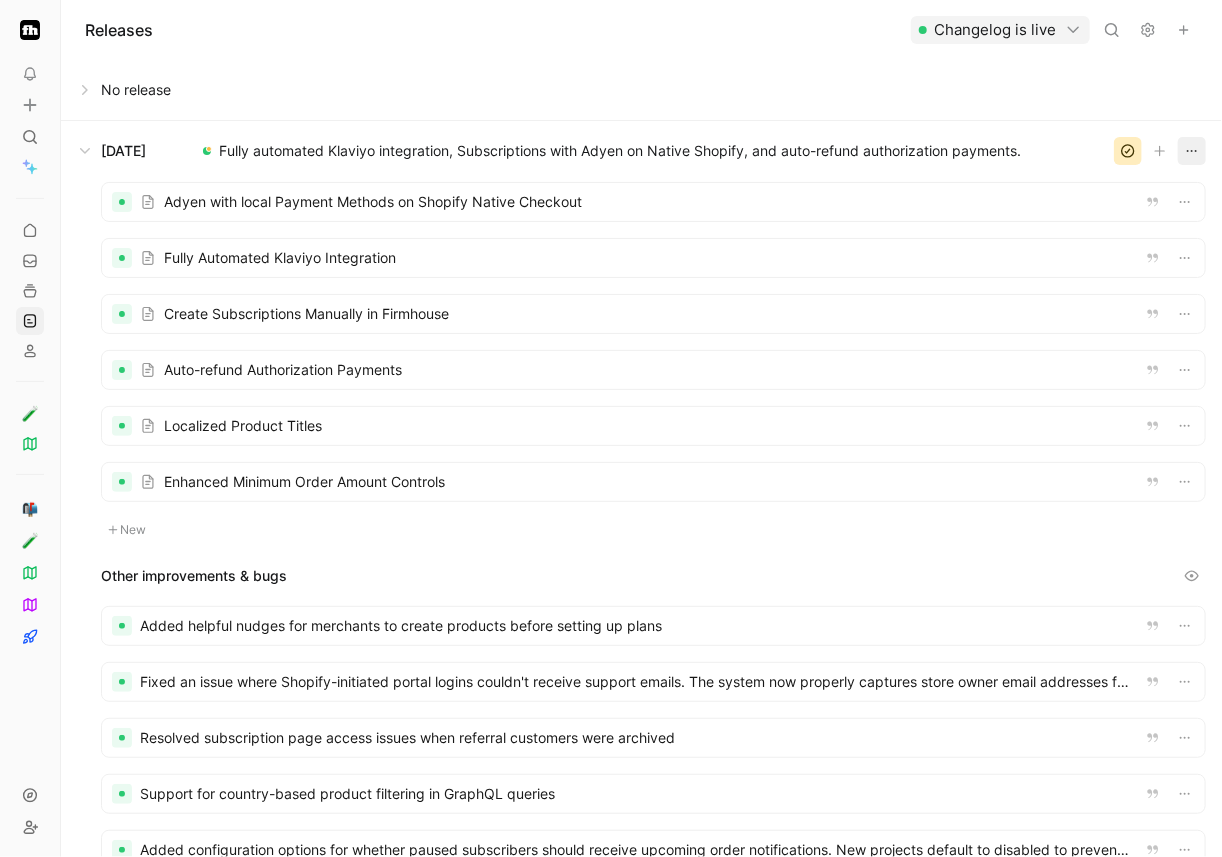 click 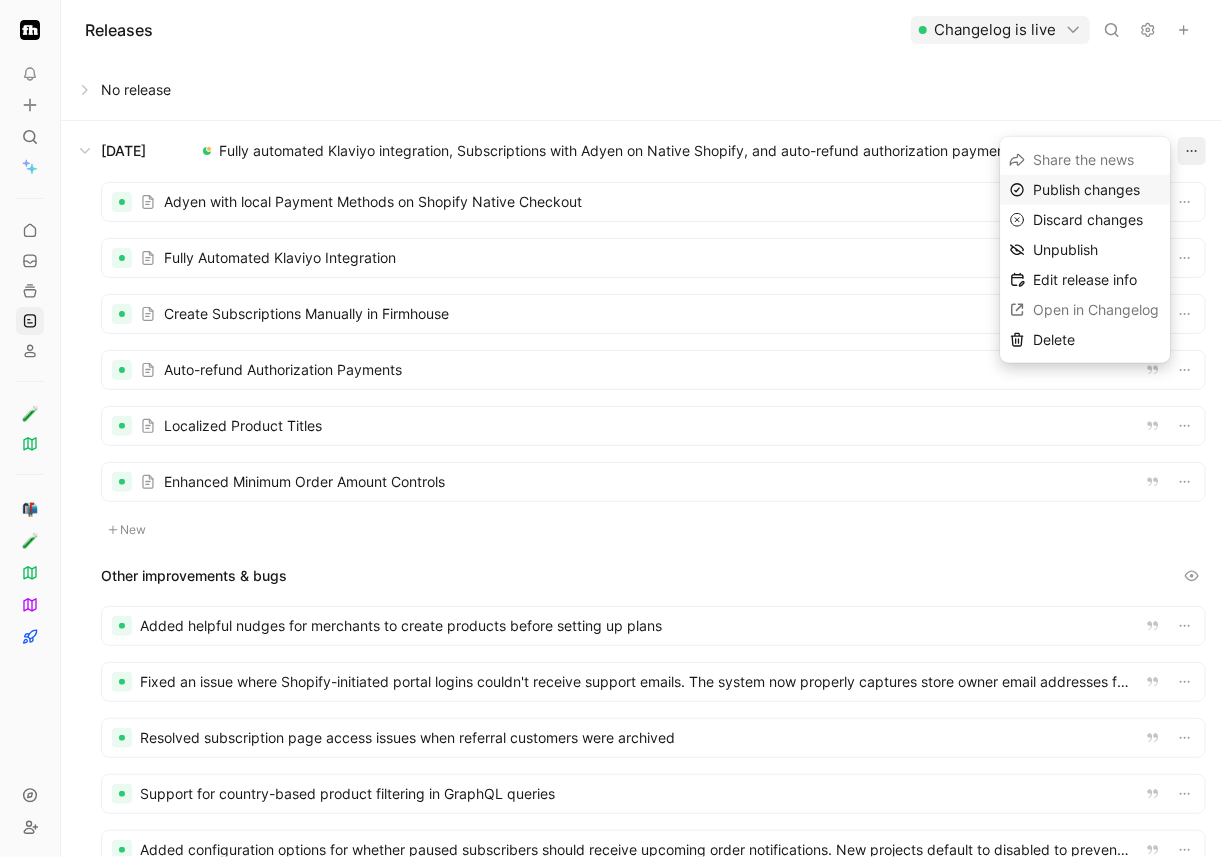 click on "Publish changes" at bounding box center [1086, 189] 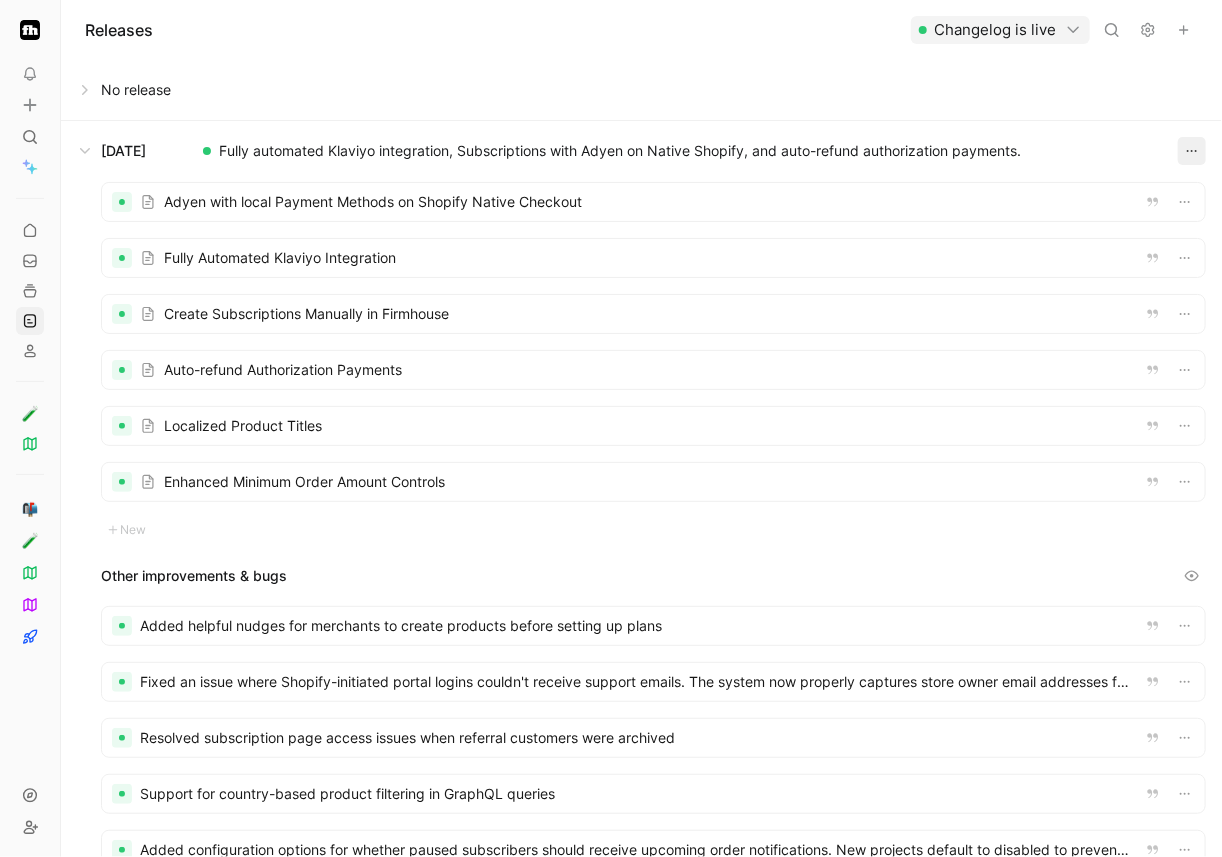 click 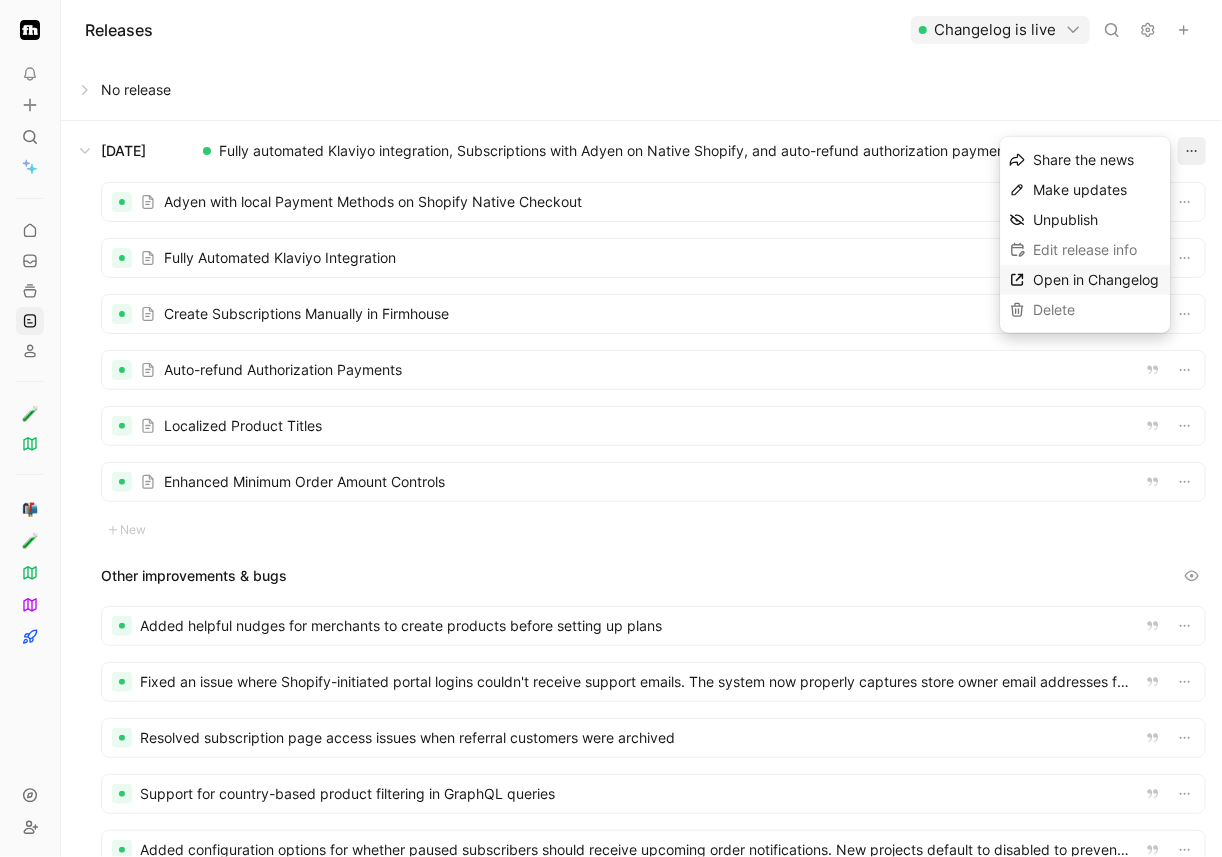 click on "Open in Changelog" at bounding box center (1096, 279) 